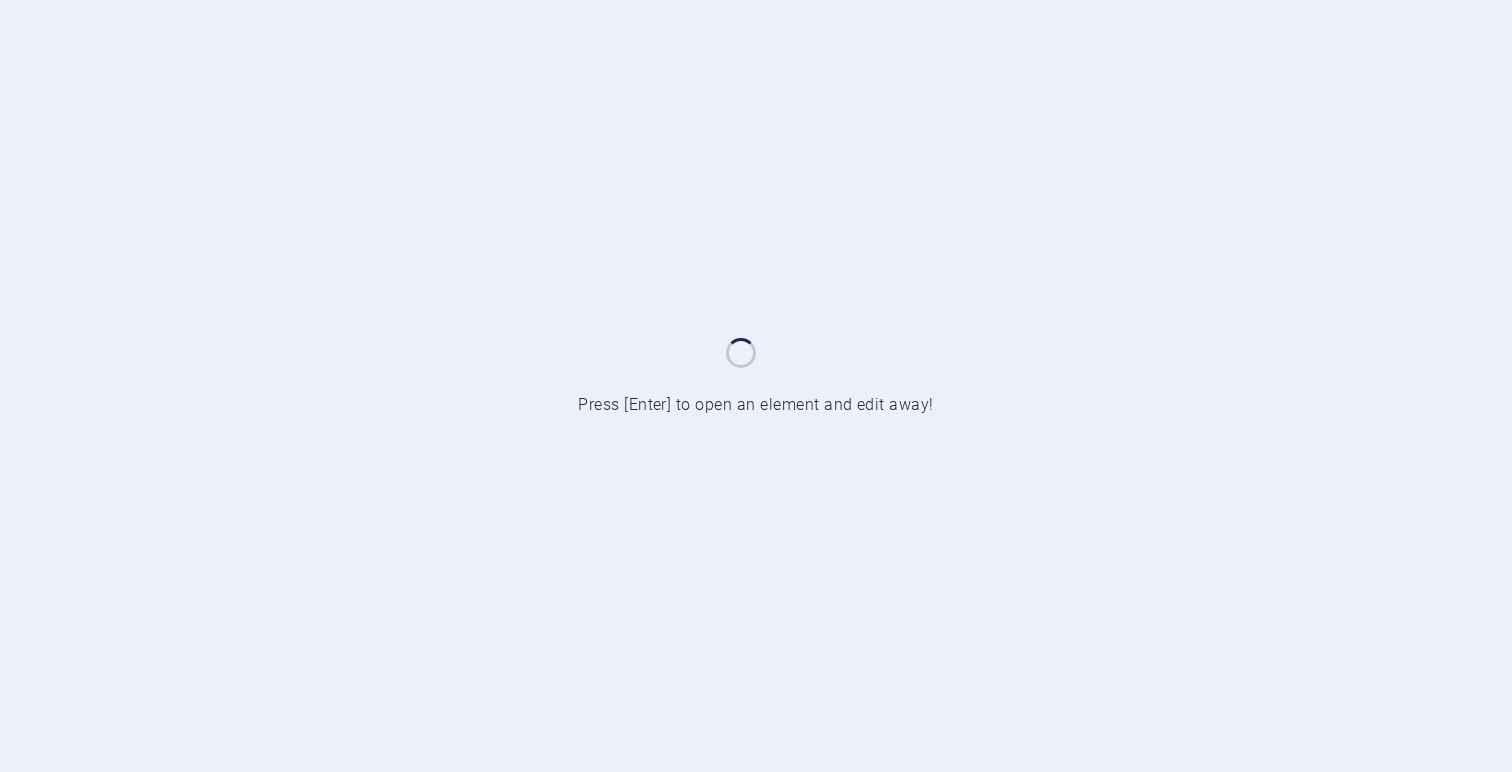 scroll, scrollTop: 0, scrollLeft: 0, axis: both 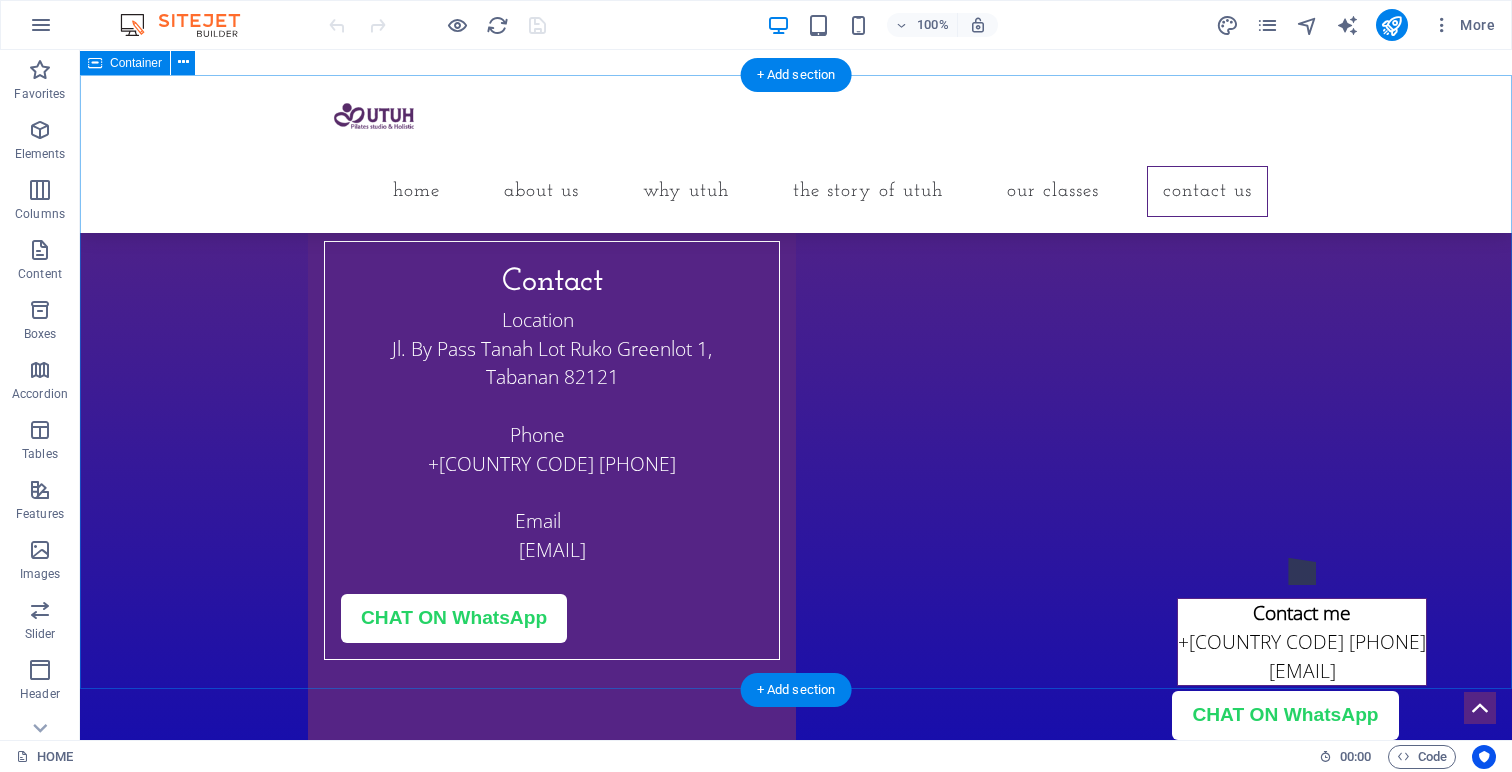 click on "Have a question? Send us a Message   I have read and understand the privacy policy. Unreadable? Load new Send" at bounding box center (796, -158) 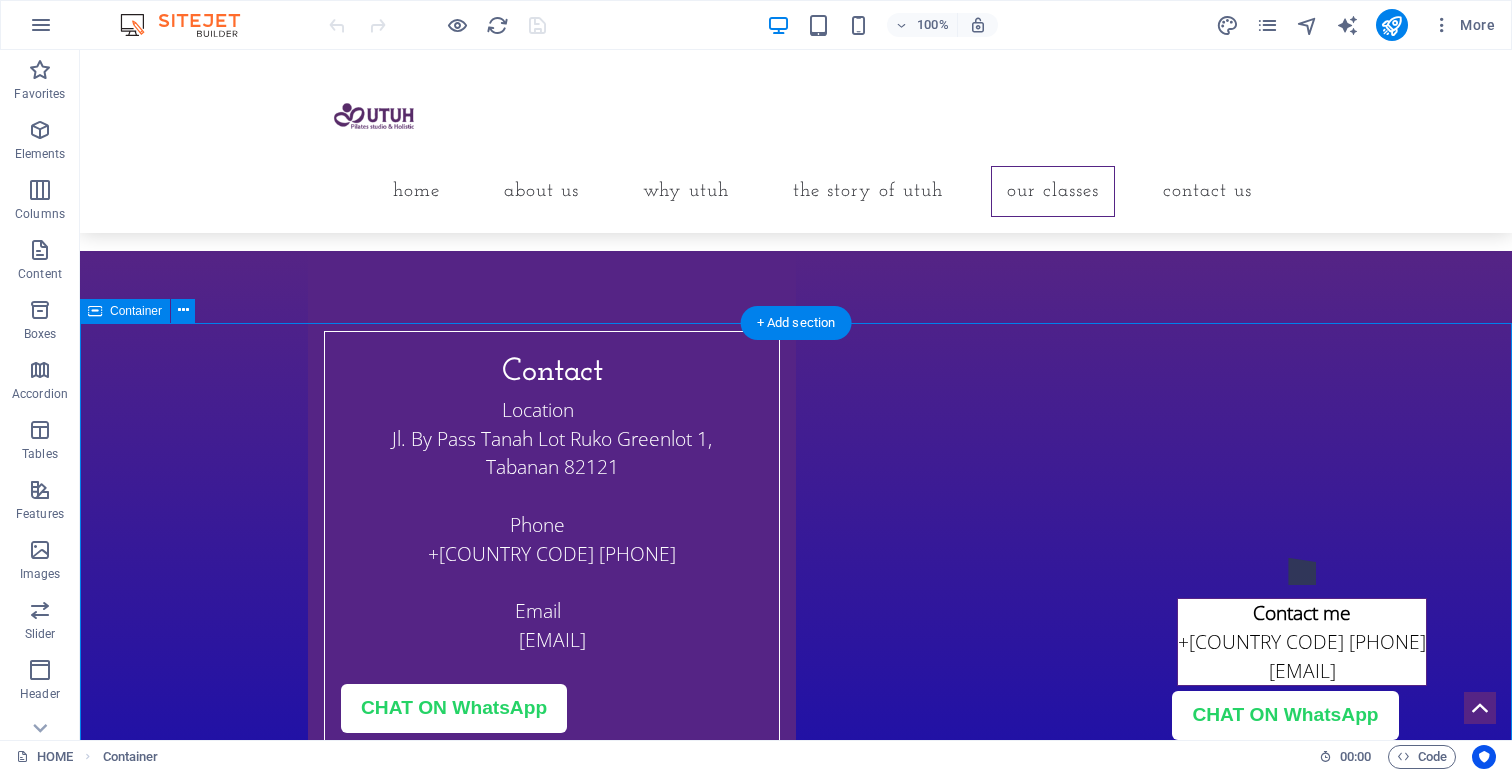 scroll, scrollTop: 8357, scrollLeft: 0, axis: vertical 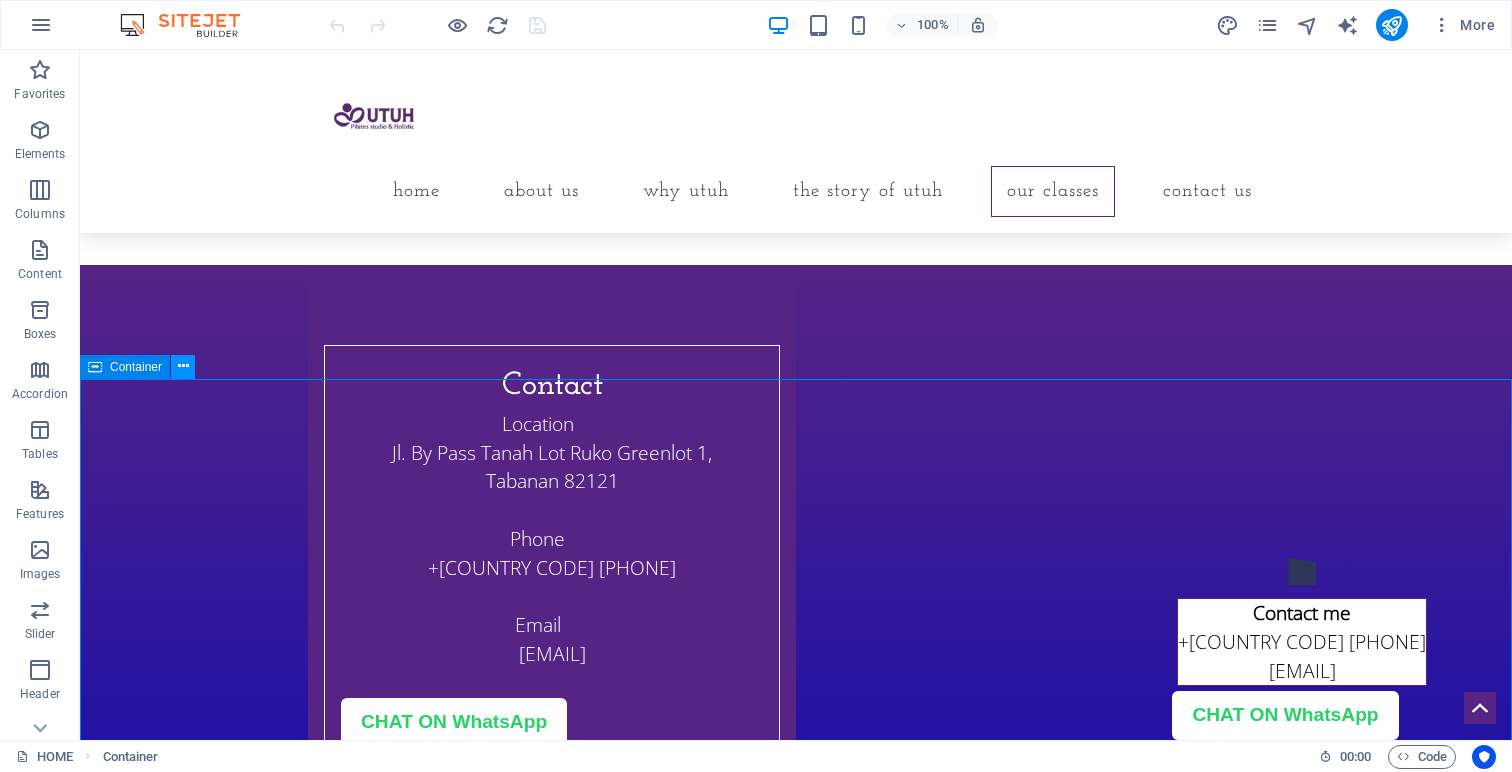 click at bounding box center [183, 366] 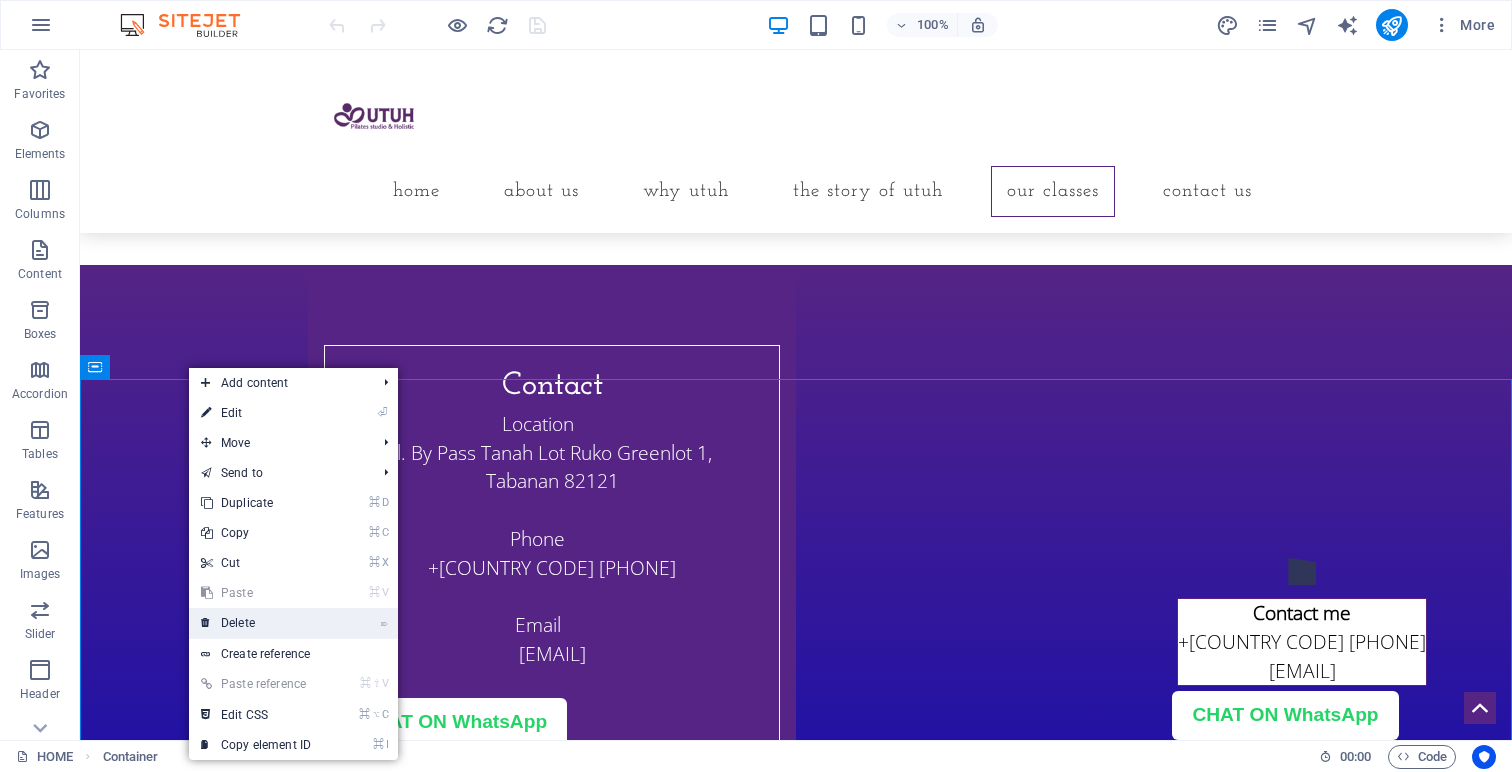 click at bounding box center [206, 623] 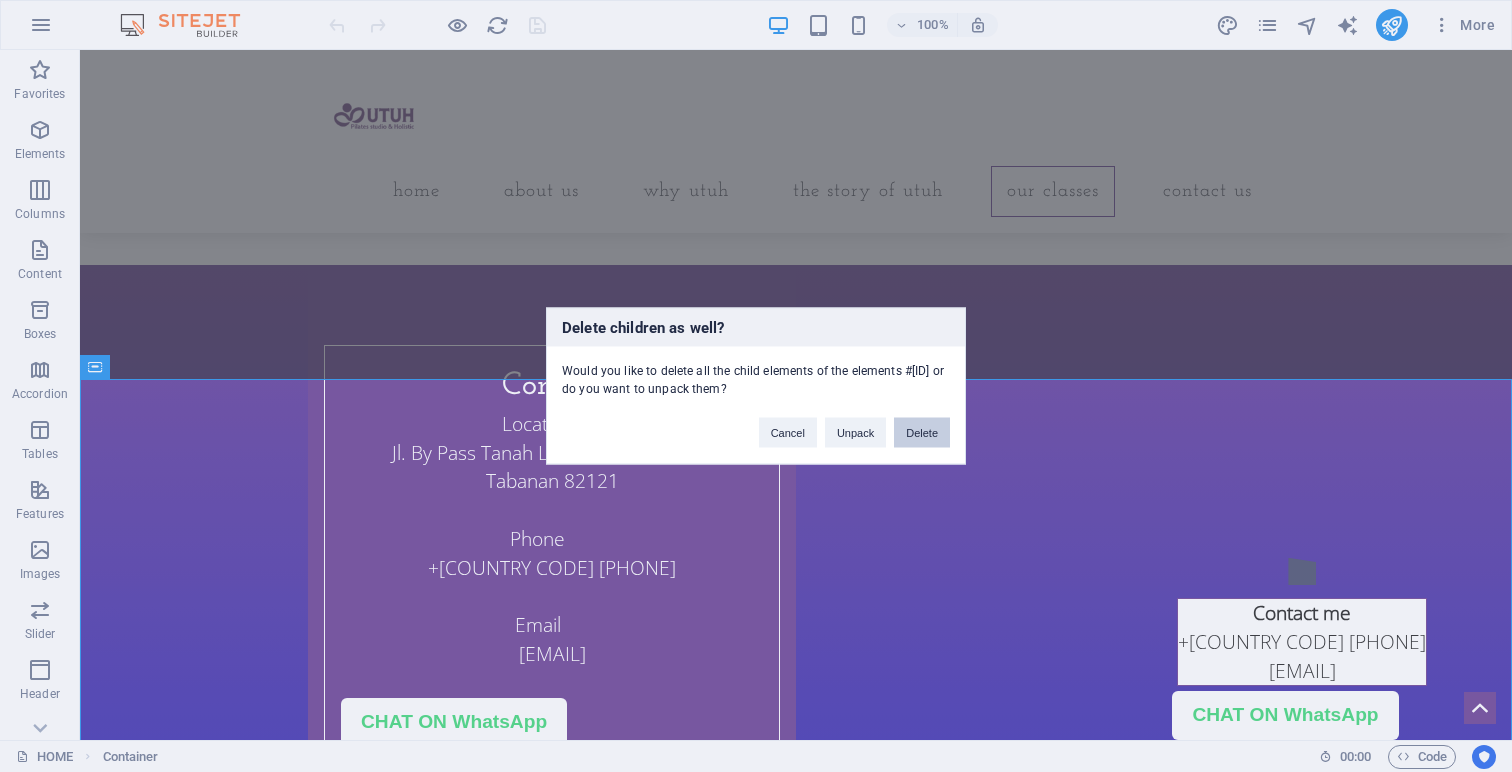 click on "Delete" at bounding box center [922, 433] 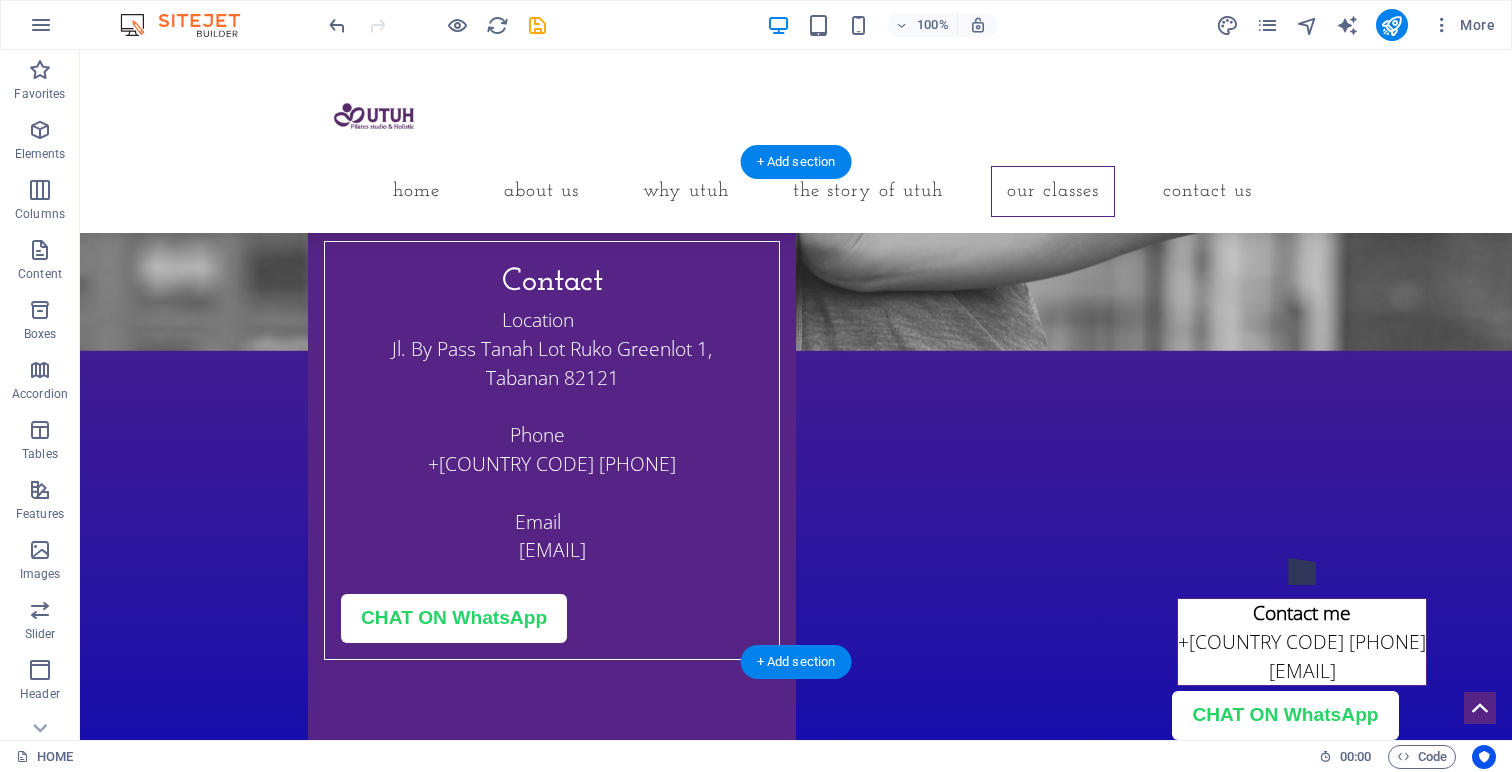 scroll, scrollTop: 7974, scrollLeft: 0, axis: vertical 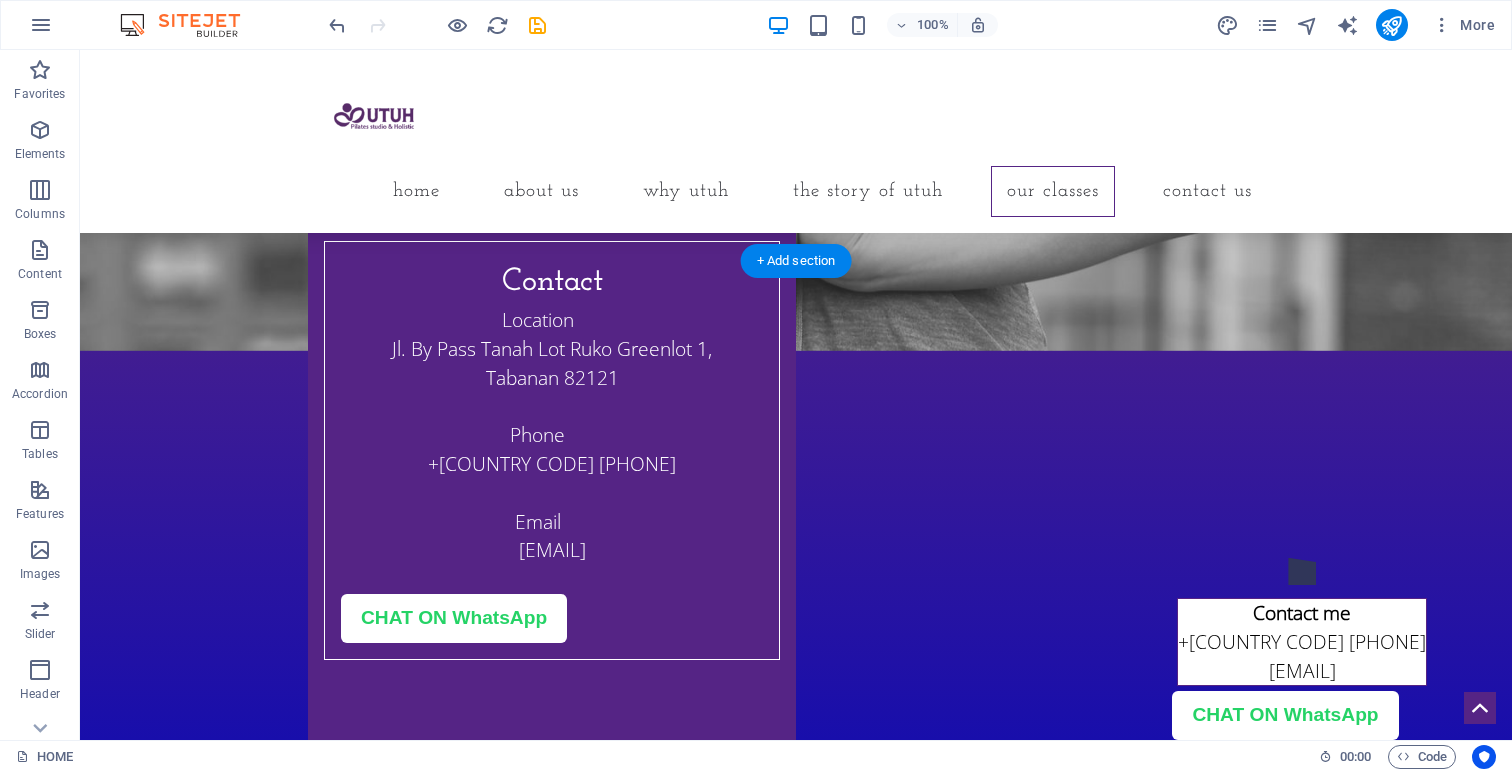 click at bounding box center [796, 6] 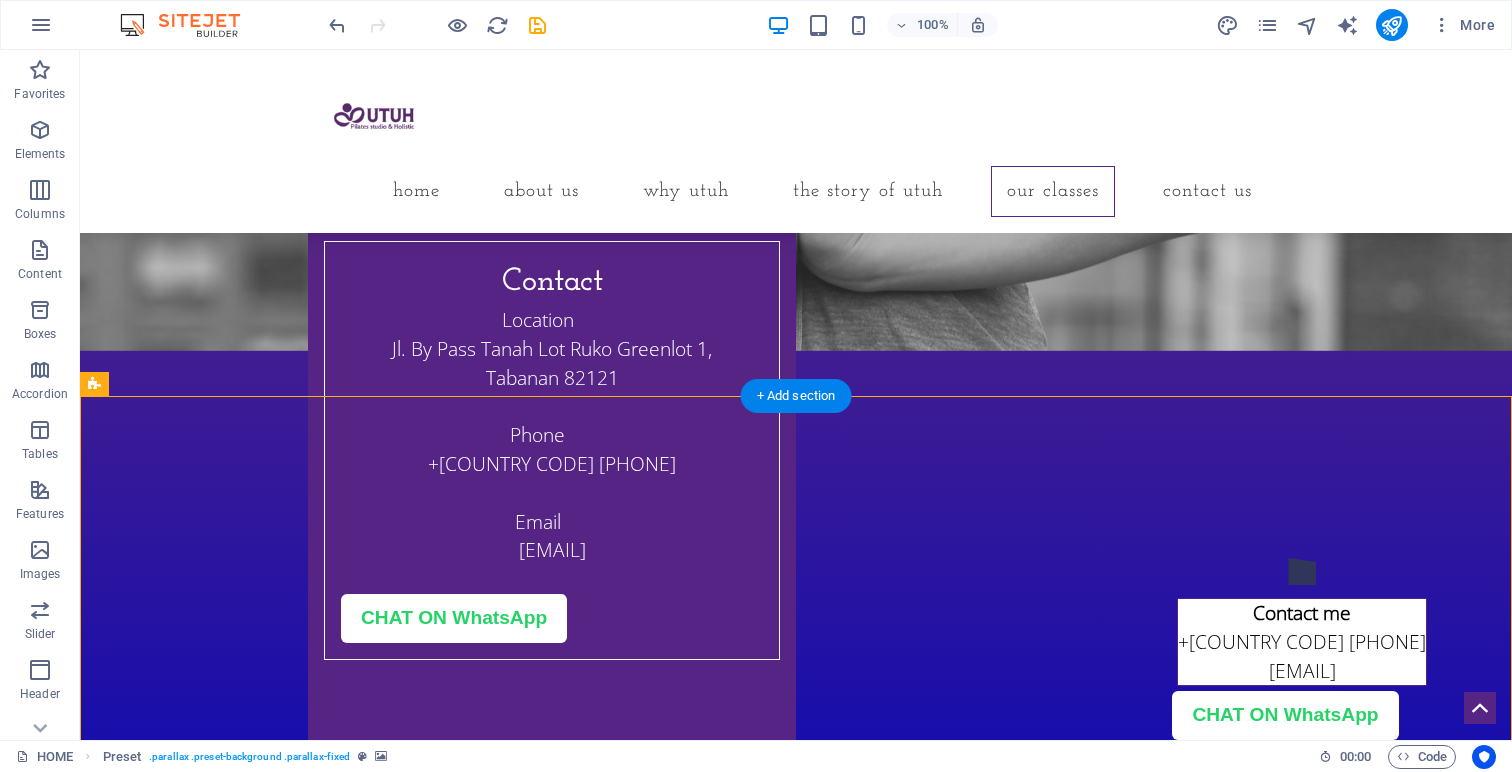 scroll, scrollTop: 7840, scrollLeft: 0, axis: vertical 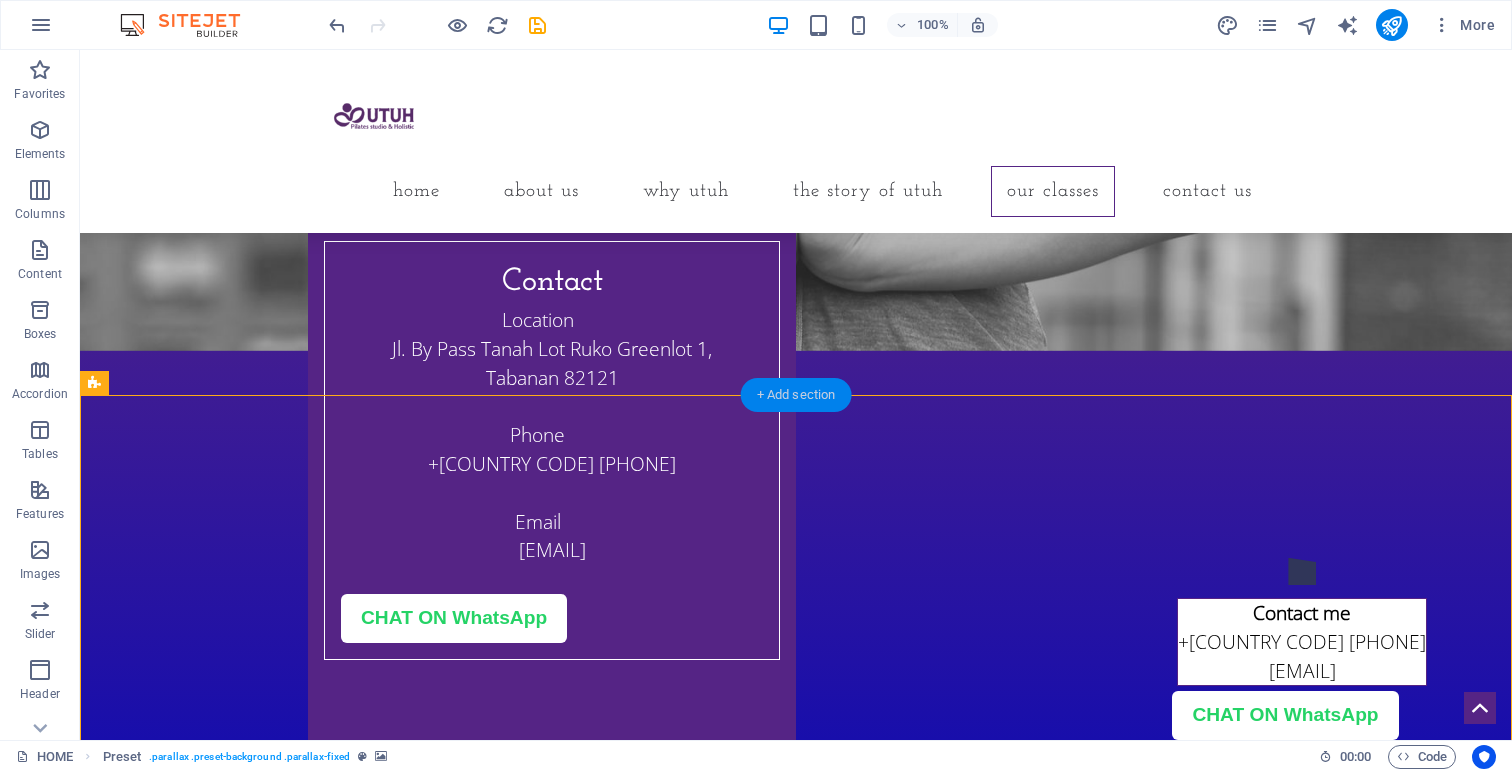 click on "+ Add section" at bounding box center (796, 395) 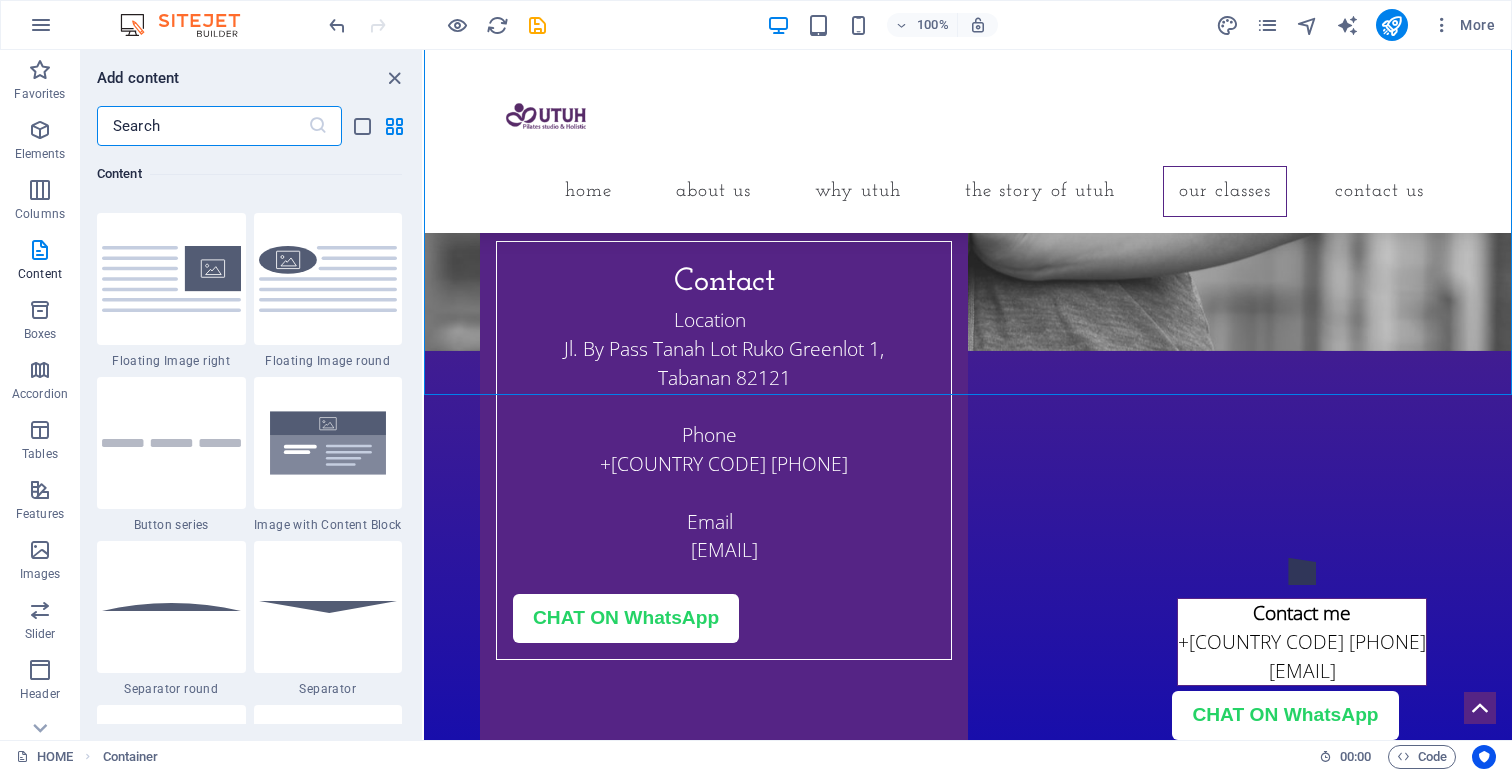 scroll, scrollTop: 4275, scrollLeft: 0, axis: vertical 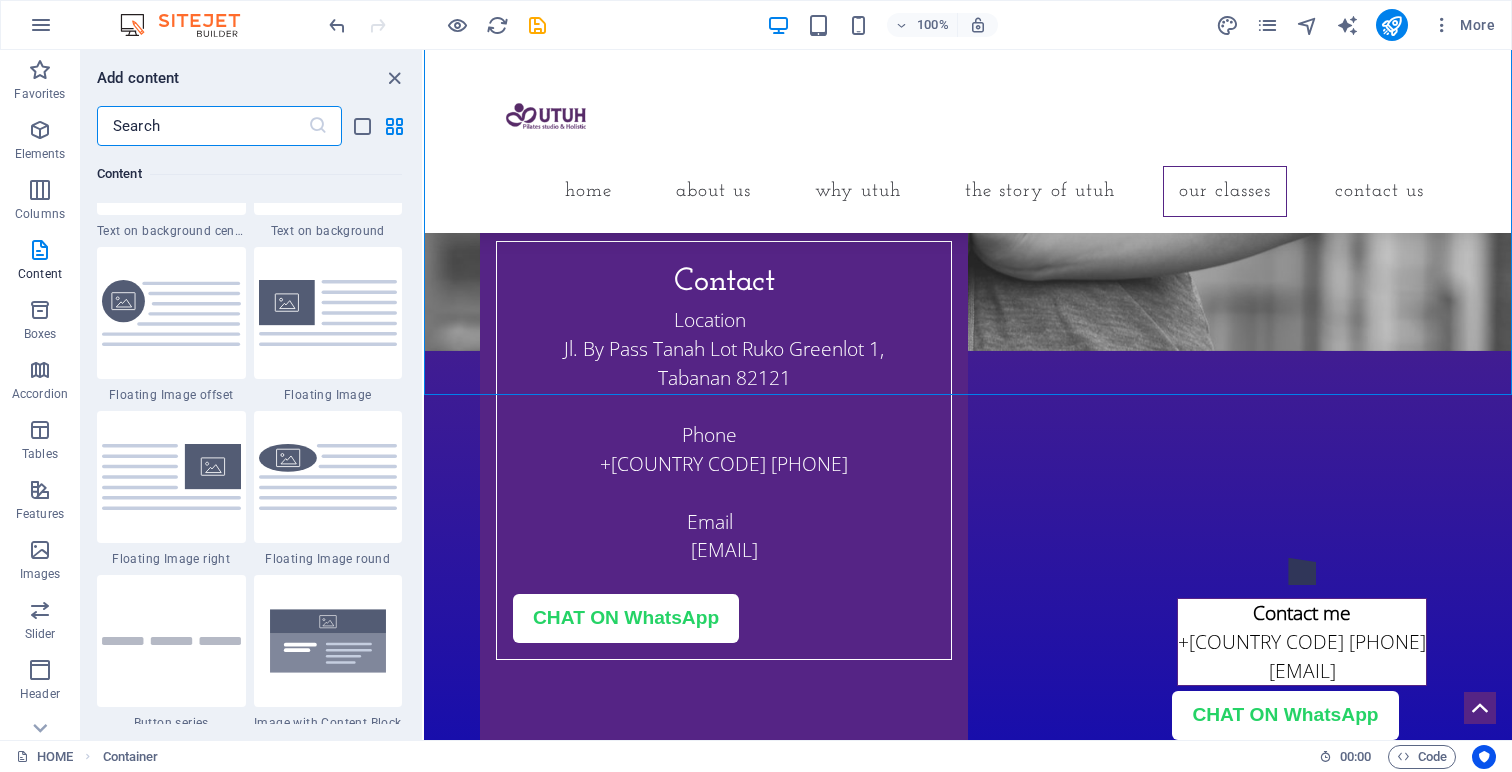 click at bounding box center (202, 126) 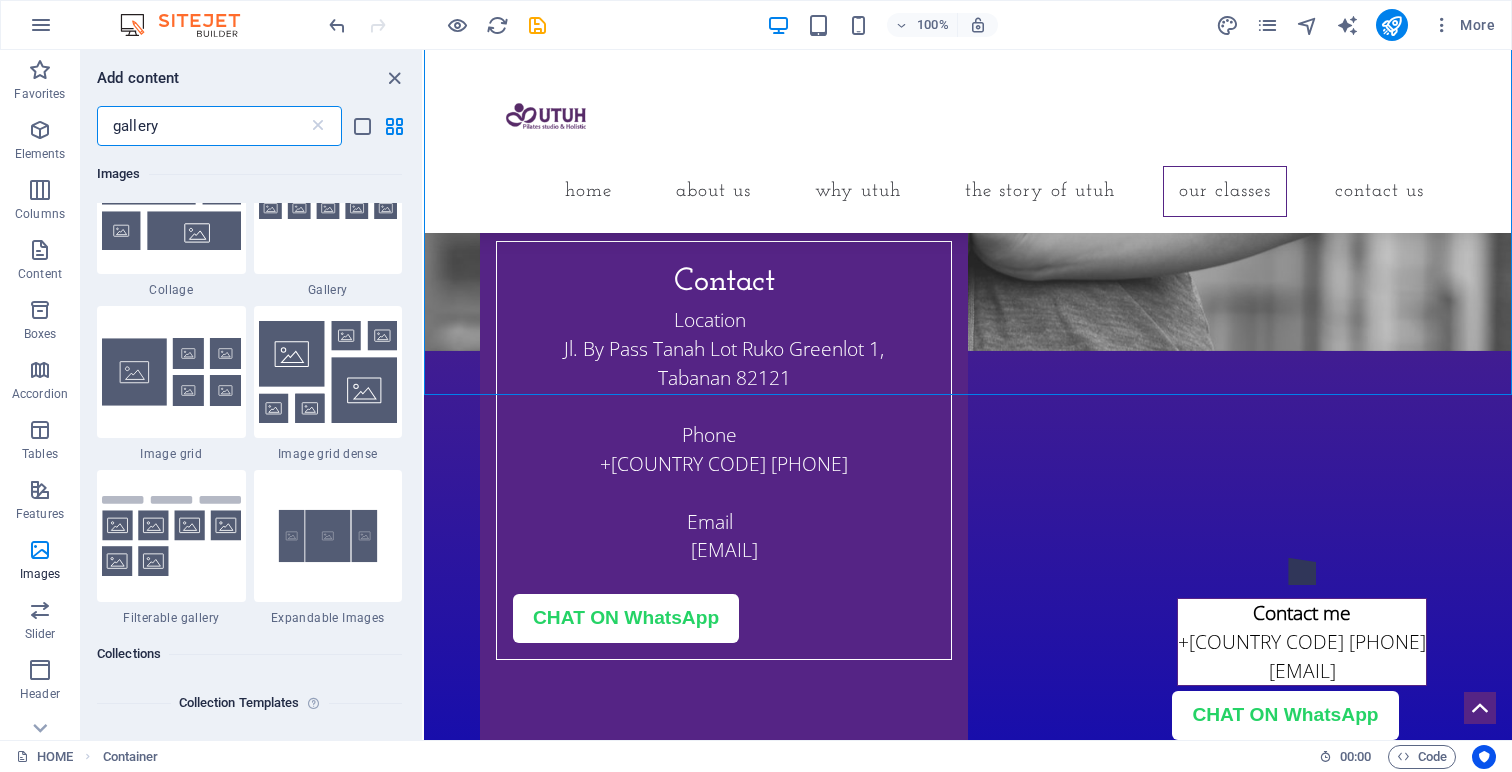 scroll, scrollTop: 382, scrollLeft: 0, axis: vertical 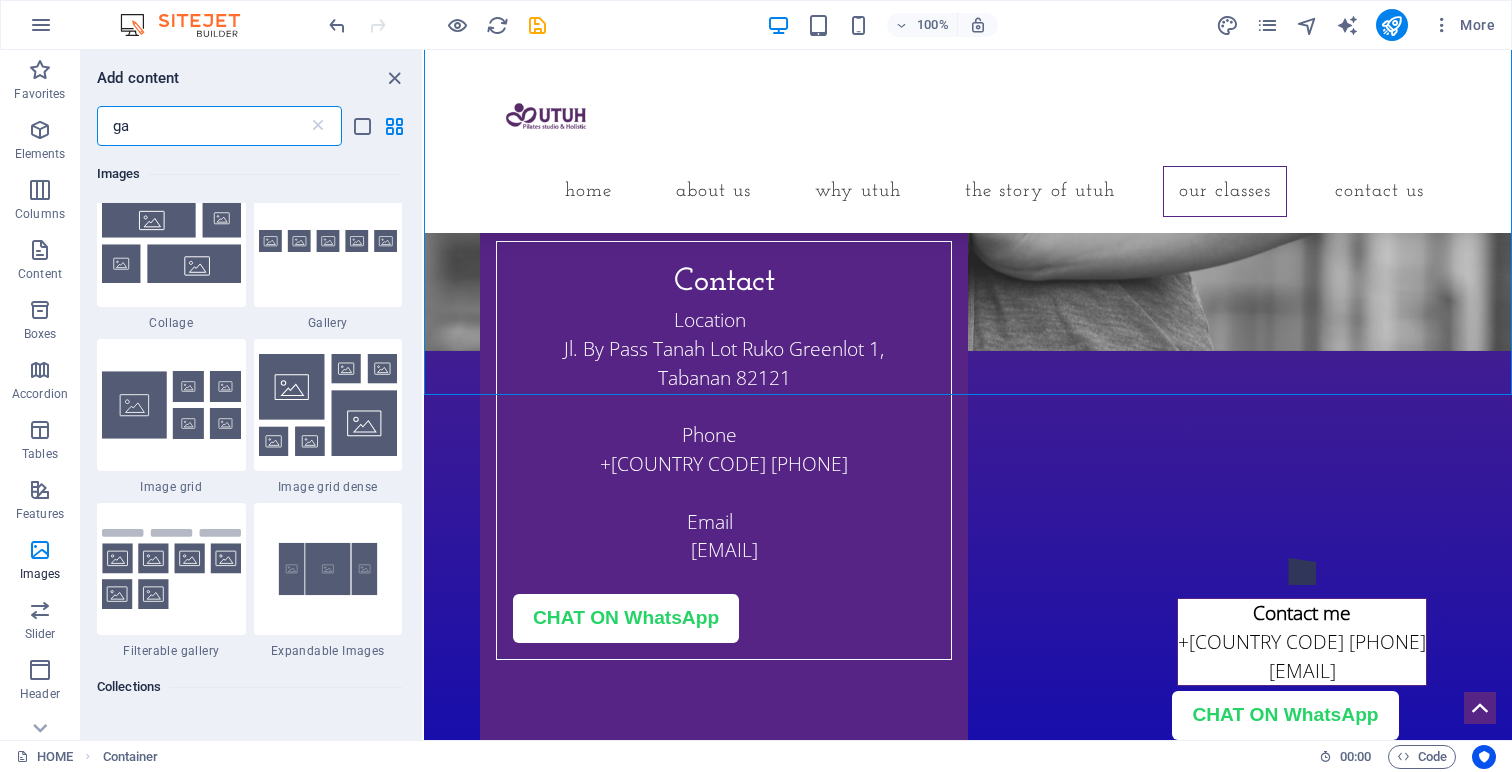 type on "g" 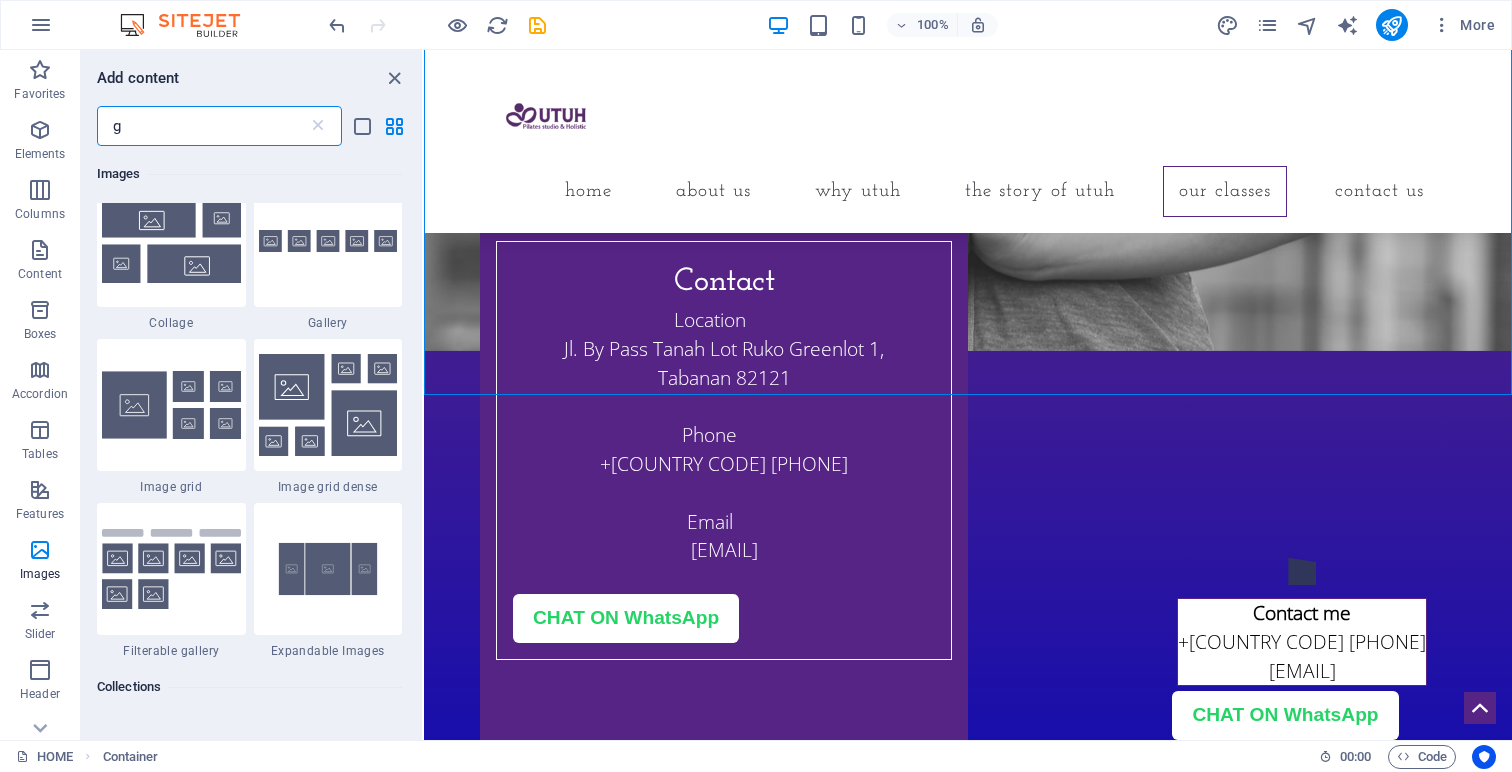 type 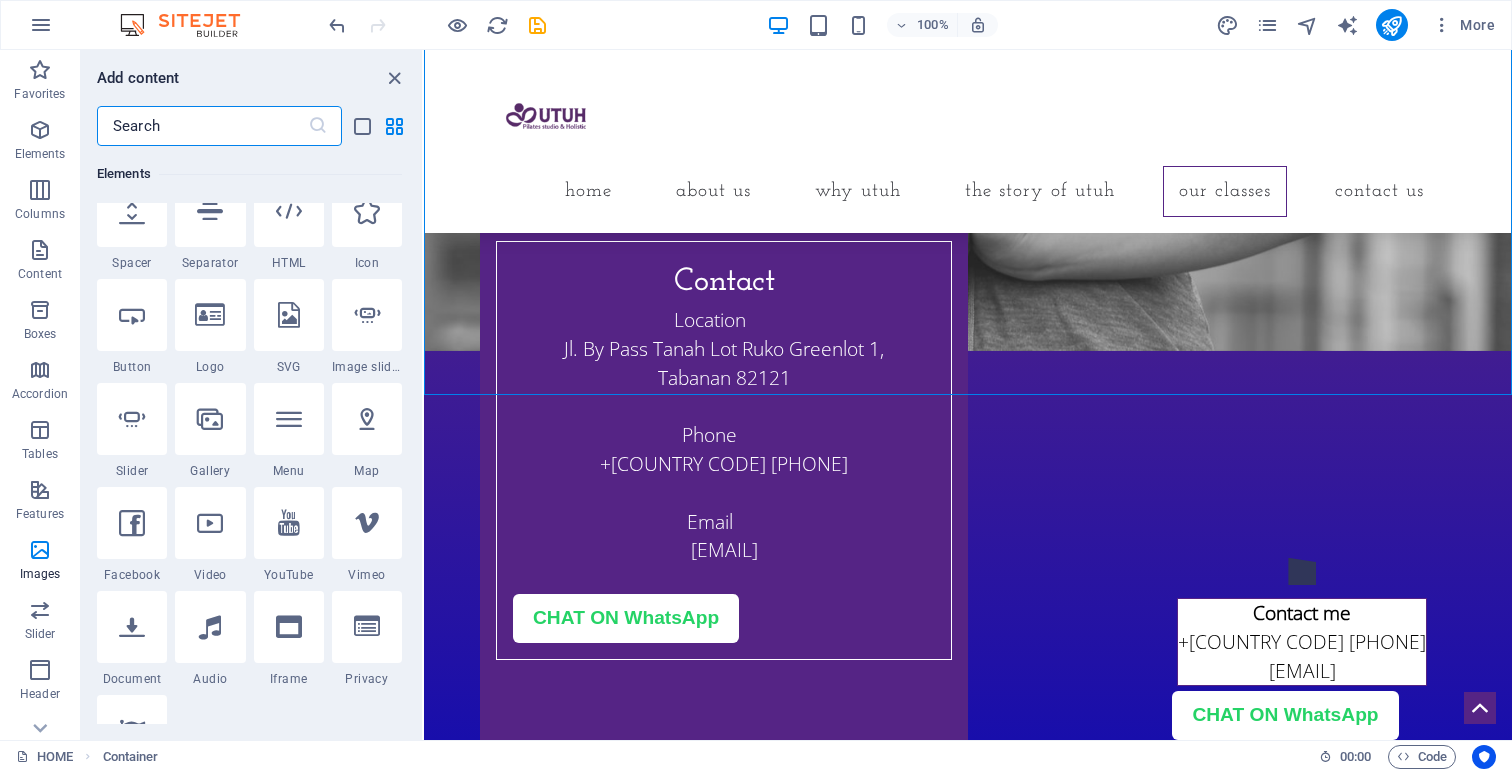 scroll, scrollTop: 10332, scrollLeft: 0, axis: vertical 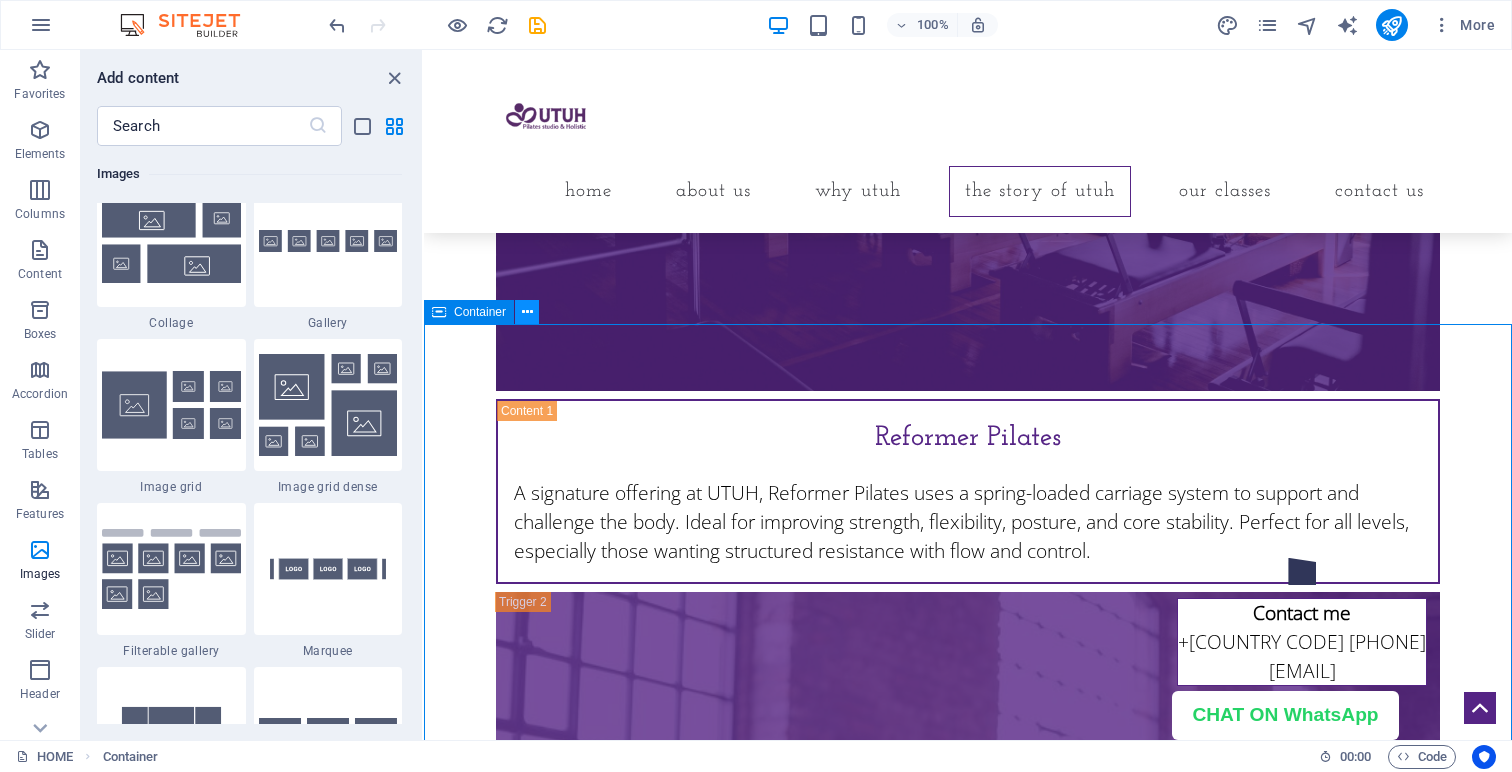 click at bounding box center [527, 312] 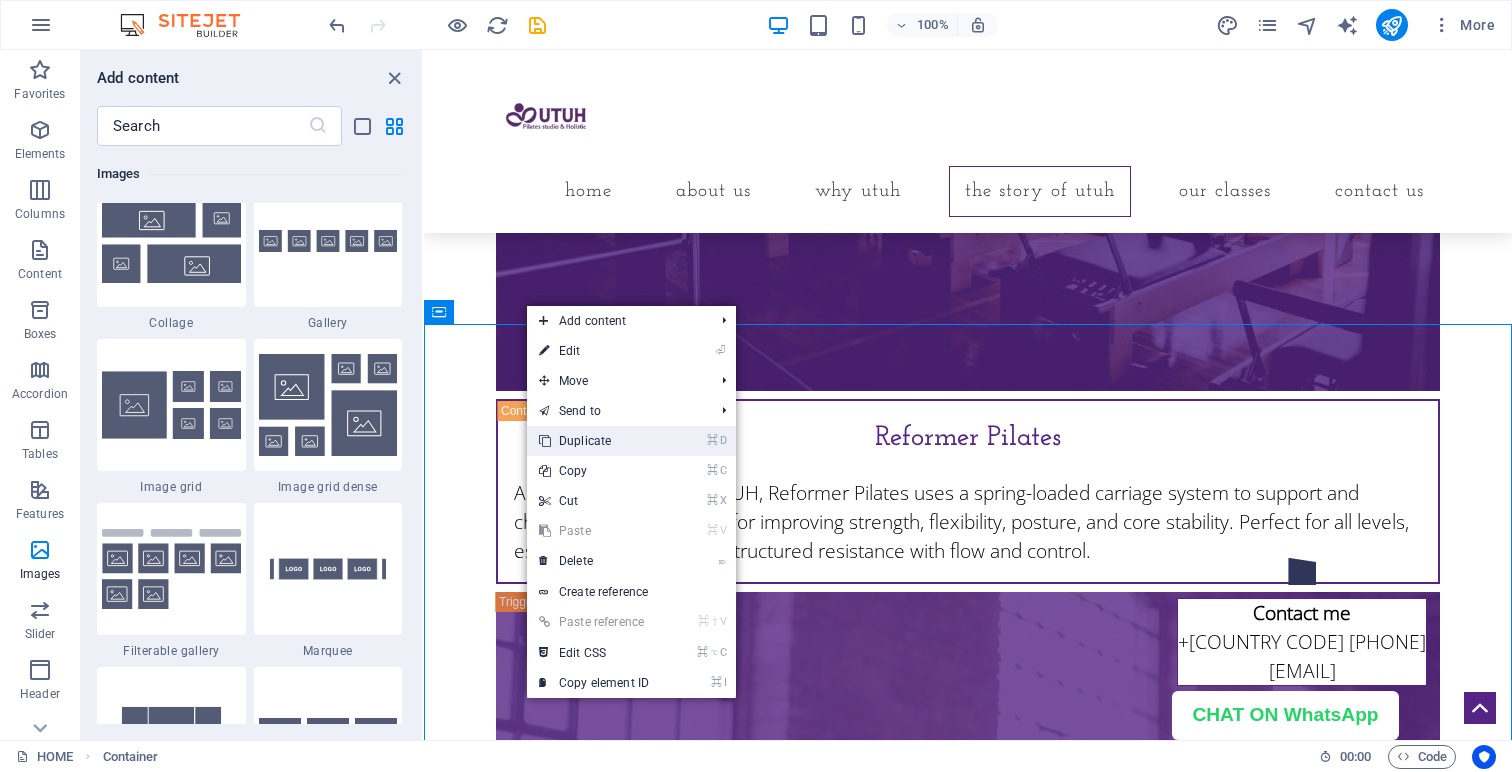 click on "⌘ D  Duplicate" at bounding box center (594, 441) 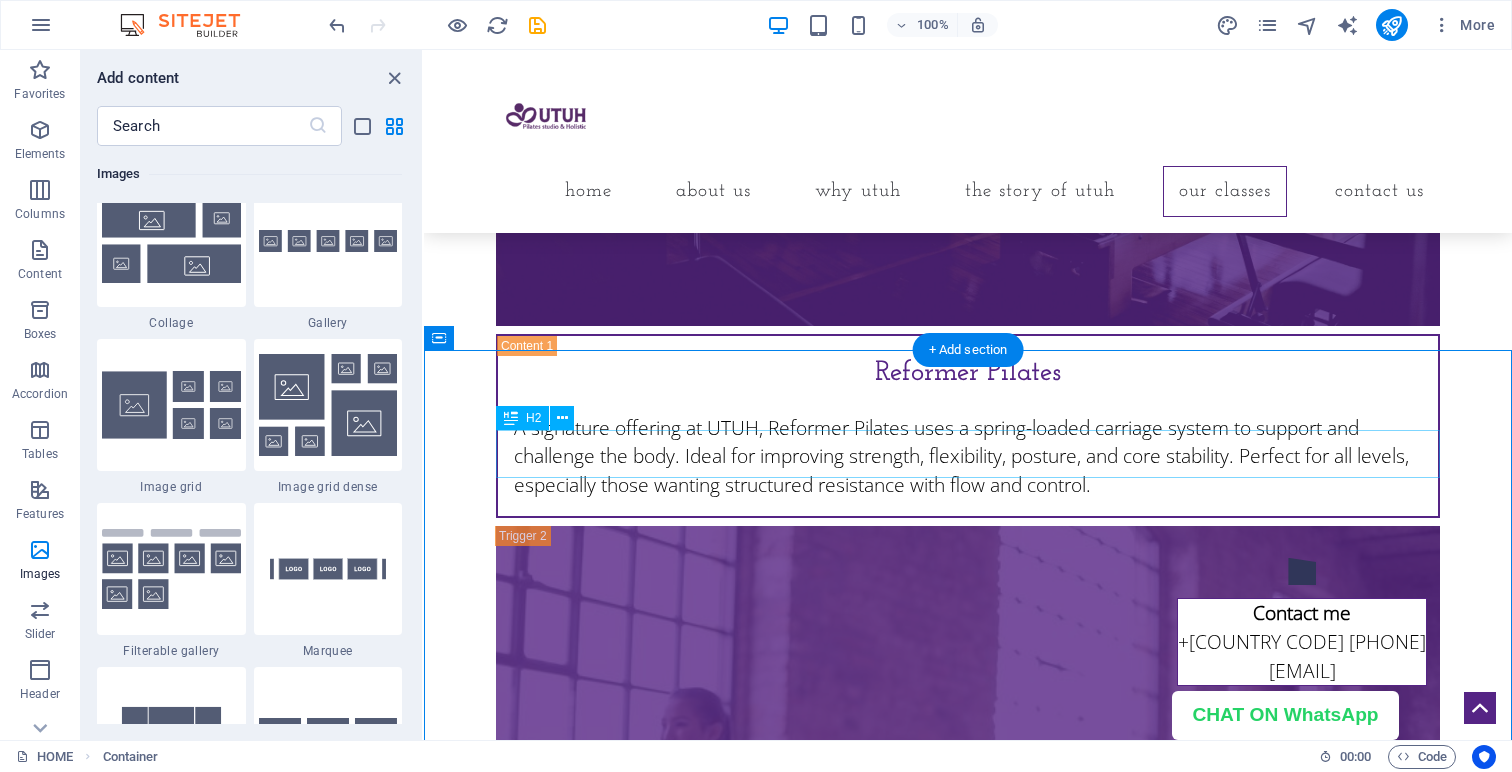 scroll, scrollTop: 7939, scrollLeft: 0, axis: vertical 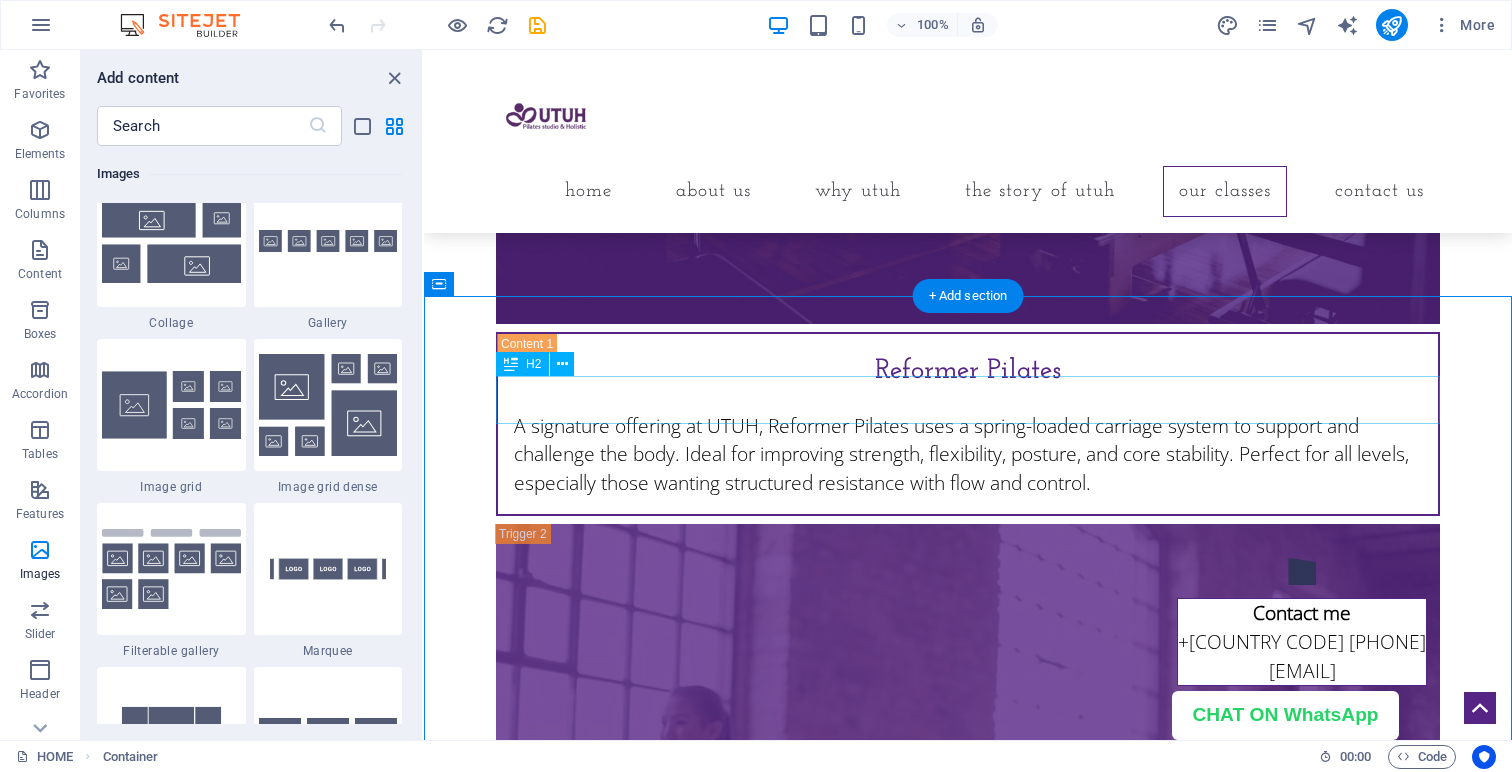 click on "More Classes" at bounding box center (968, -350) 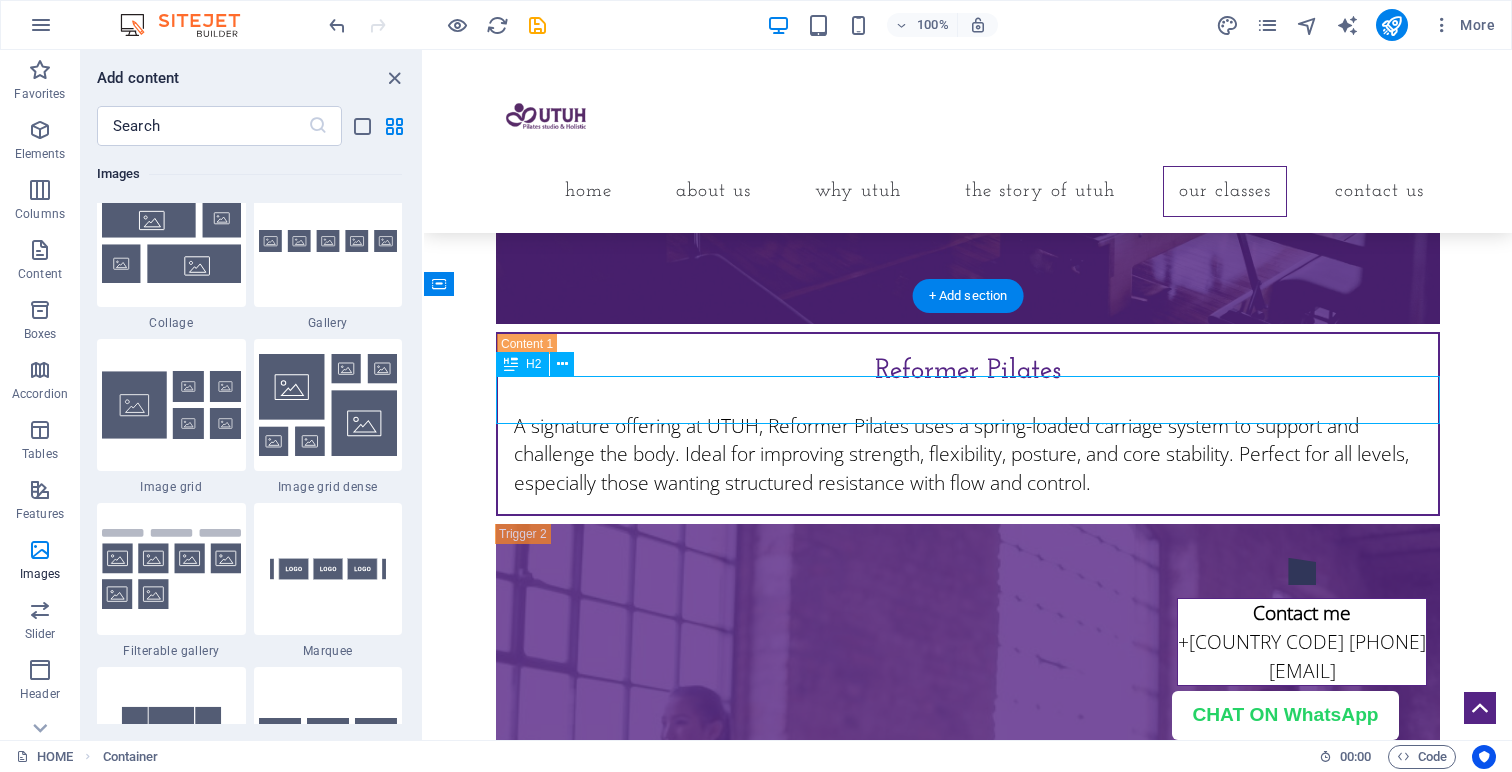 click on "More Classes" at bounding box center (968, -350) 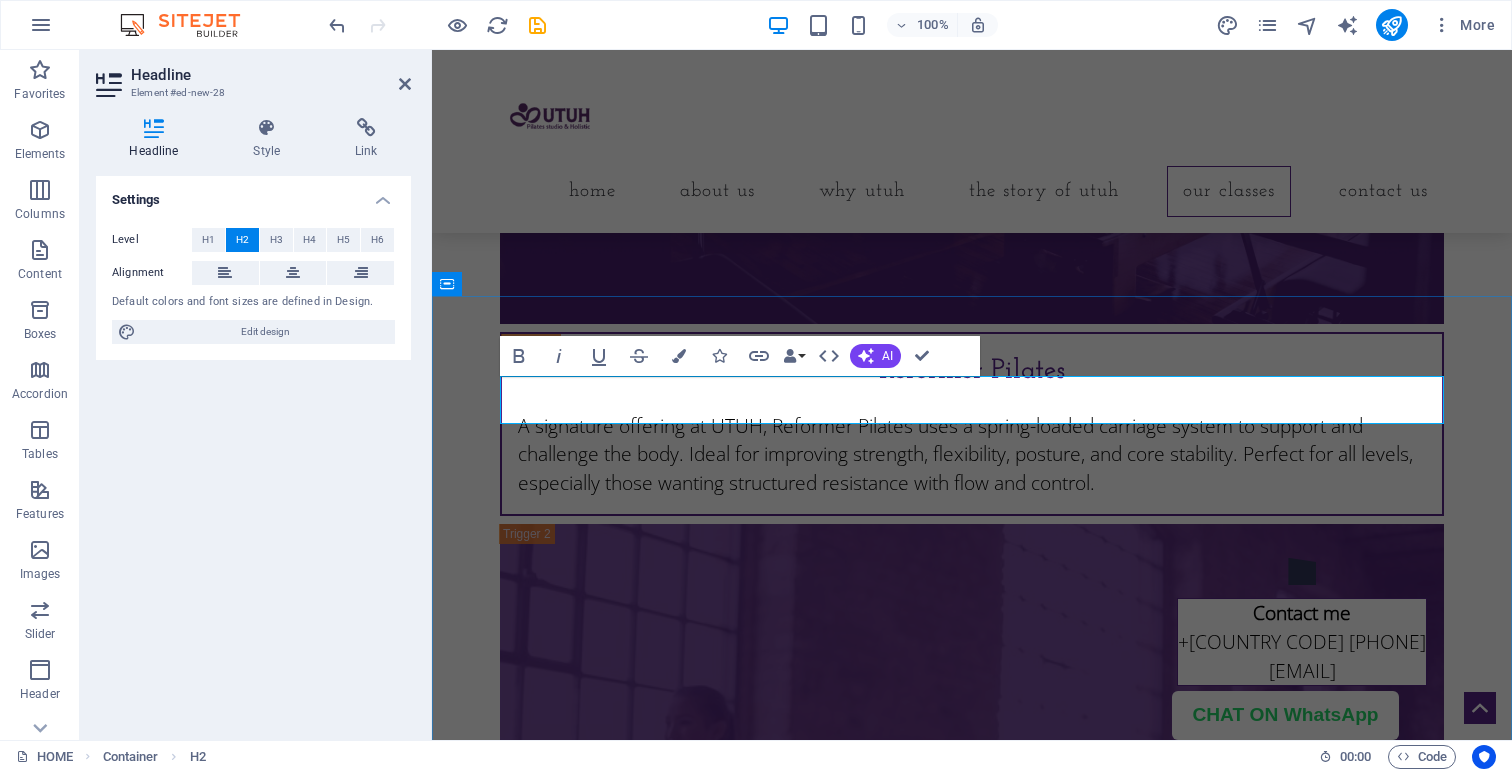 type 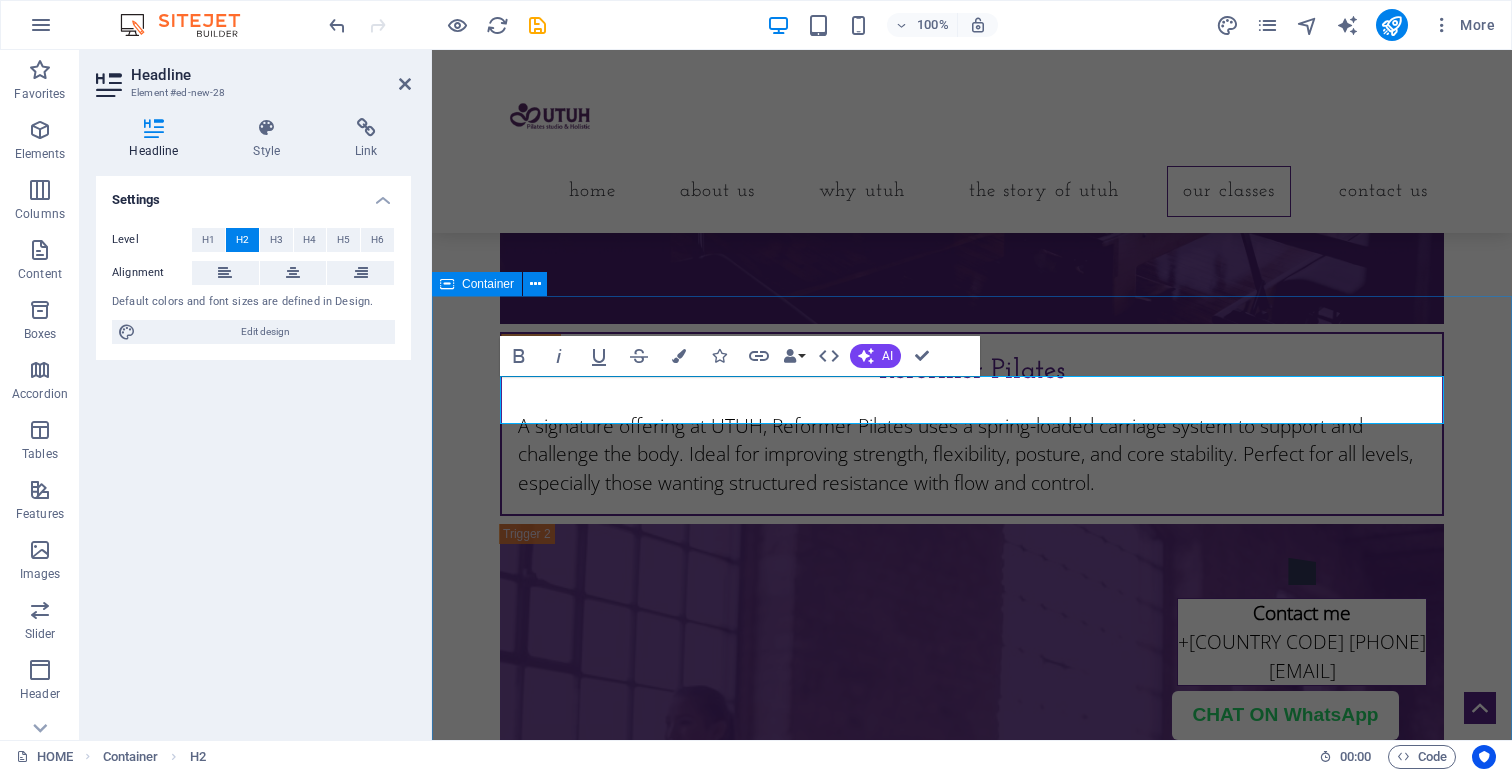 click on "OUR COACH Reformer Pilates Reformer Pilates A signature offering at UTUH, Reformer Pilates uses a spring-loaded carriage system to support and challenge the body. Ideal for improving strength, flexibility, posture, and core stability. Perfect for all levels, especially those wanting structured resistance with flow and control. Private Sessions Private Sessions 1-on-1 sessions tailored to your body, your history, and your goals. Whether you’re recovering from injury, managing emotional trauma, or seeking postural refinement, our internationally certified instructors provide personalized guidance rooted in somatic and psychological safety. Group Classes Group Classes Move, breathe, and grow together. Our small-group classes are limited in size to maintain individualized attention while cultivating community energy. Group formats include both mat and Reformer sessions, and are suitable for beginners to intermediate movers." at bounding box center (972, 901) 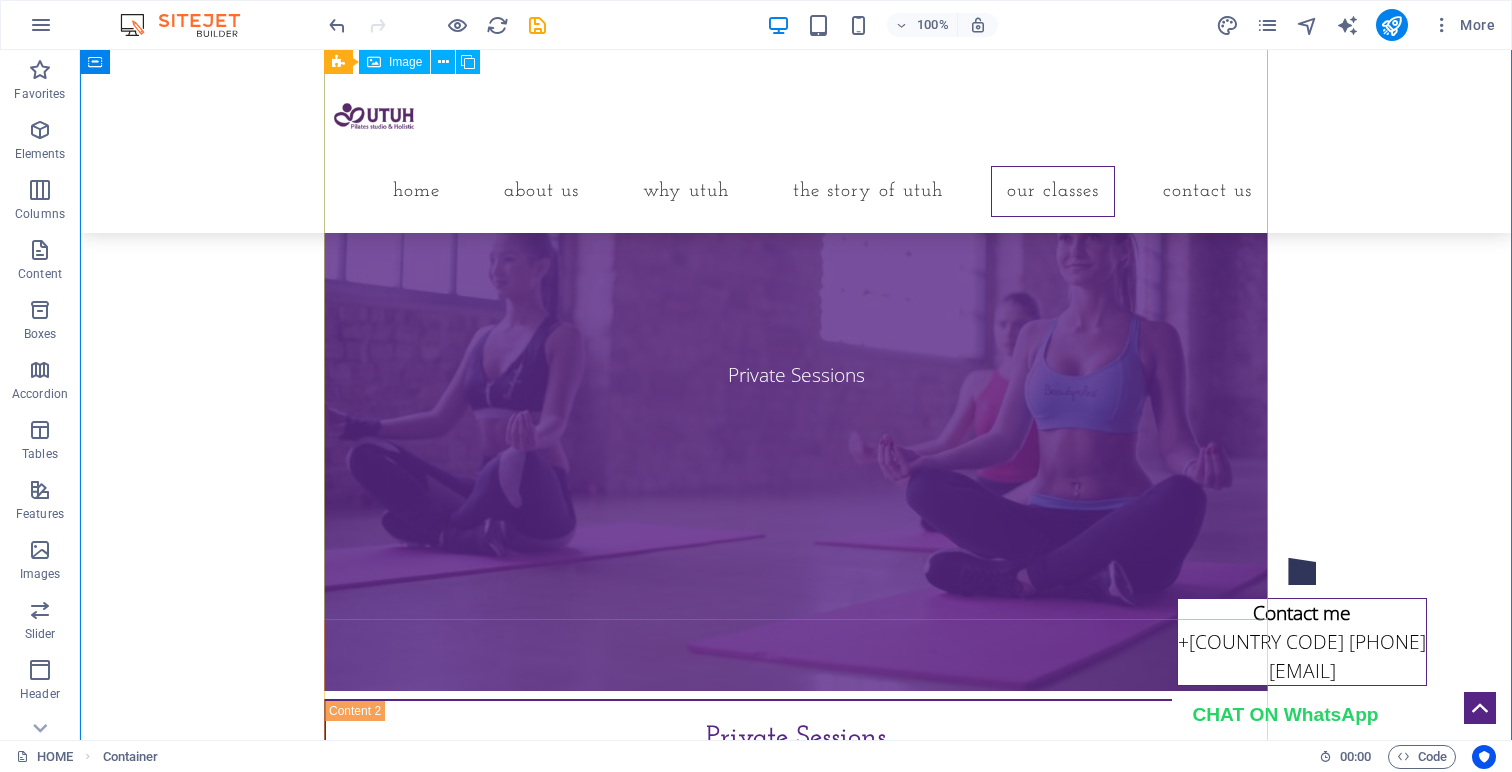 scroll, scrollTop: 8389, scrollLeft: 0, axis: vertical 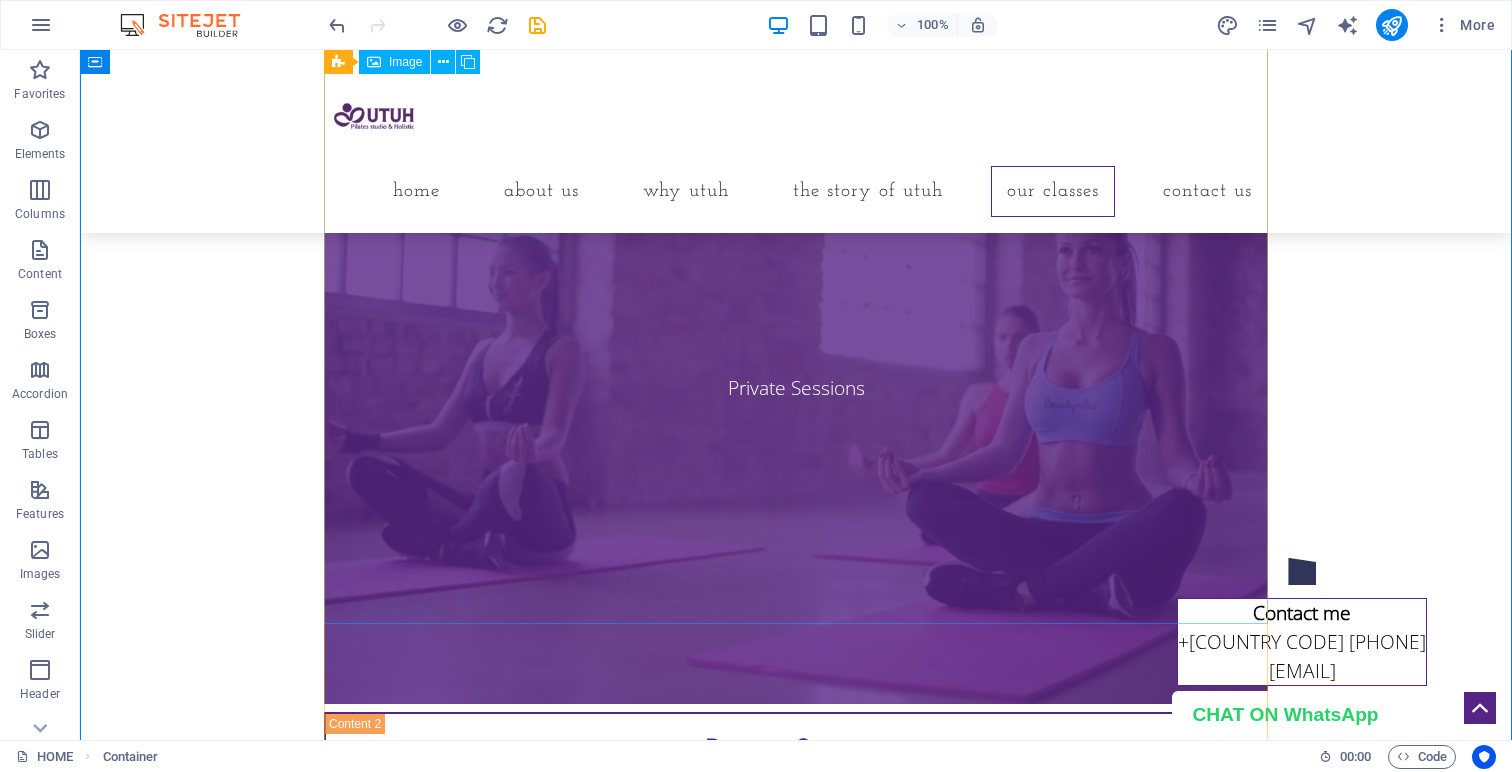 click on "Reformer Pilates" at bounding box center [796, -441] 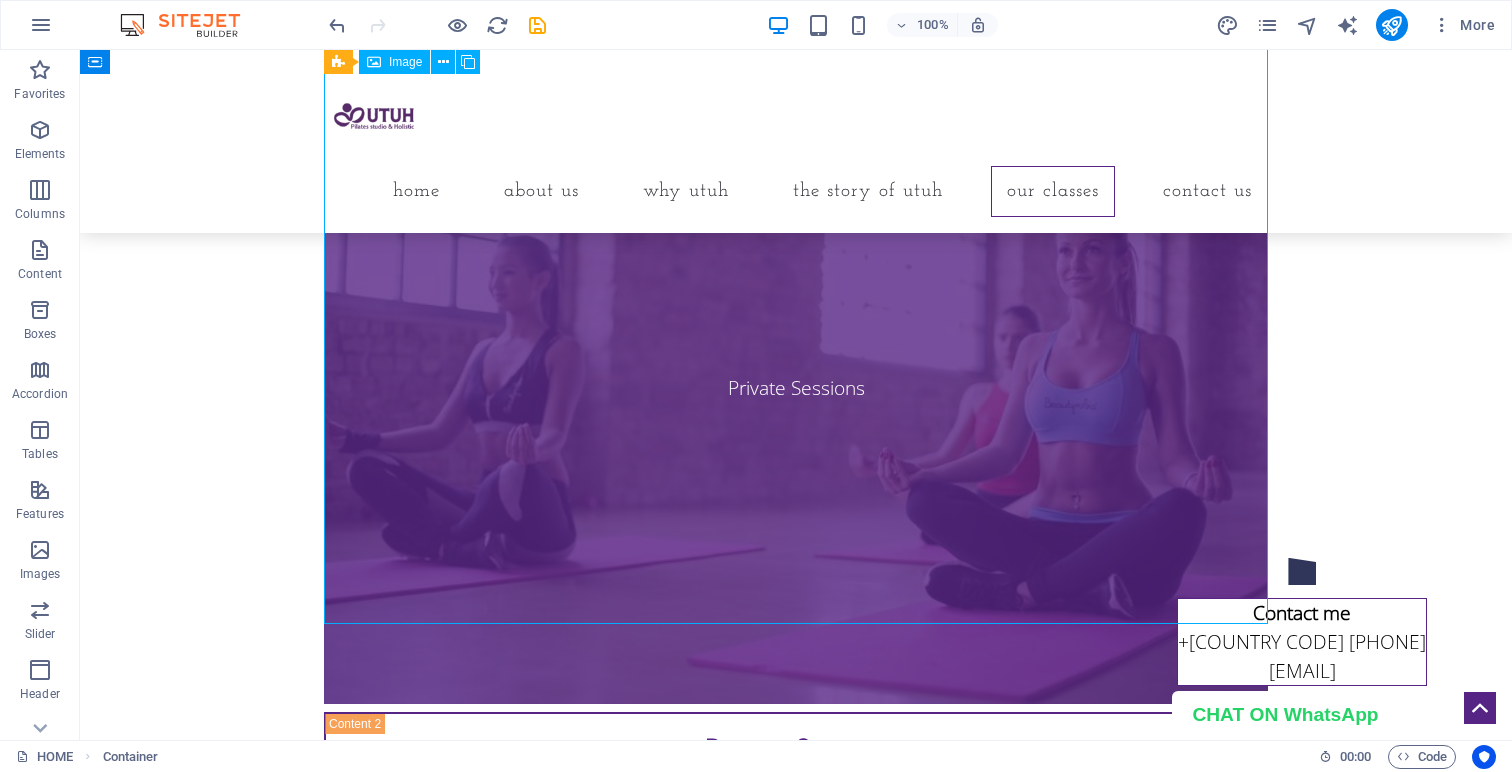 click on "Reformer Pilates" at bounding box center [796, -441] 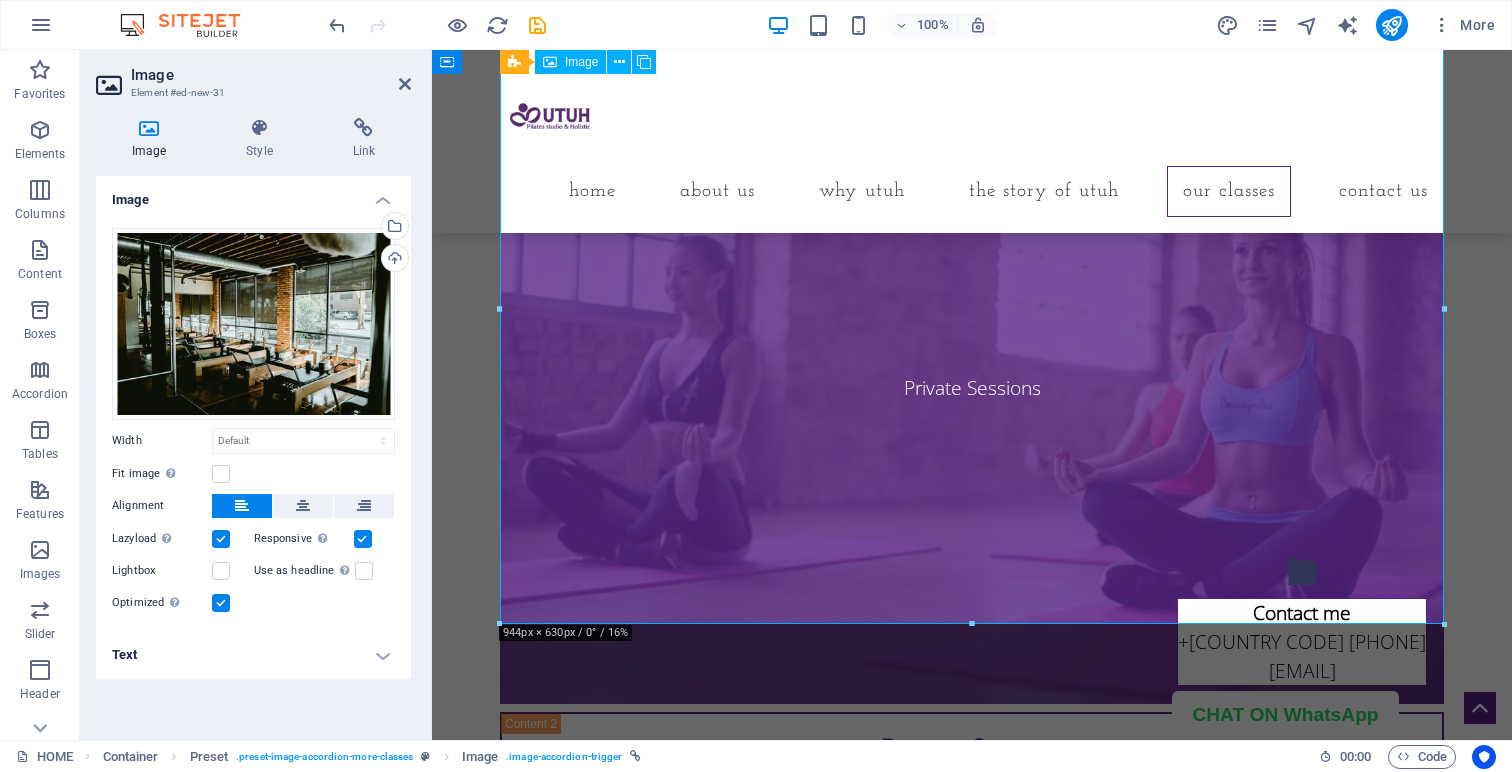 click on "Reformer Pilates" at bounding box center (972, -441) 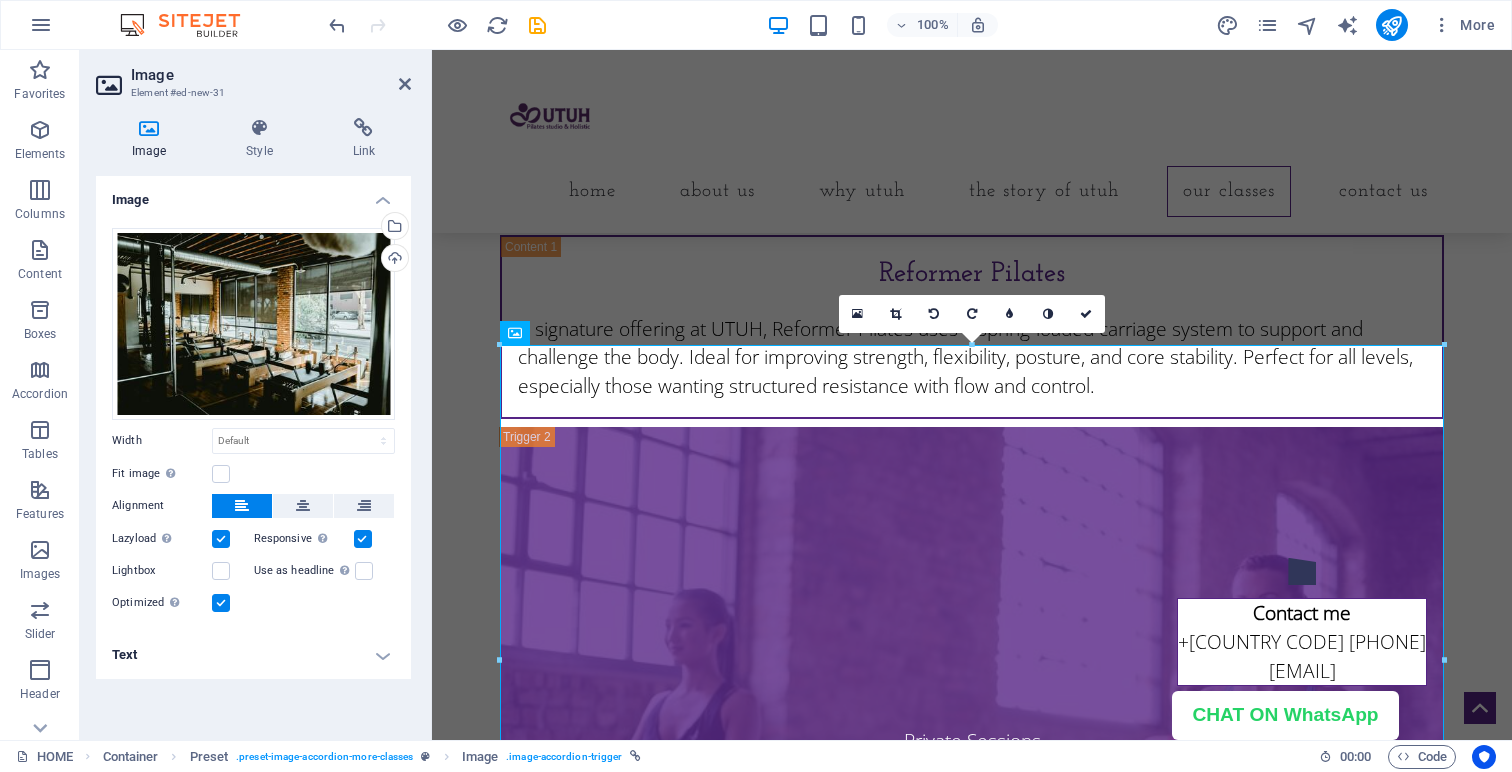 scroll, scrollTop: 8038, scrollLeft: 0, axis: vertical 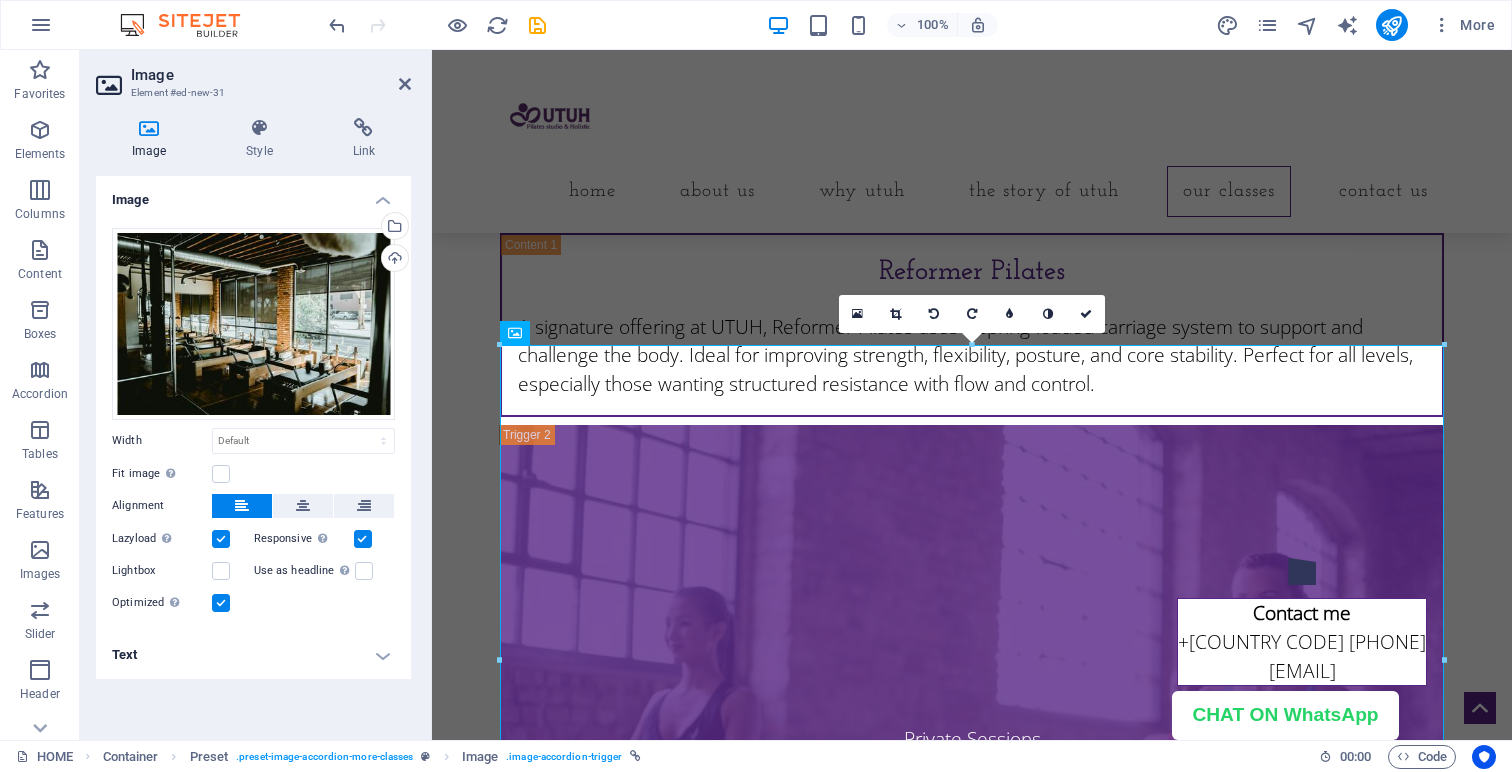 click on "Text" at bounding box center (253, 655) 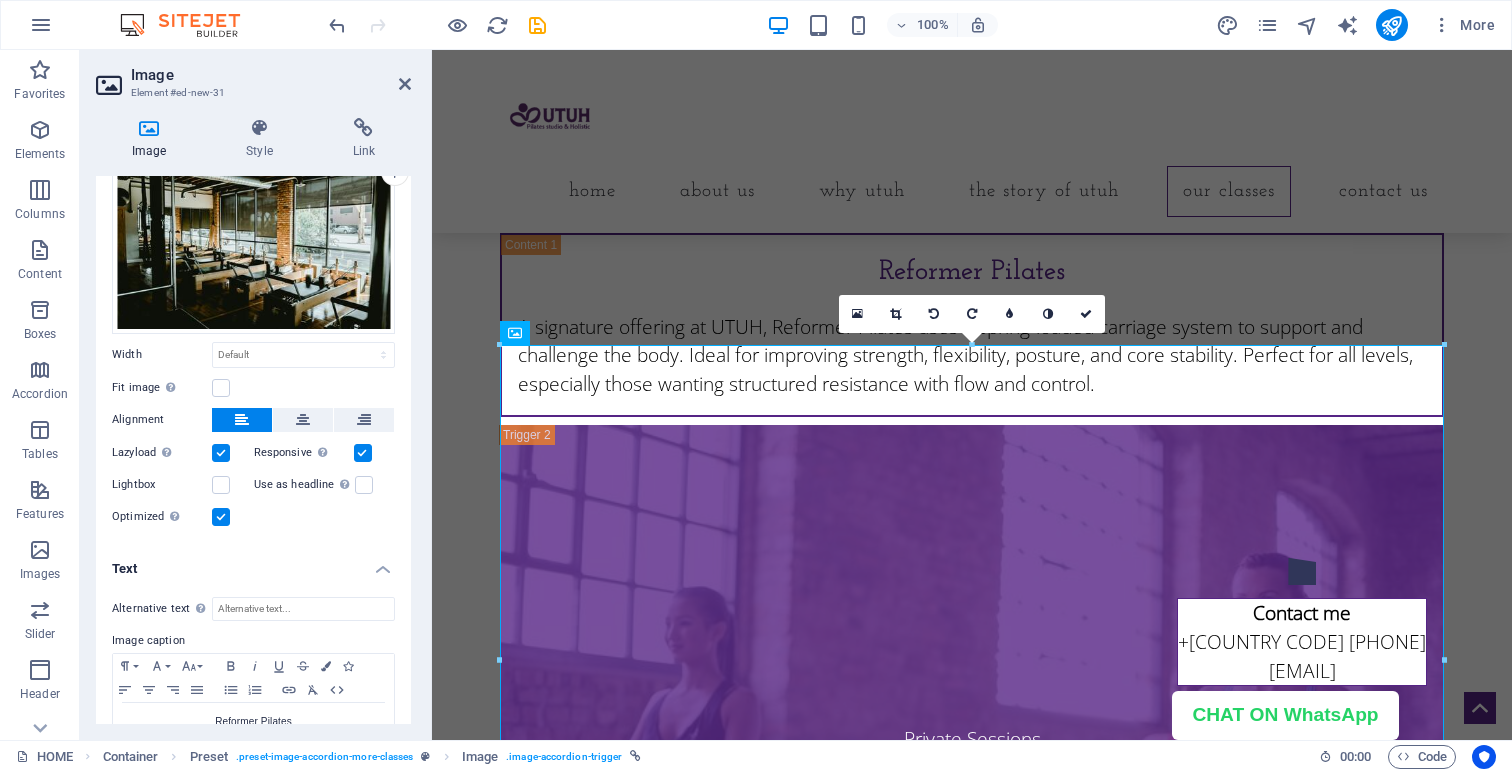 scroll, scrollTop: 140, scrollLeft: 0, axis: vertical 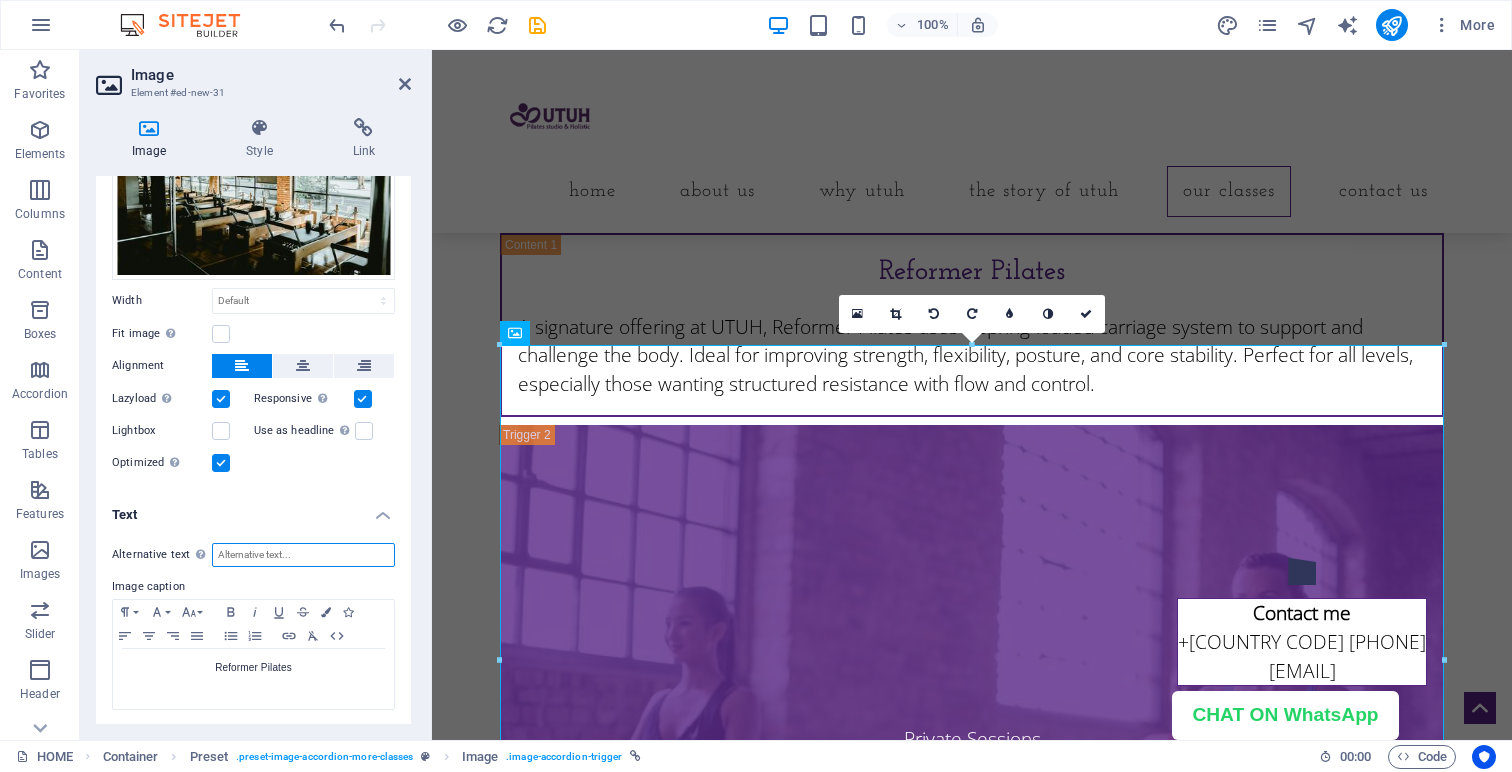 click on "Alternative text The alternative text is used by devices that cannot display images (e.g. image search engines) and should be added to every image to improve website accessibility." at bounding box center (303, 555) 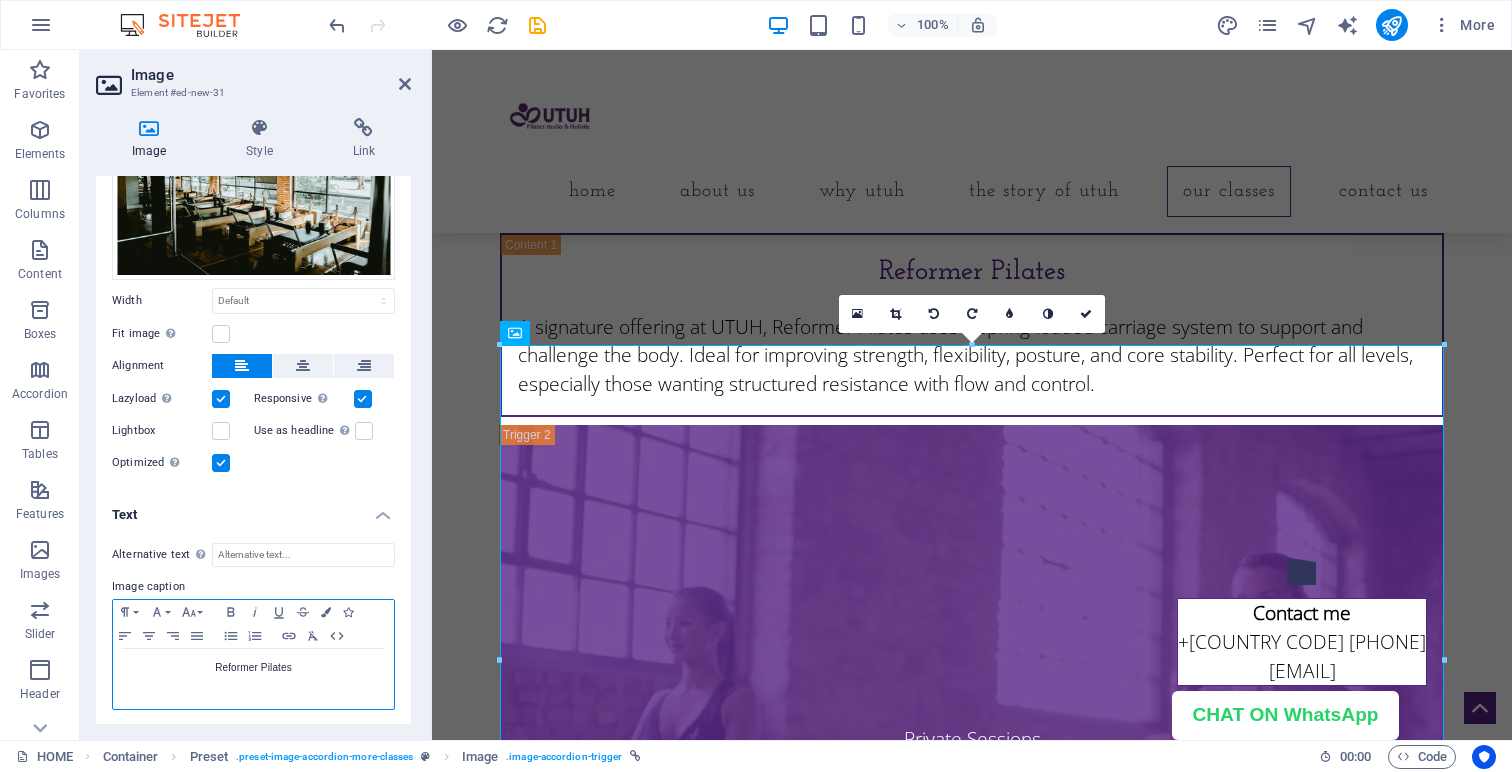 click on "Reformer Pilates" at bounding box center (253, 668) 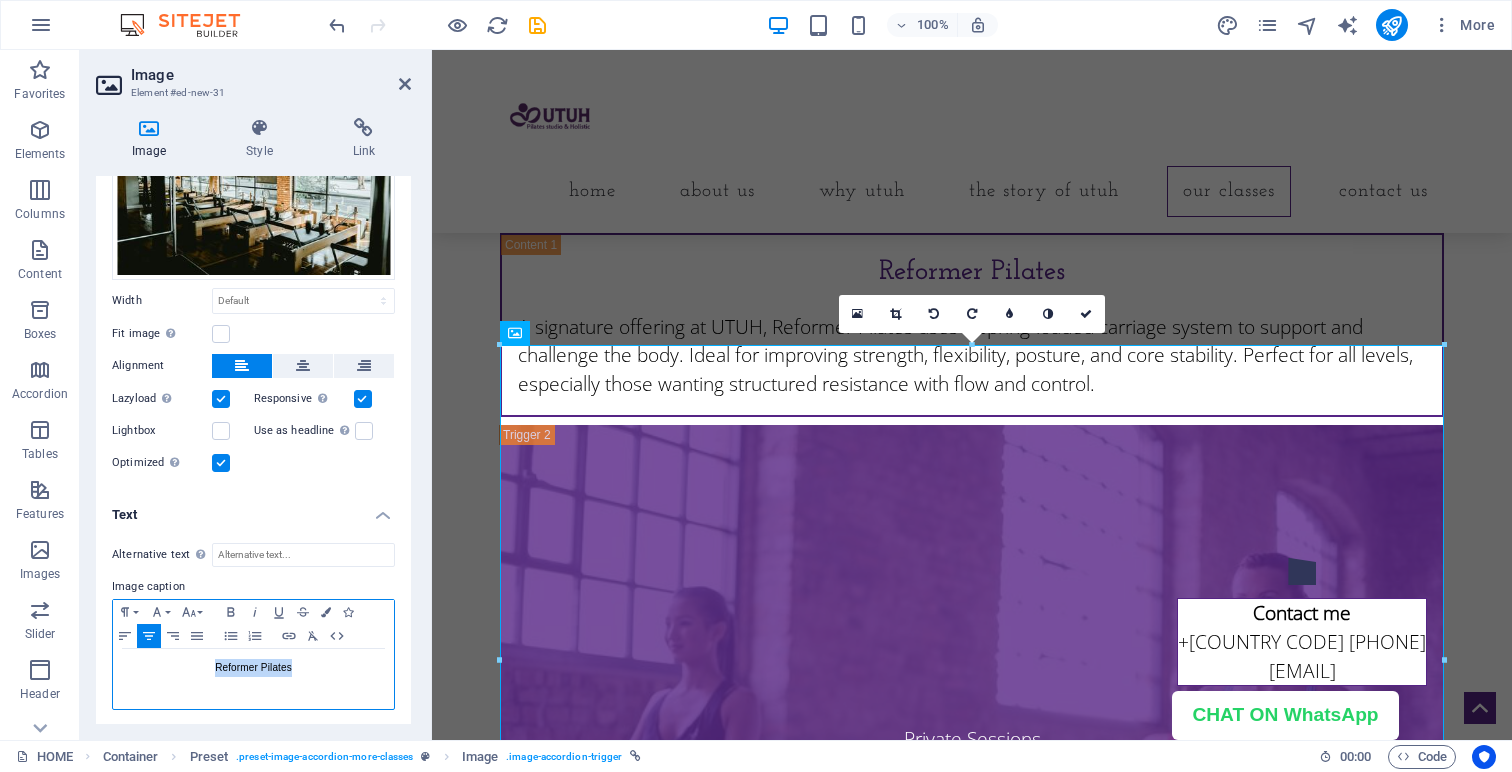 type 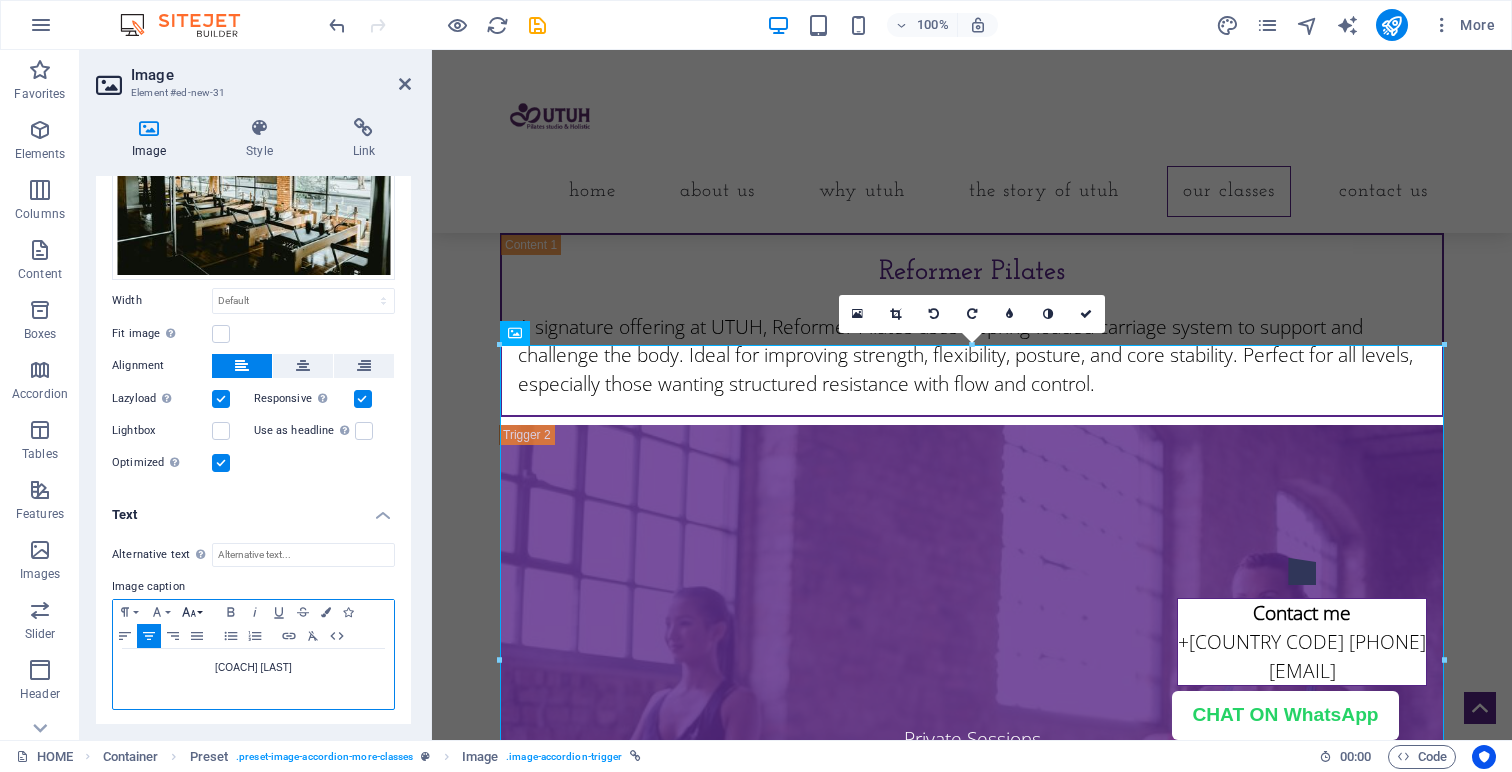 click 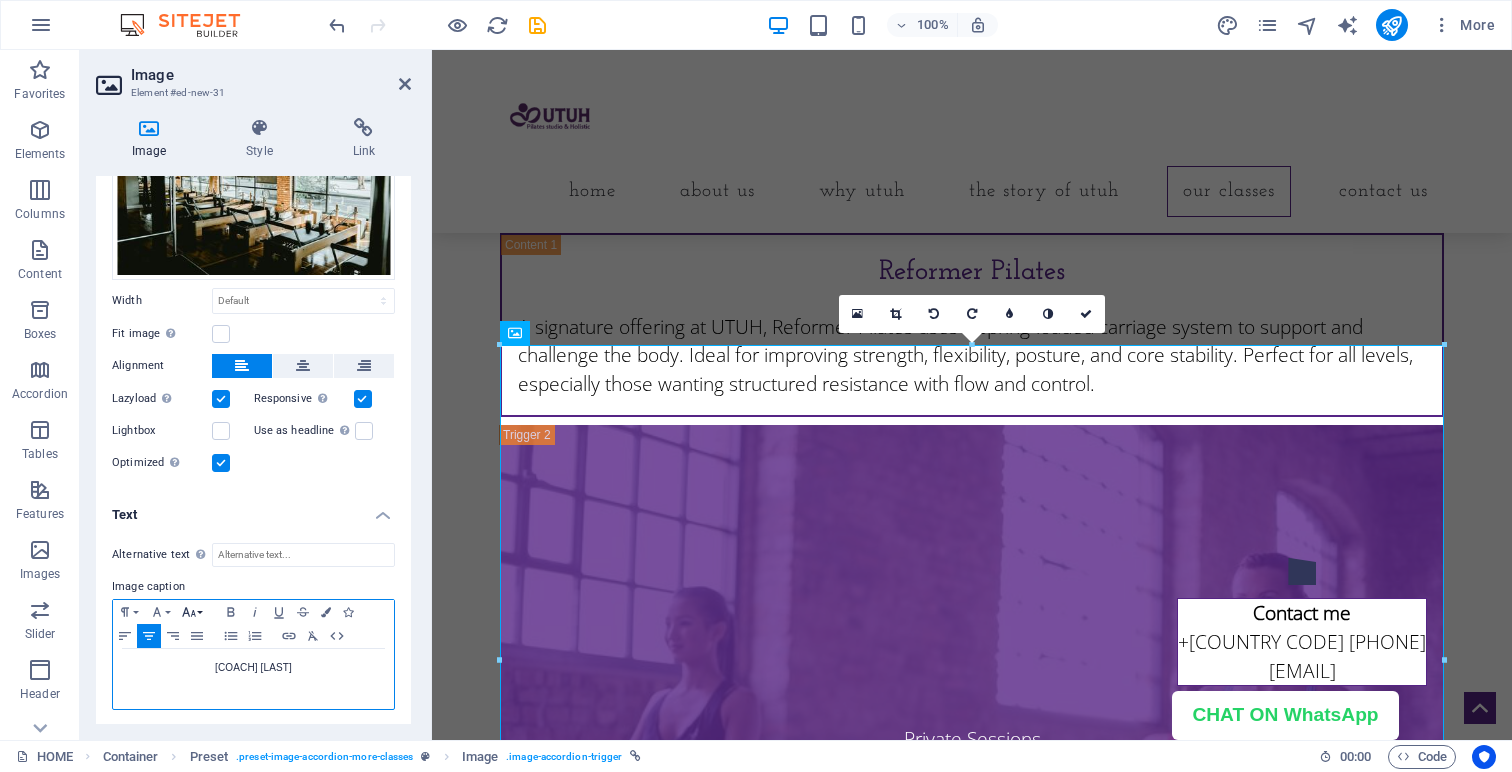 scroll, scrollTop: 83, scrollLeft: 0, axis: vertical 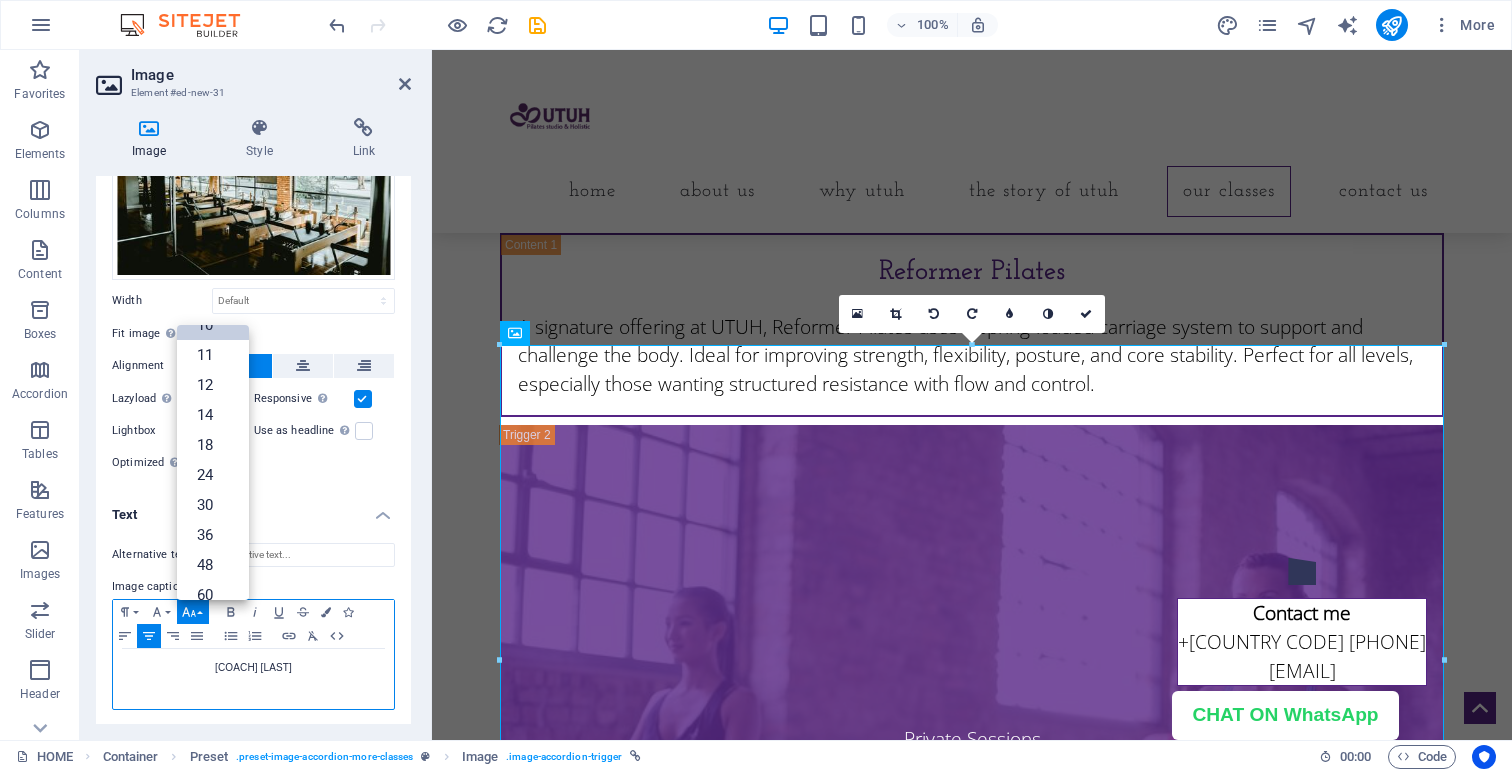 click 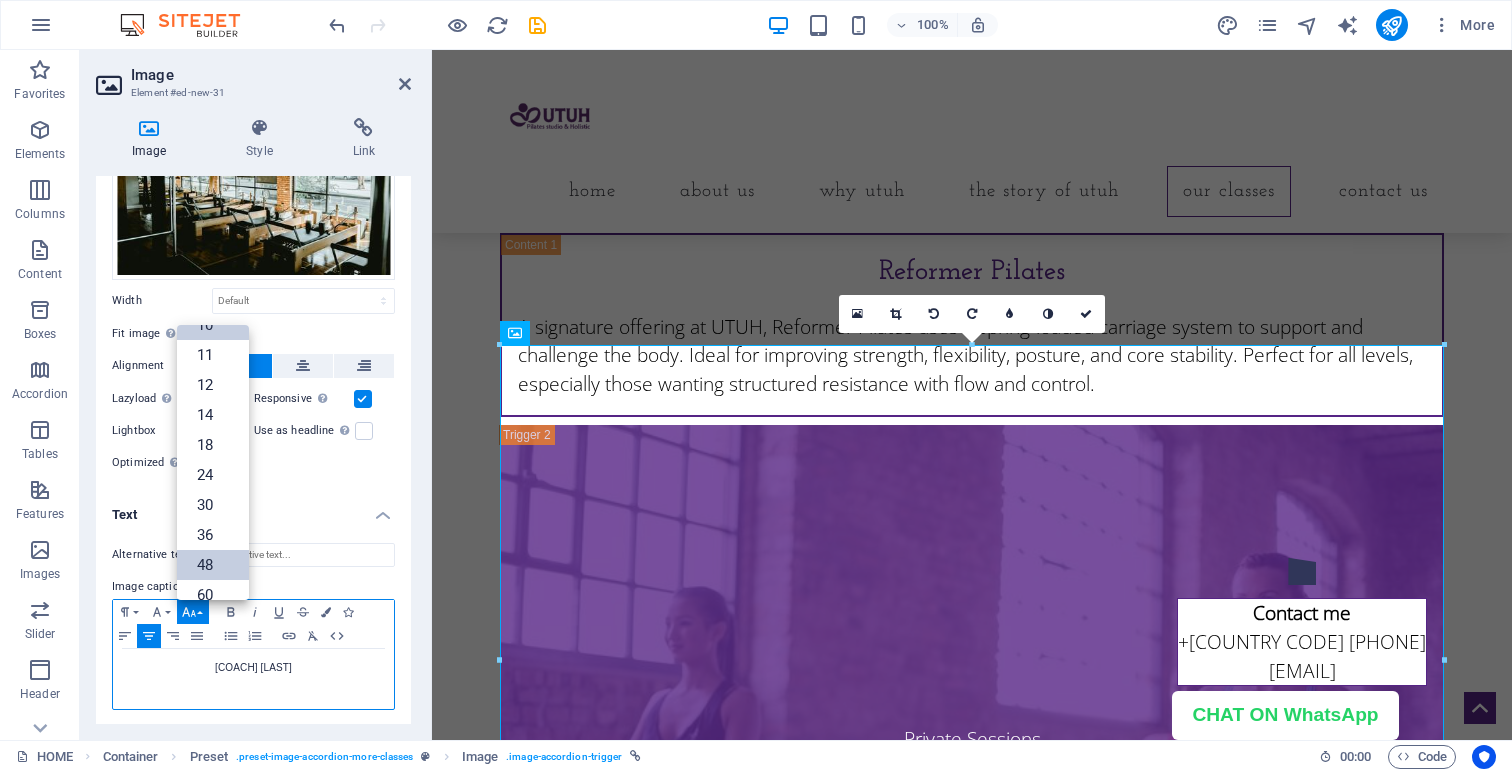 click on "48" at bounding box center (213, 565) 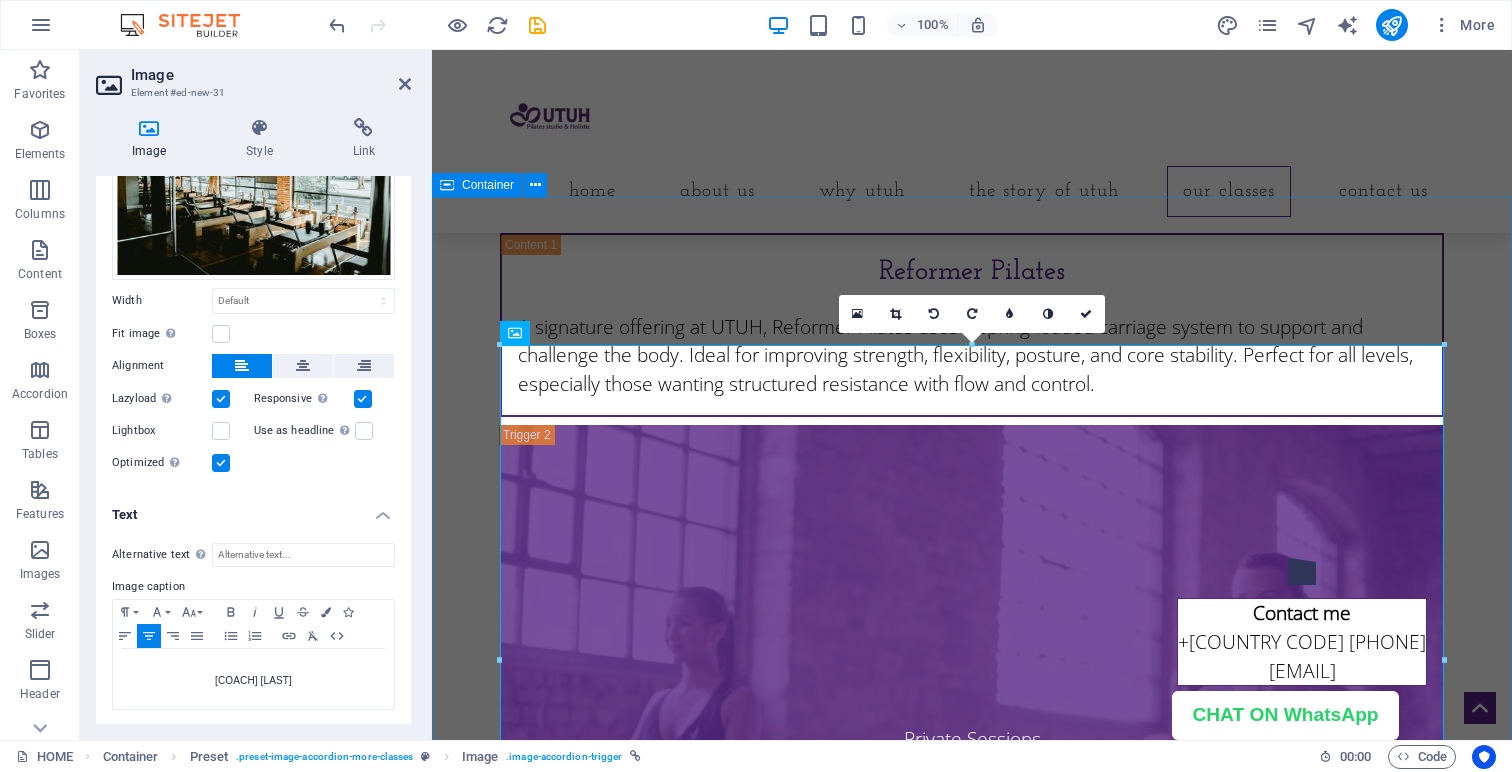 click on "OUR COACH Coach Tracy Reformer Pilates A signature offering at UTUH, Reformer Pilates uses a spring-loaded carriage system to support and challenge the body. Ideal for improving strength, flexibility, posture, and core stability. Perfect for all levels, especially those wanting structured resistance with flow and control. Private Sessions Private Sessions 1-on-1 sessions tailored to your body, your history, and your goals. Whether you’re recovering from injury, managing emotional trauma, or seeking postural refinement, our internationally certified instructors provide personalized guidance rooted in somatic and psychological safety. Group Classes Group Classes Move, breathe, and grow together. Our small-group classes are limited in size to maintain individualized attention while cultivating community energy. Group formats include both mat and Reformer sessions, and are suitable for beginners to intermediate movers." at bounding box center [972, 802] 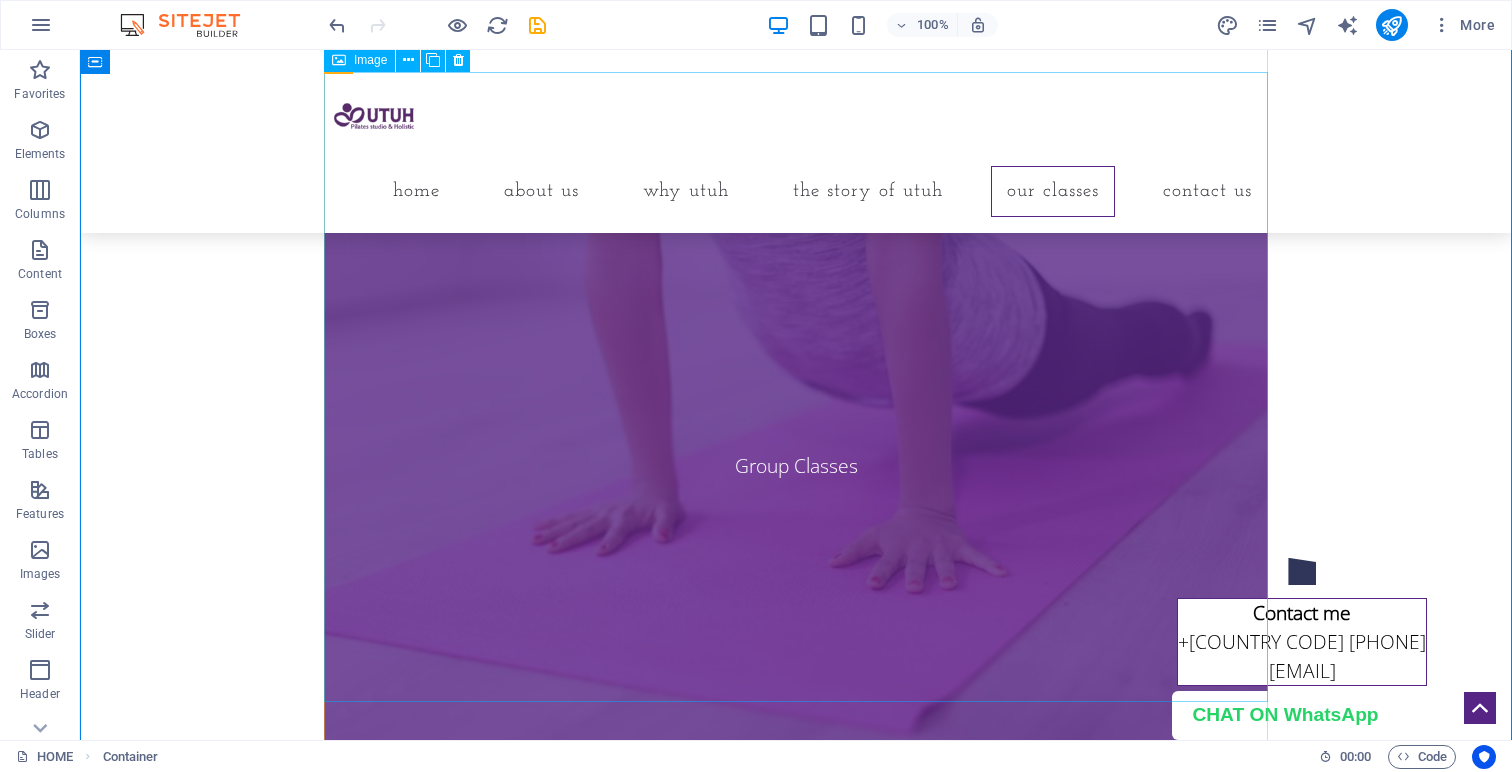 scroll, scrollTop: 9157, scrollLeft: 0, axis: vertical 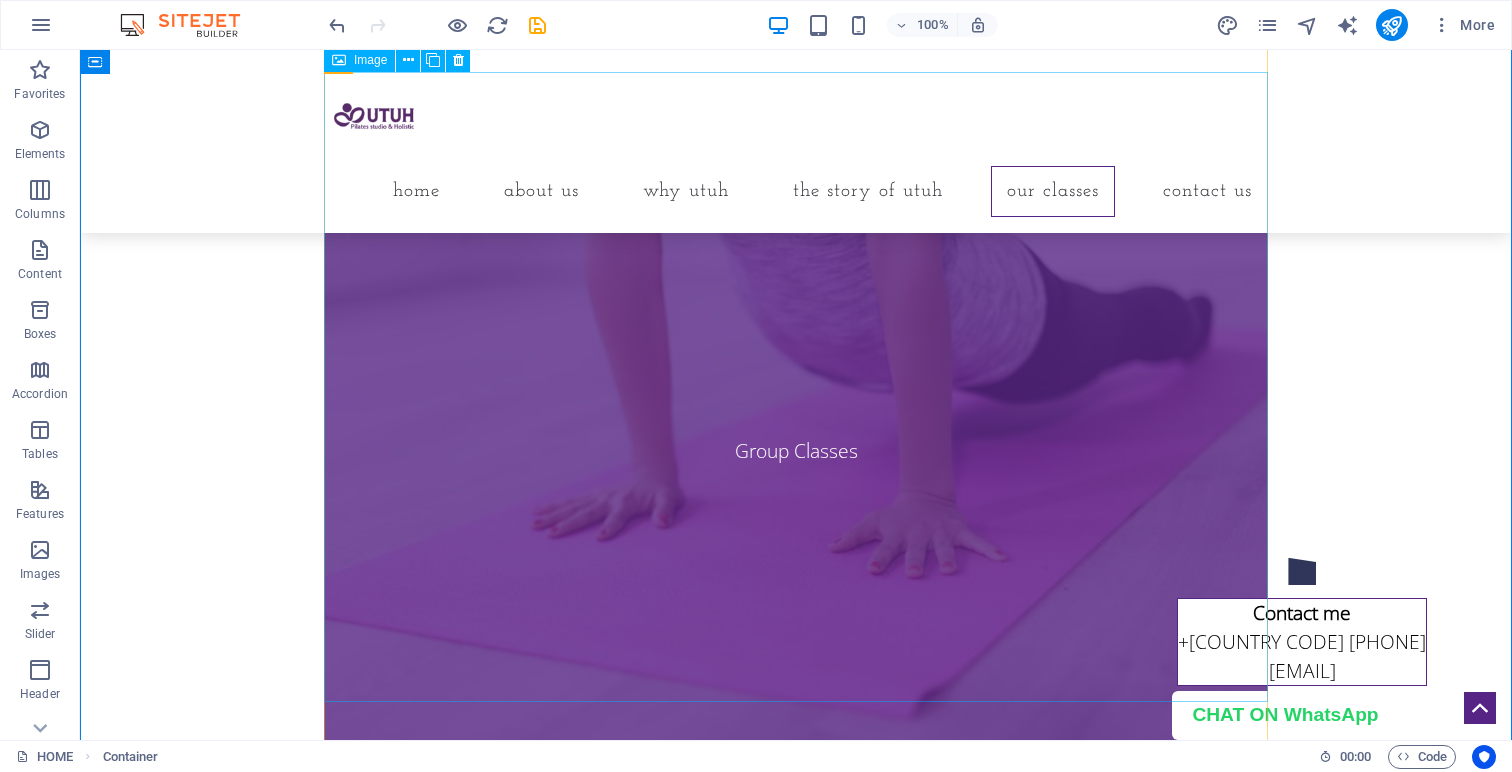 click on "Private Sessions" at bounding box center (796, -379) 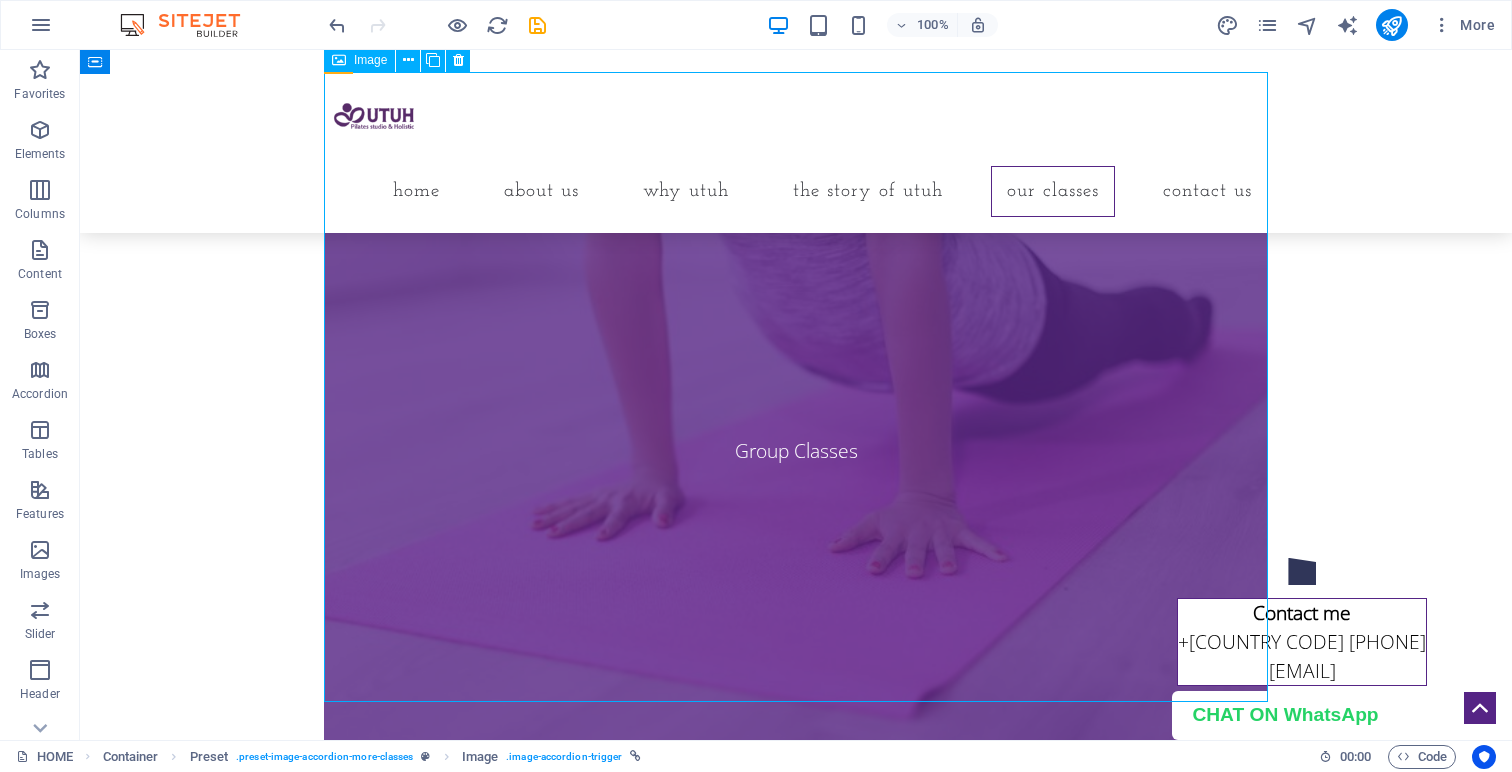 click on "Private Sessions" at bounding box center [796, -379] 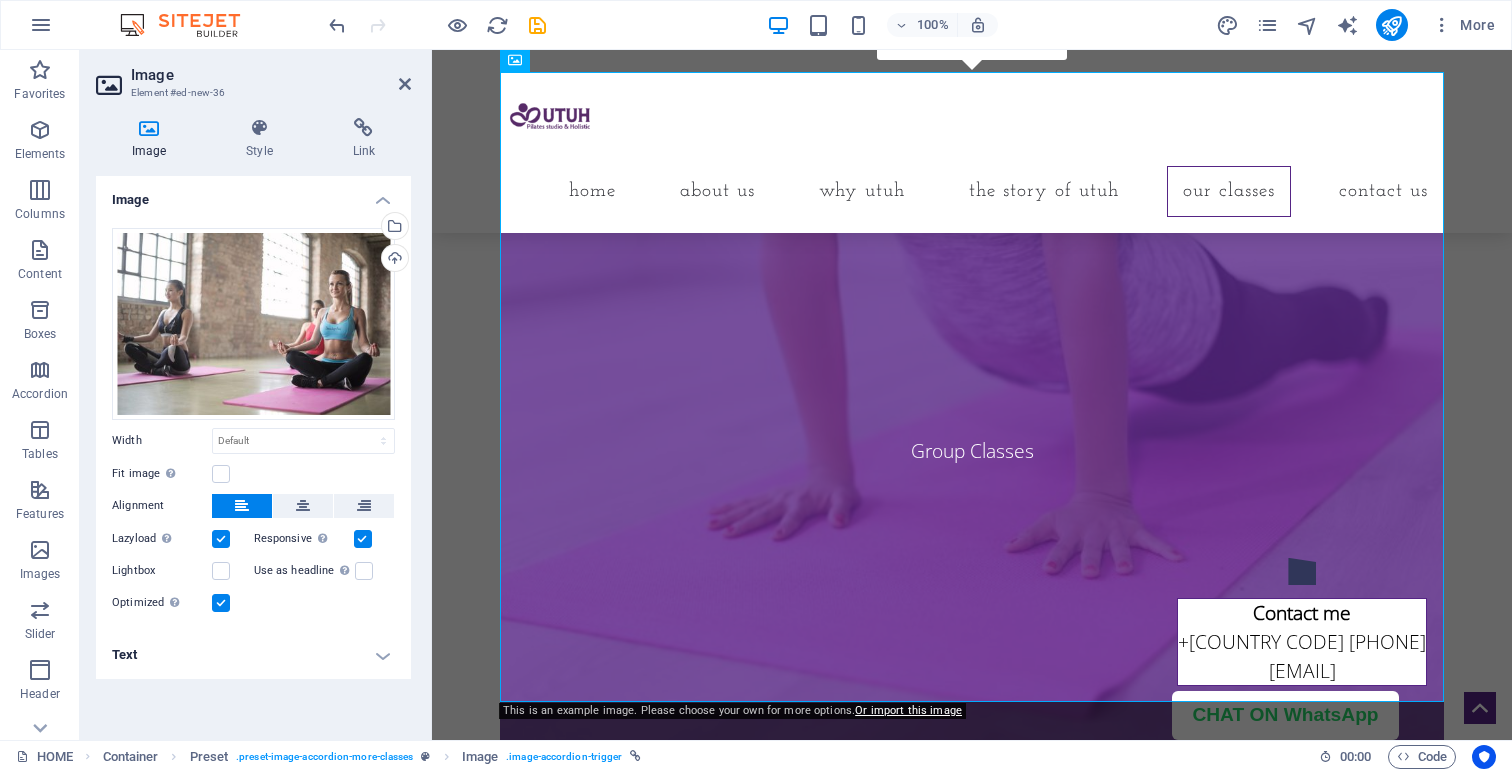 click on "Text" at bounding box center [253, 655] 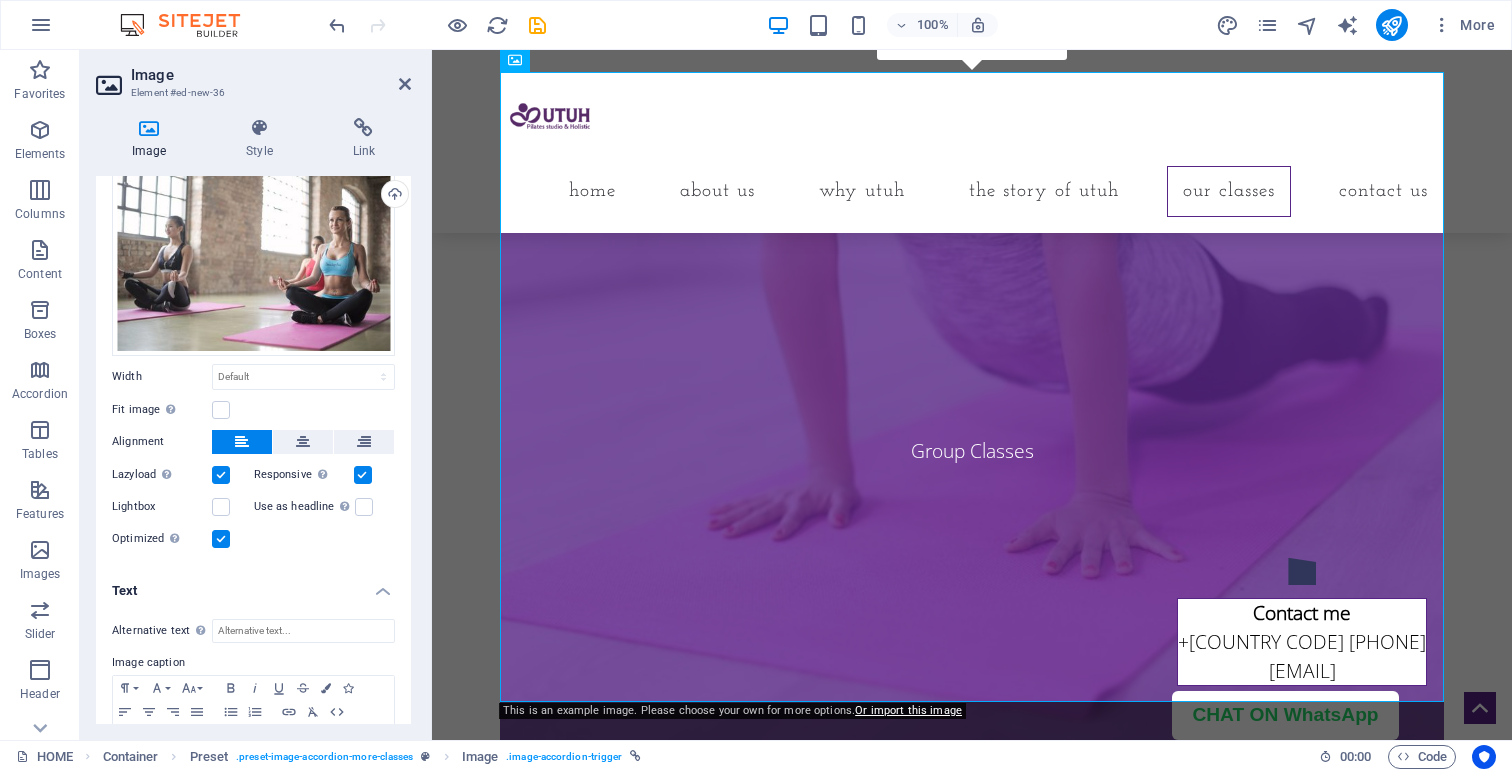 scroll, scrollTop: 140, scrollLeft: 0, axis: vertical 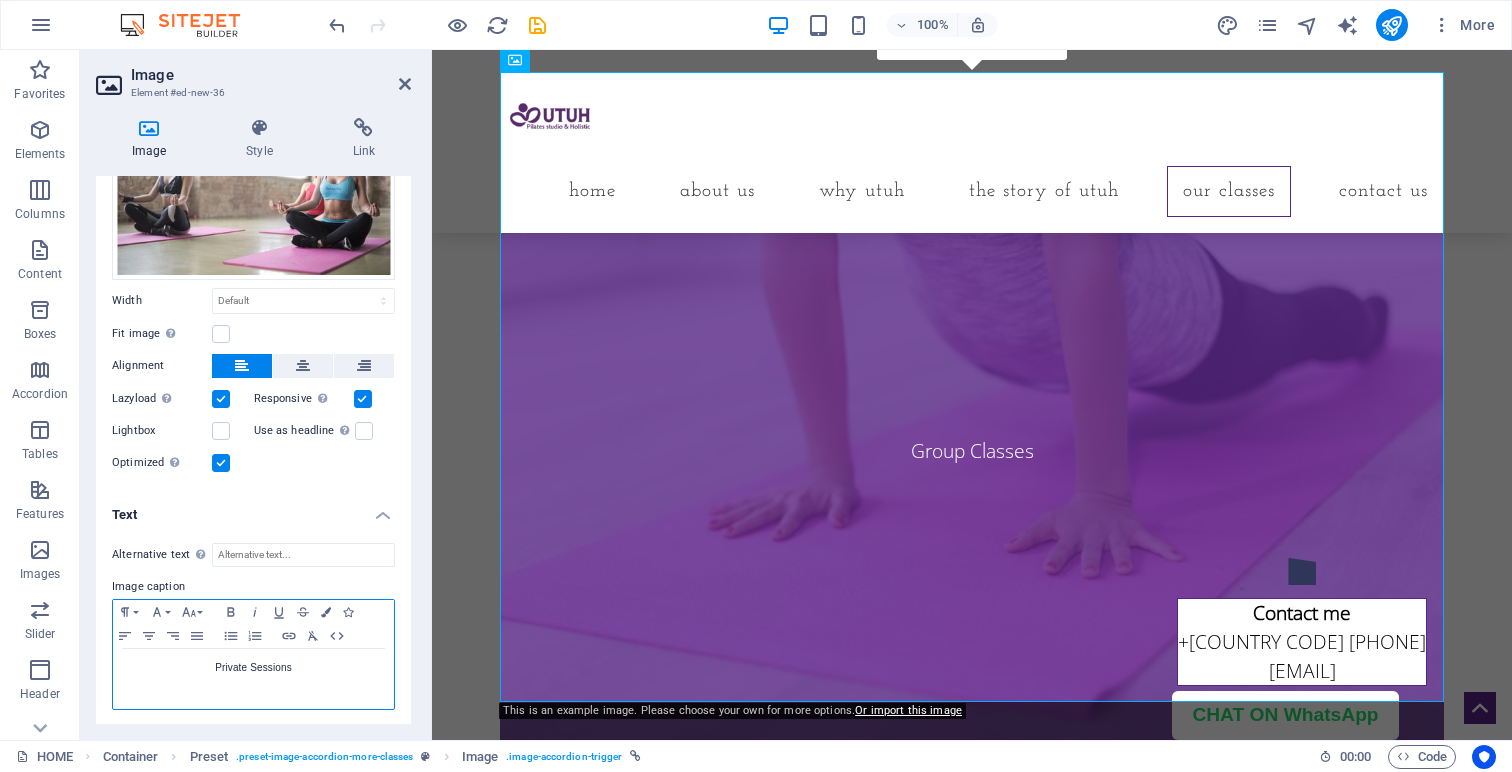 click on "Private Sessions" at bounding box center (253, 668) 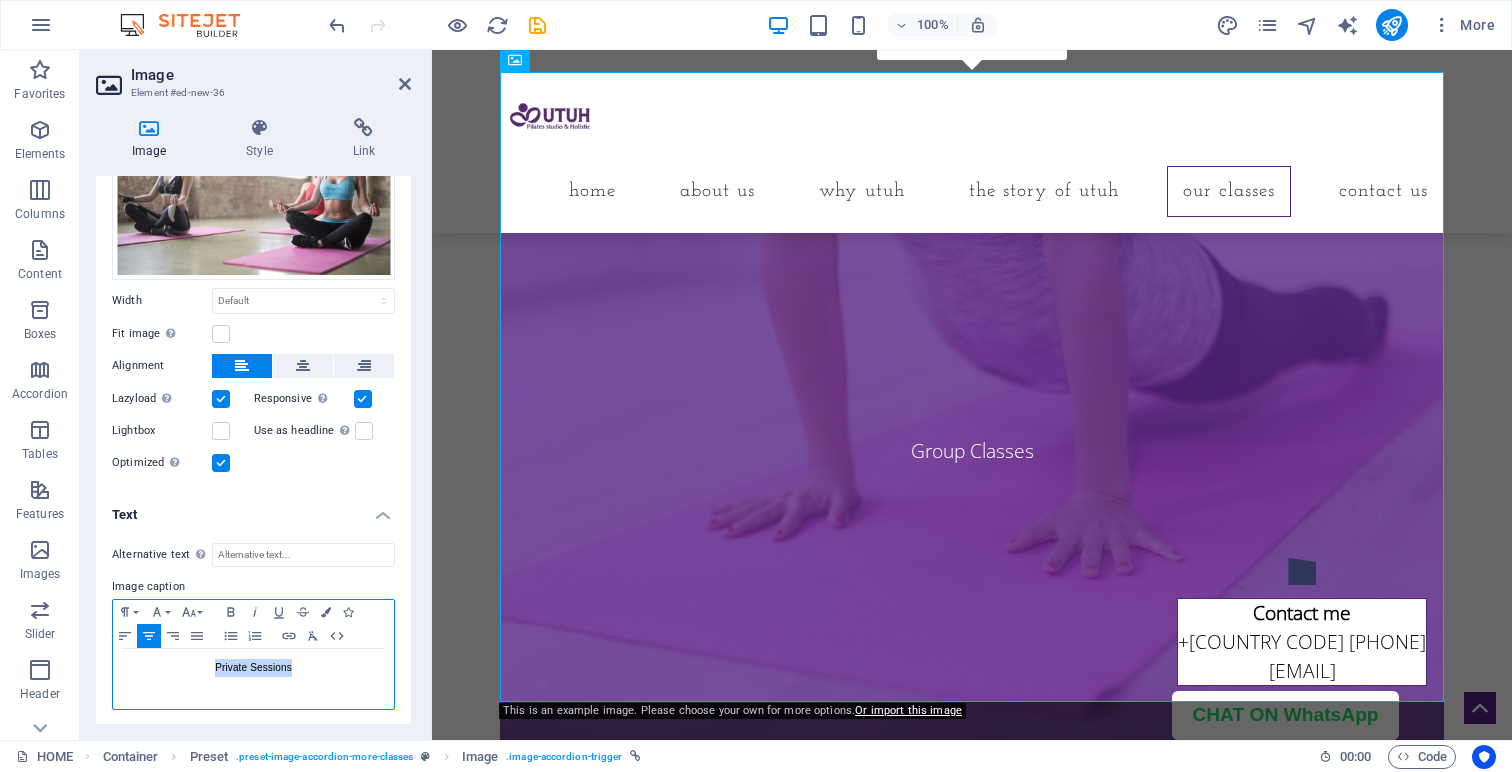 type 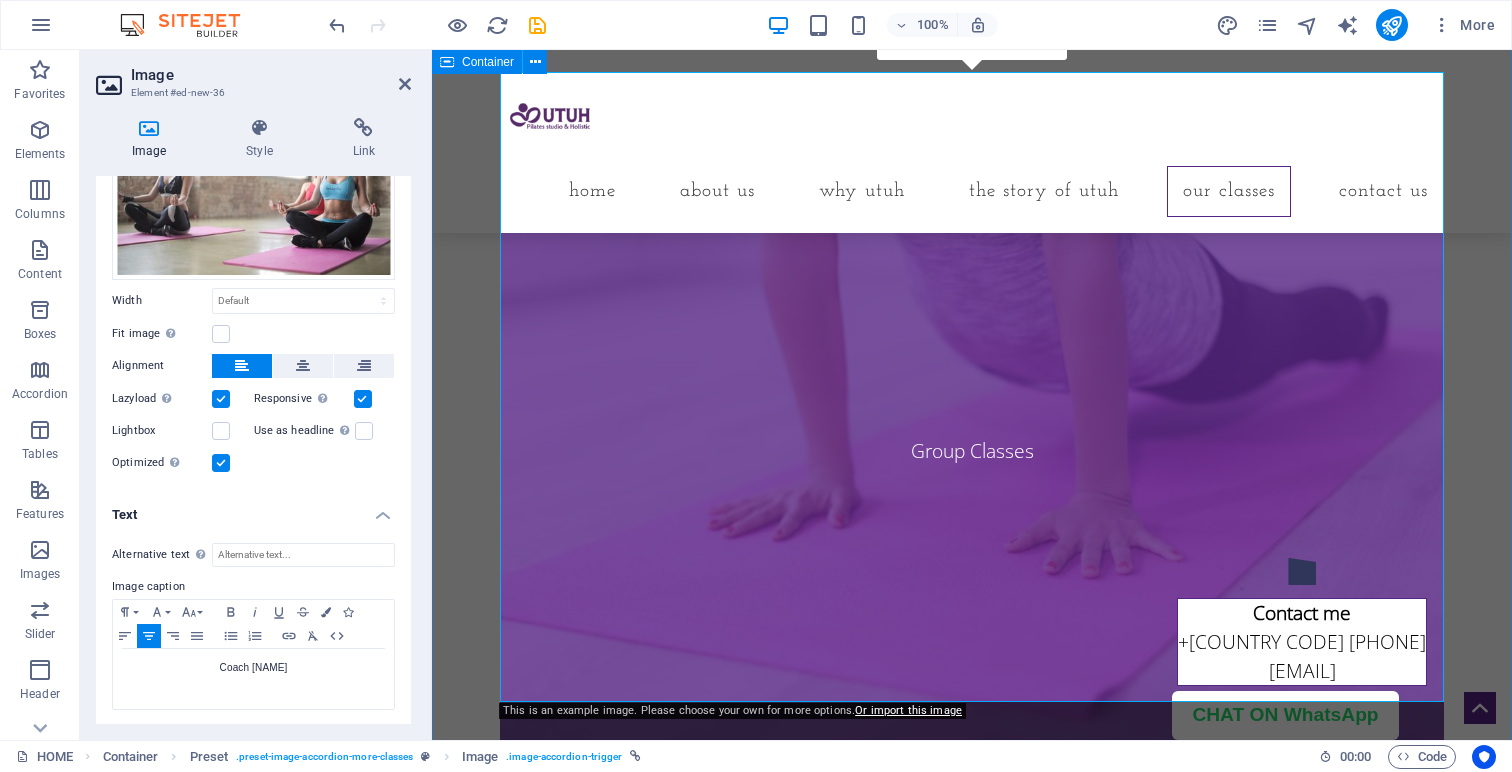 click on "OUR COACH Coach Tracy Reformer Pilates A signature offering at UTUH, Reformer Pilates uses a spring-loaded carriage system to support and challenge the body. Ideal for improving strength, flexibility, posture, and core stability. Perfect for all levels, especially those wanting structured resistance with flow and control. Coach Uci Private Sessions 1-on-1 sessions tailored to your body, your history, and your goals. Whether you’re recovering from injury, managing emotional trauma, or seeking postural refinement, our internationally certified instructors provide personalized guidance rooted in somatic and psychological safety. Group Classes Group Classes Move, breathe, and grow together. Our small-group classes are limited in size to maintain individualized attention while cultivating community energy. Group formats include both mat and Reformer sessions, and are suitable for beginners to intermediate movers." at bounding box center [972, -317] 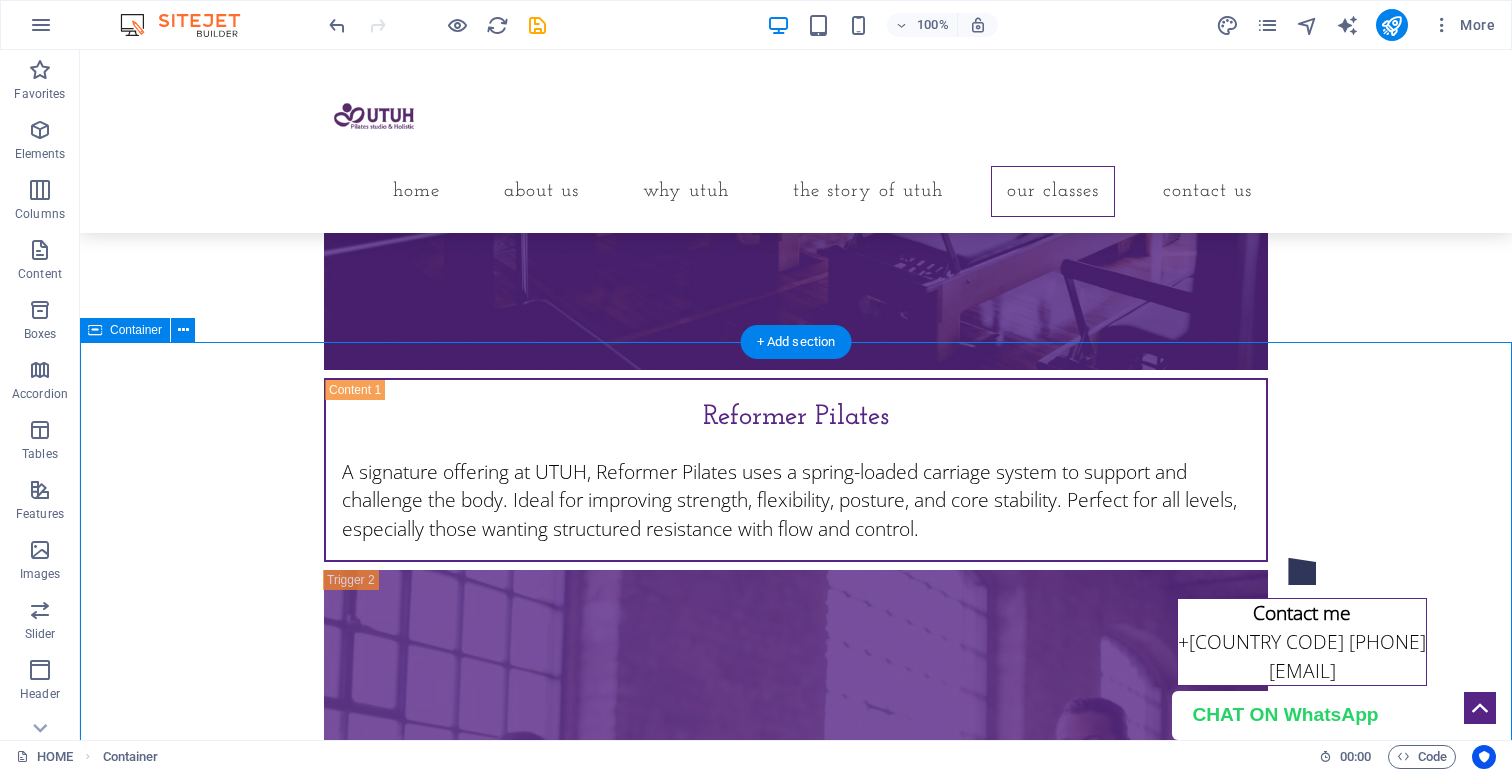 scroll, scrollTop: 7936, scrollLeft: 0, axis: vertical 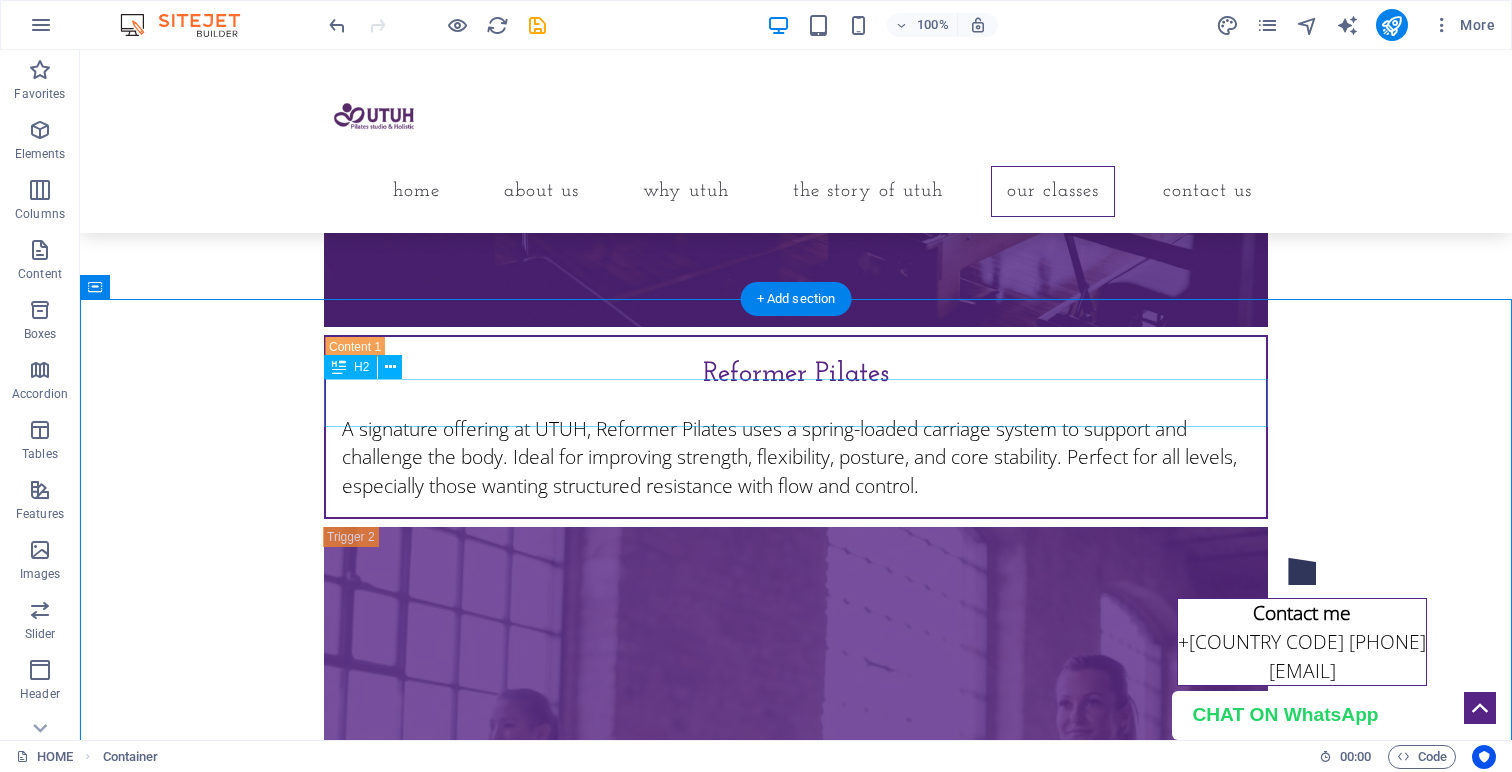 click on "OUR COACH" at bounding box center [796, -347] 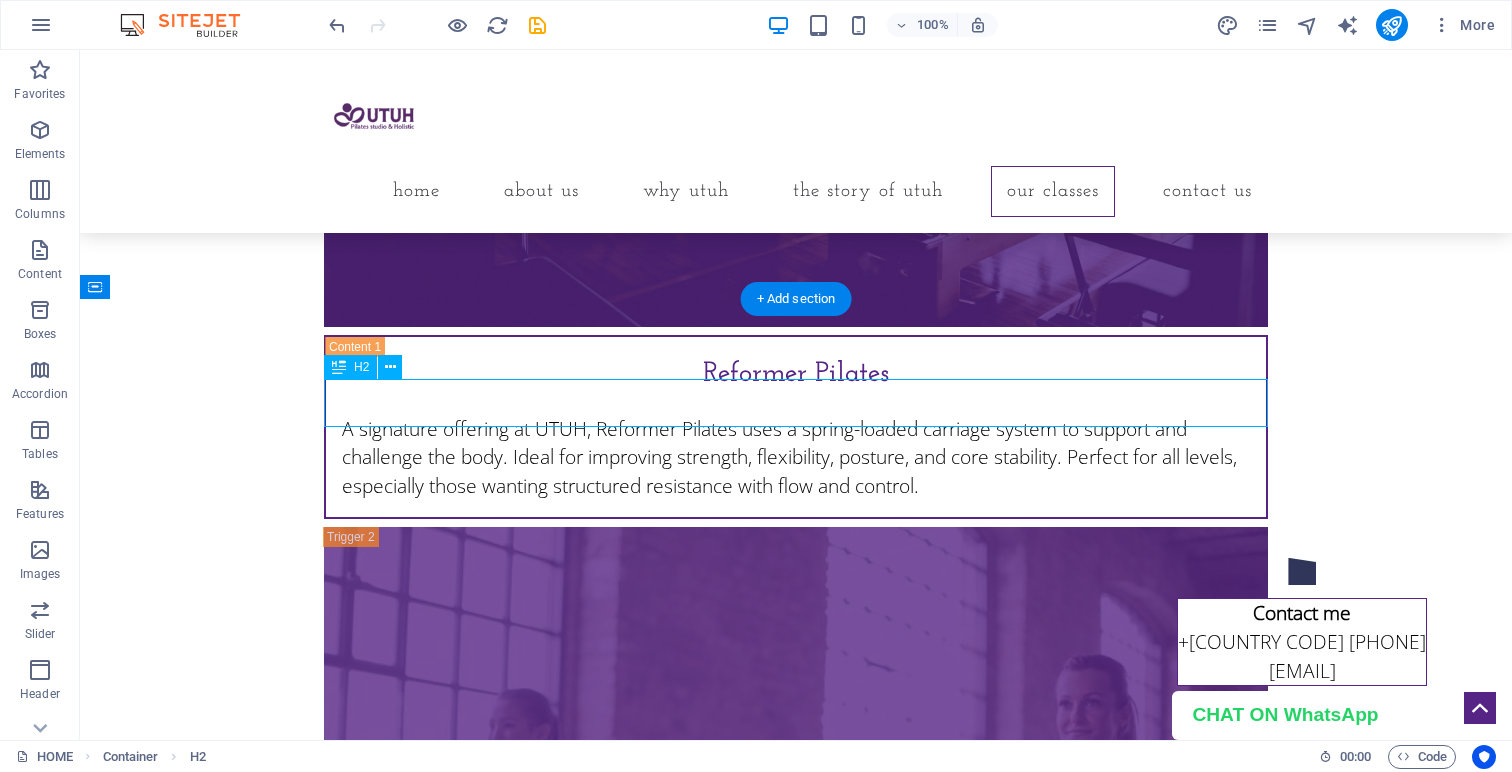 click on "OUR COACH" at bounding box center [796, -347] 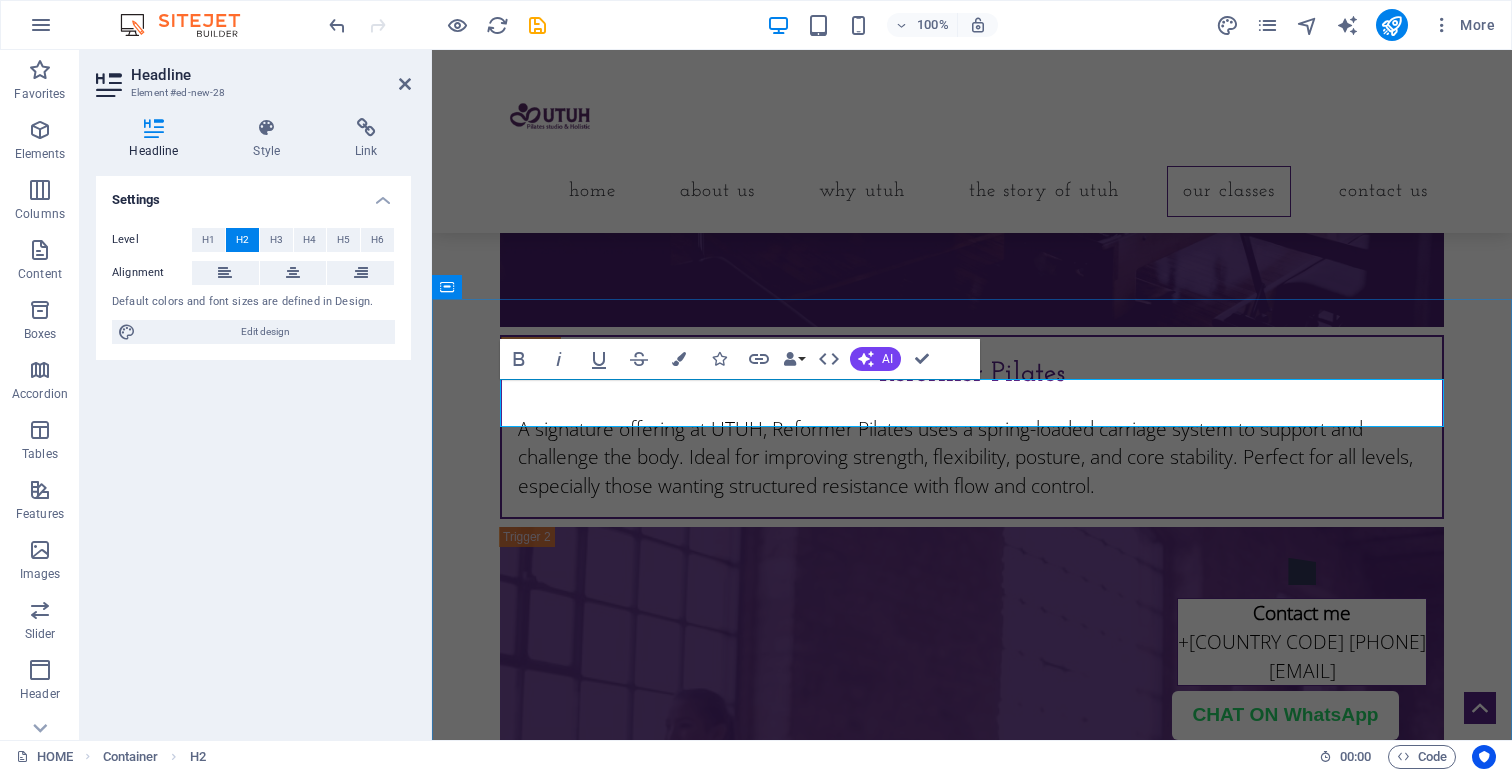 click on "OUR COACH" at bounding box center [972, -347] 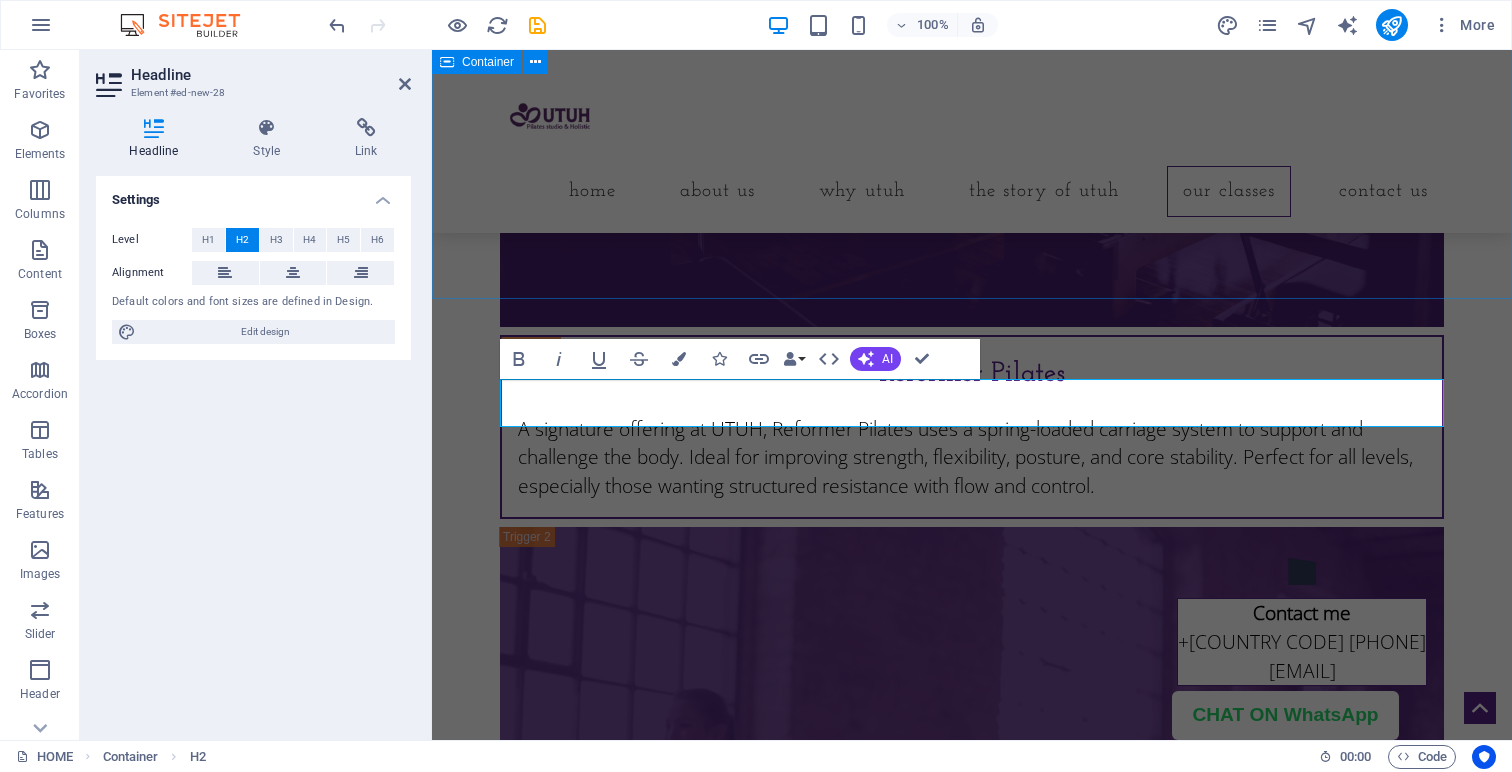 type 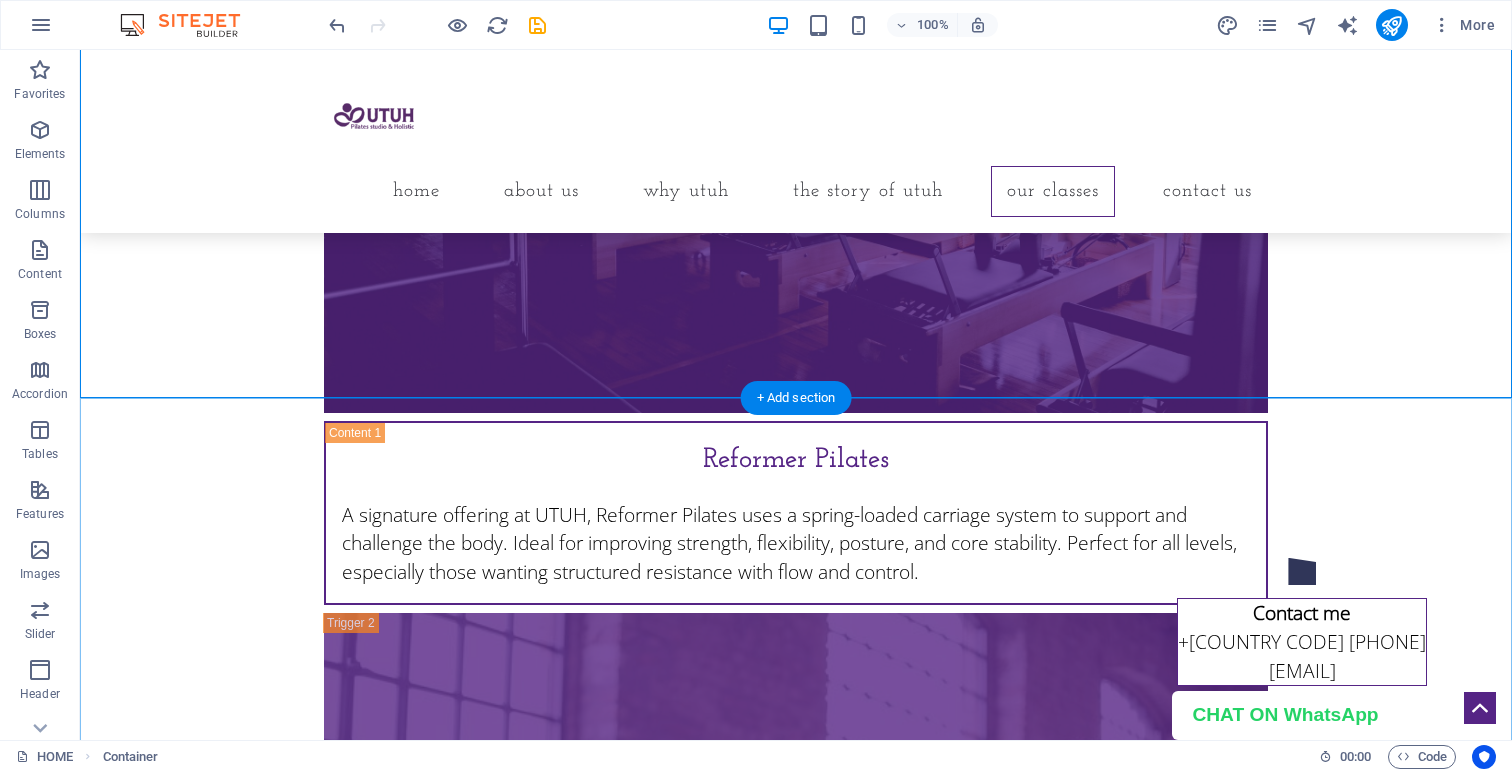 scroll, scrollTop: 7833, scrollLeft: 0, axis: vertical 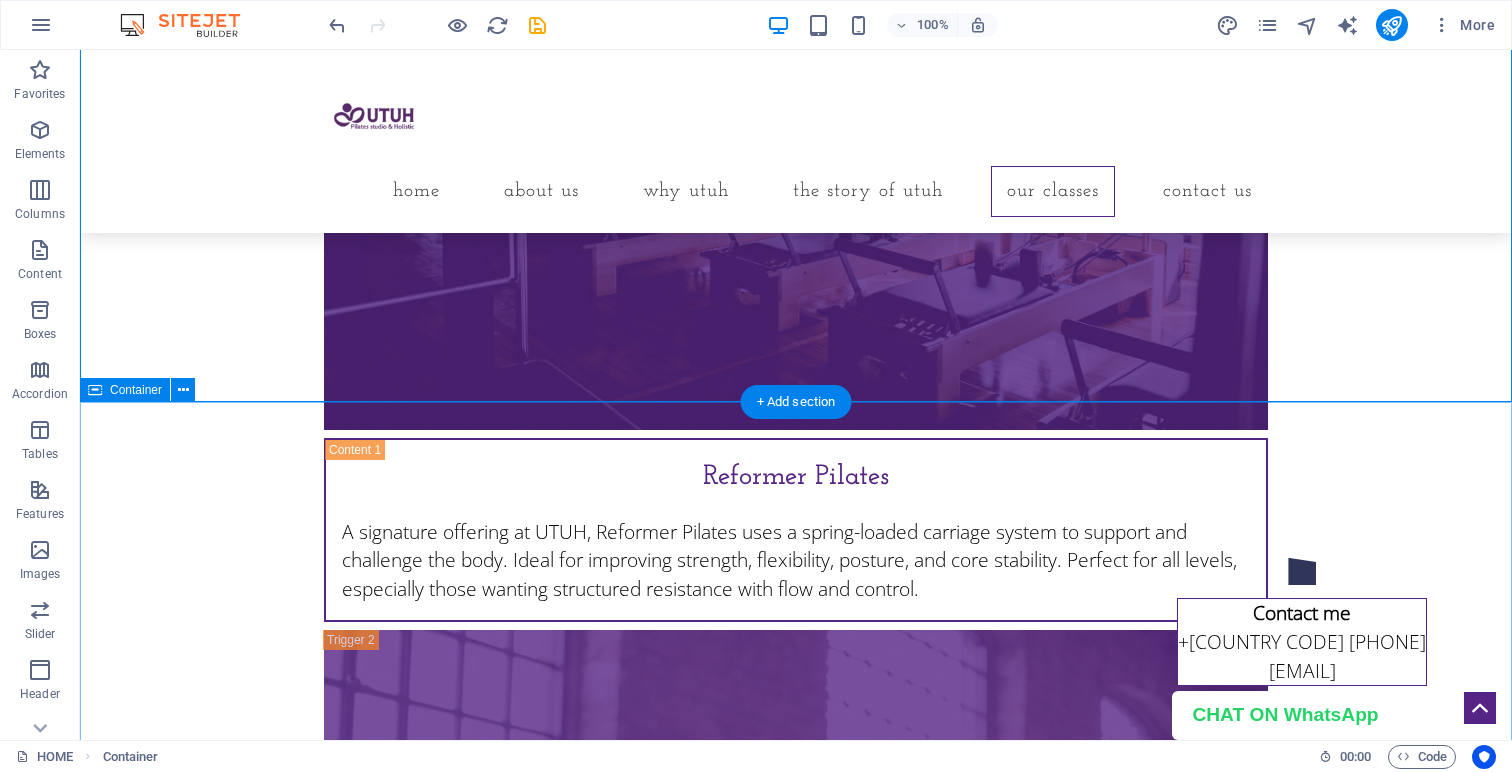 click on "OUR COACH Coach Tracy Reformer Pilates A signature offering at UTUH, Reformer Pilates uses a spring-loaded carriage system to support and challenge the body. Ideal for improving strength, flexibility, posture, and core stability. Perfect for all levels, especially those wanting structured resistance with flow and control. Coach Uci Private Sessions 1-on-1 sessions tailored to your body, your history, and your goals. Whether you’re recovering from injury, managing emotional trauma, or seeking postural refinement, our internationally certified instructors provide personalized guidance rooted in somatic and psychological safety. Group Classes Group Classes Move, breathe, and grow together. Our small-group classes are limited in size to maintain individualized attention while cultivating community energy. Group formats include both mat and Reformer sessions, and are suitable for beginners to intermediate movers." at bounding box center (796, 1007) 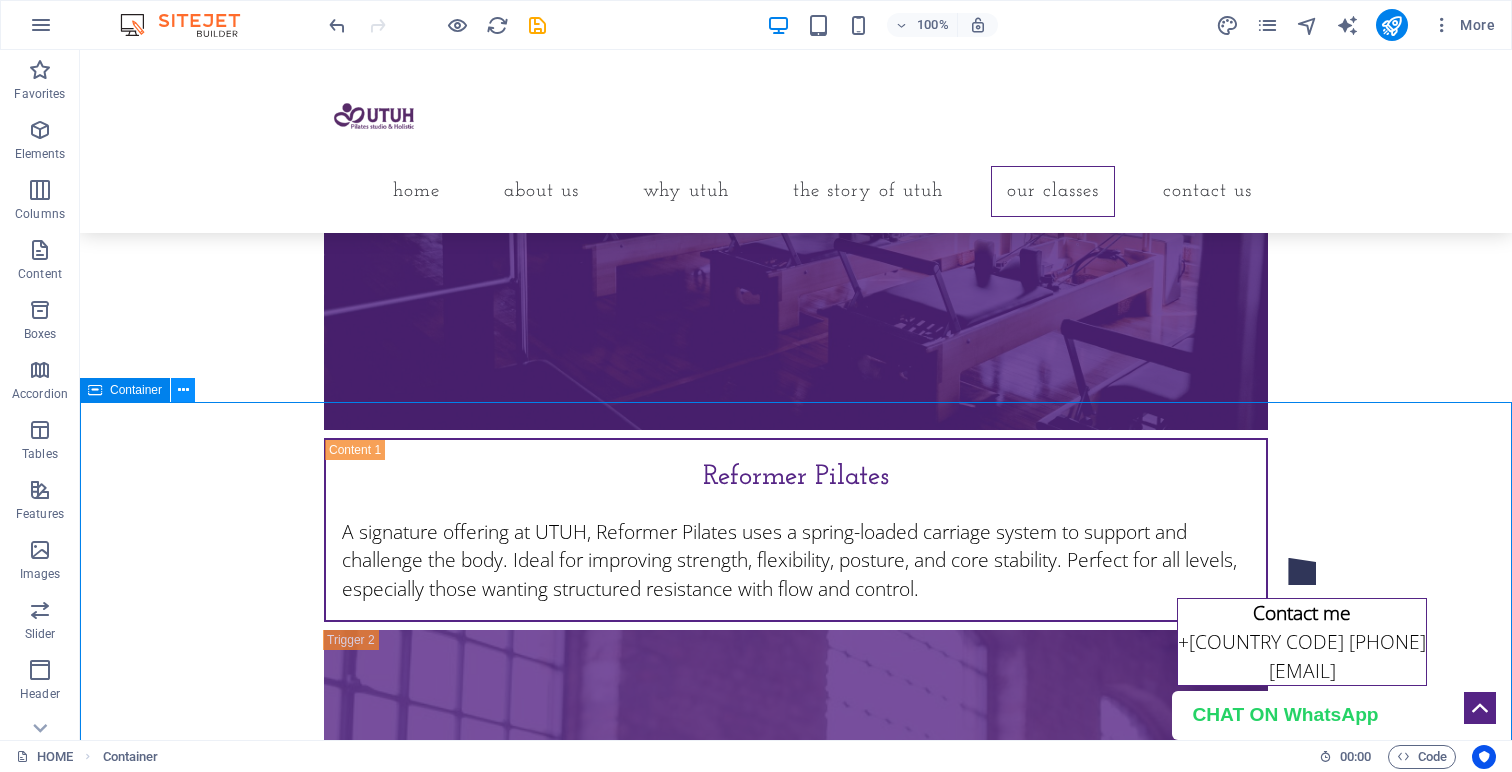 click at bounding box center [183, 390] 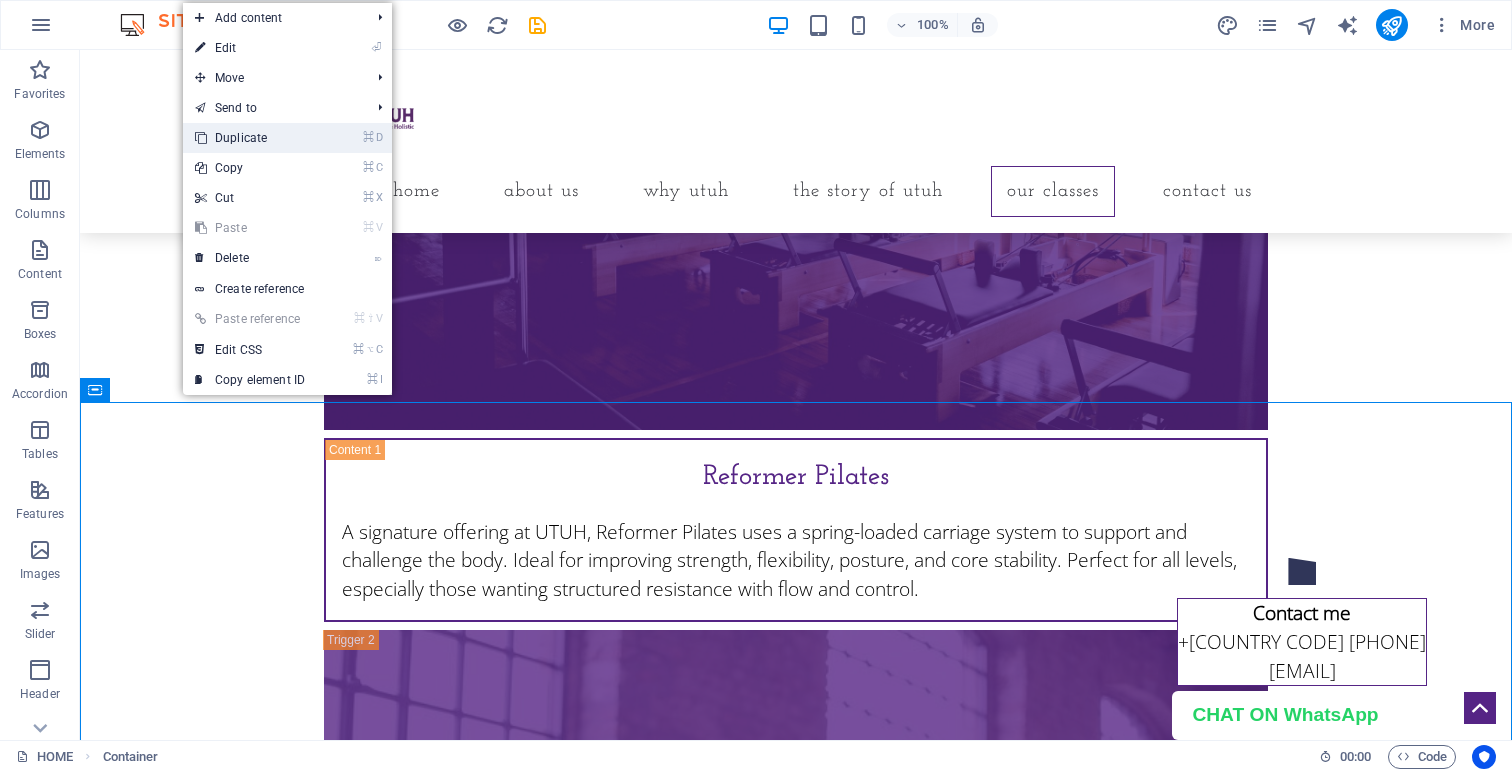 click on "⌘ D  Duplicate" at bounding box center (250, 138) 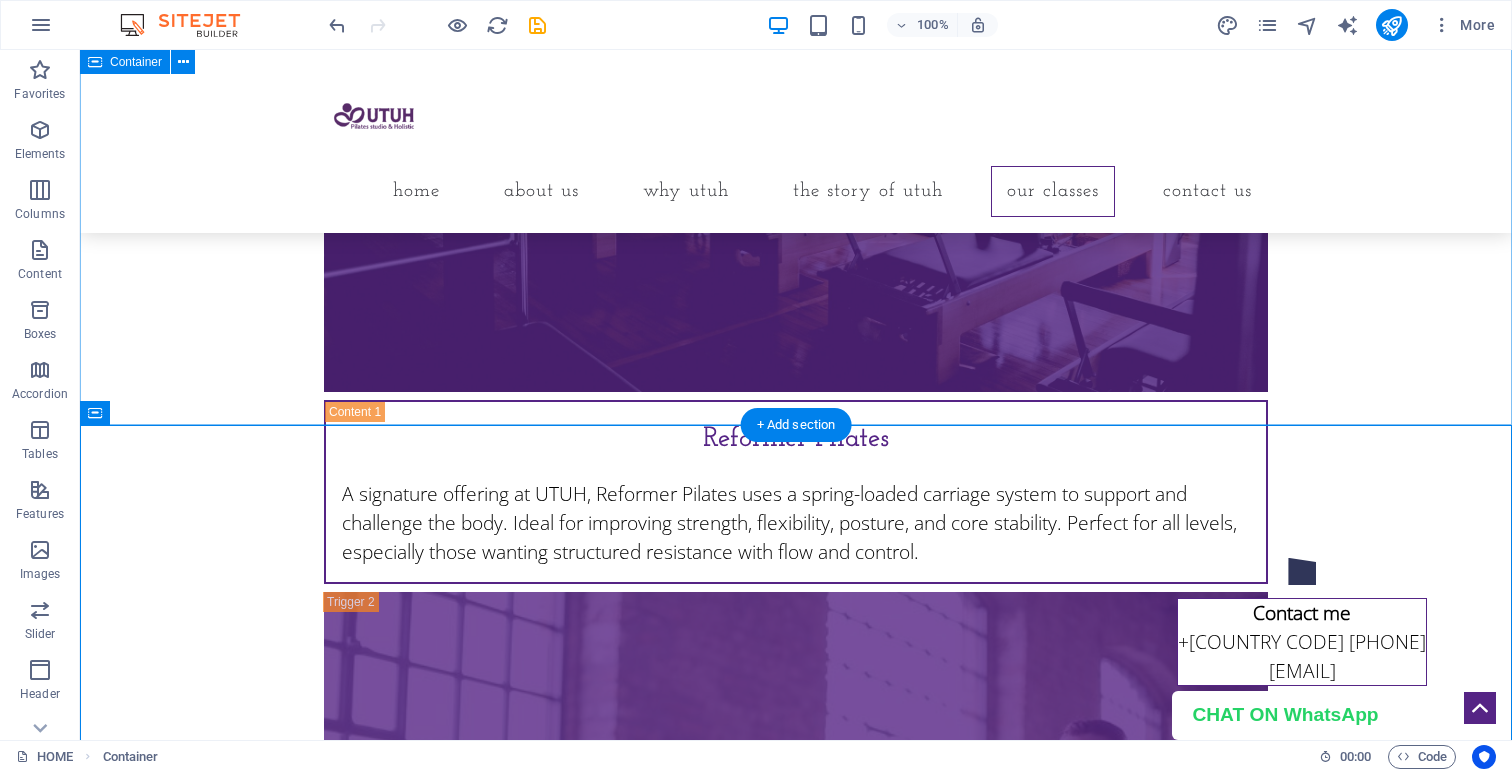 scroll, scrollTop: 10596, scrollLeft: 0, axis: vertical 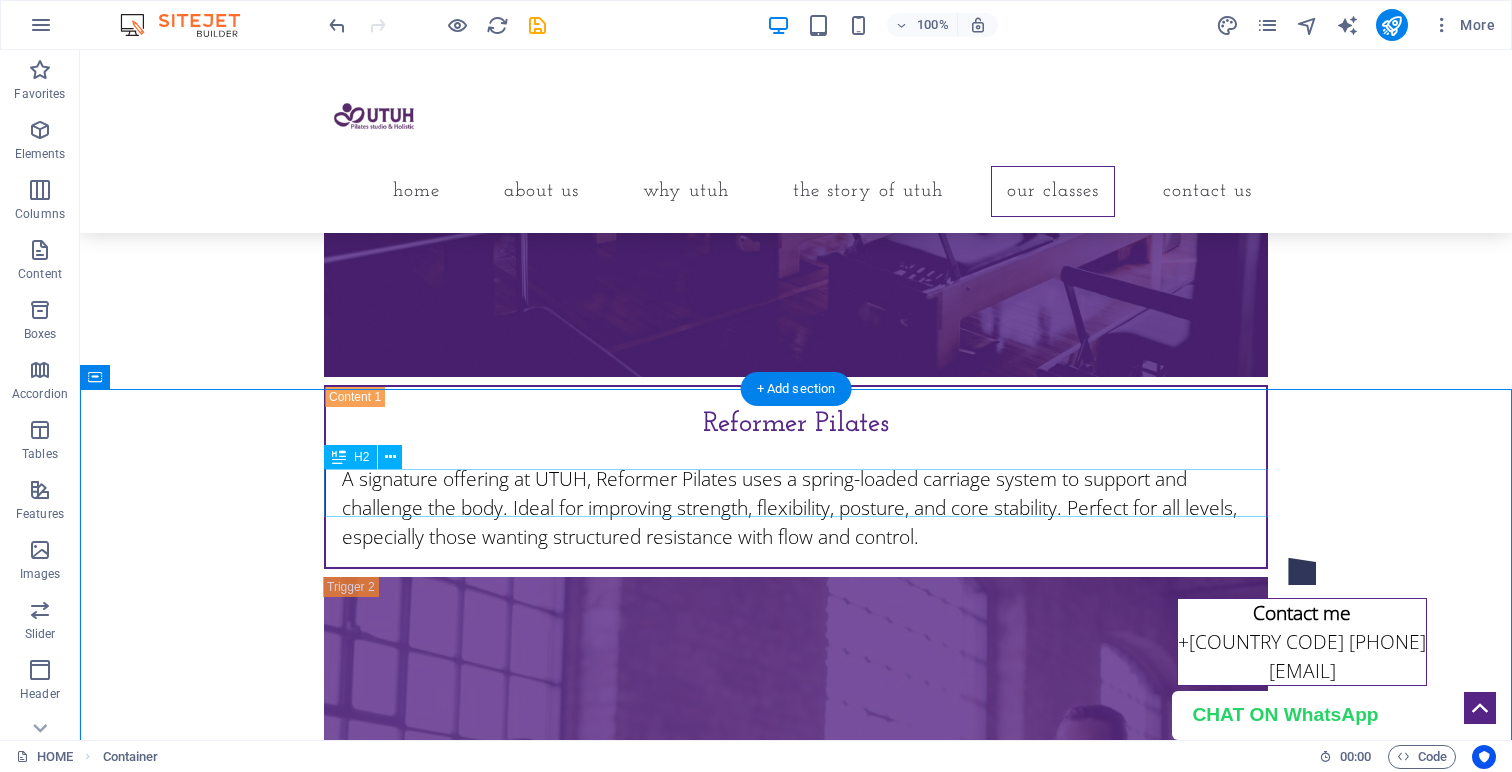 click on "OUR COACH" at bounding box center [796, -297] 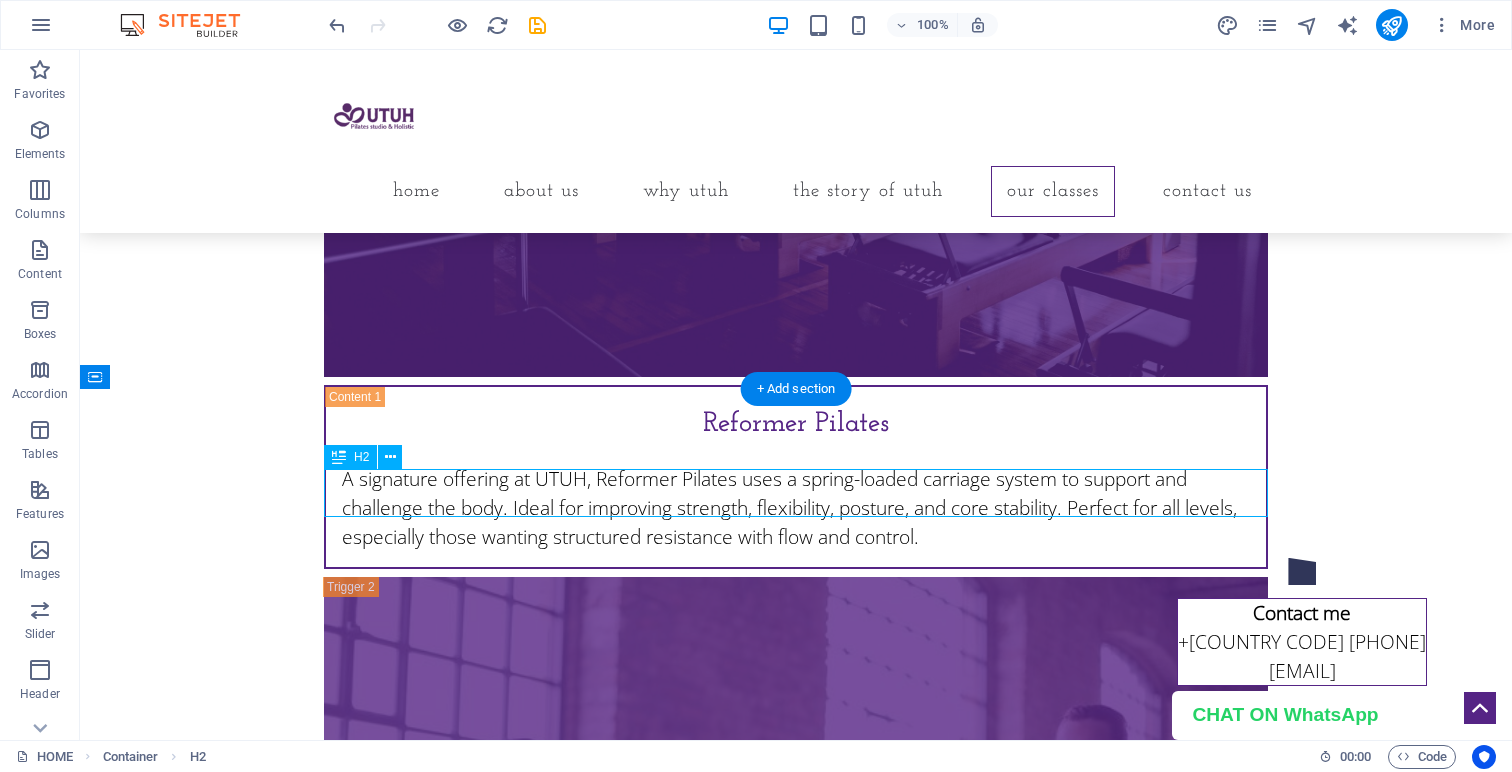 click on "OUR COACH" at bounding box center (796, -297) 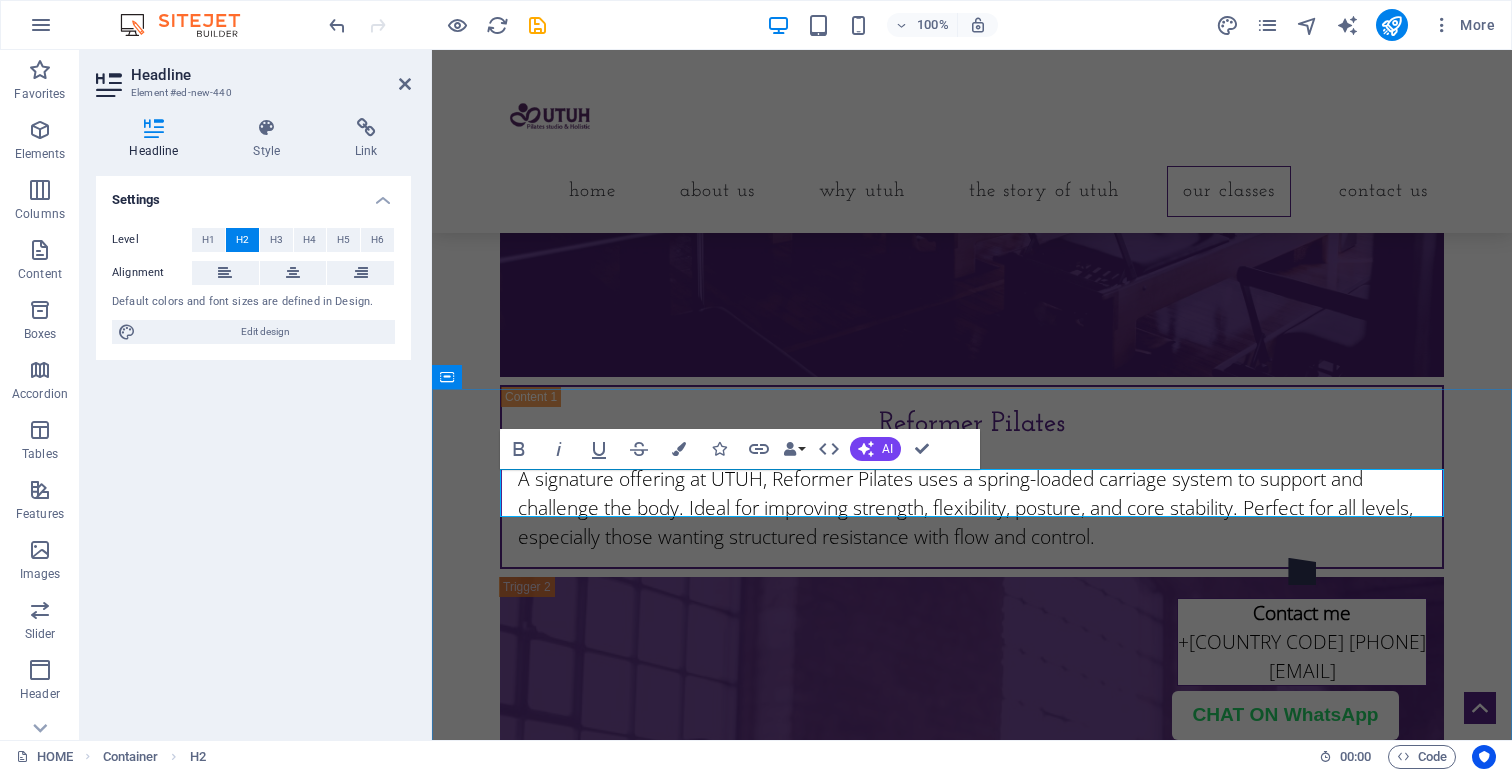 click on "OUR COACH" at bounding box center (972, -297) 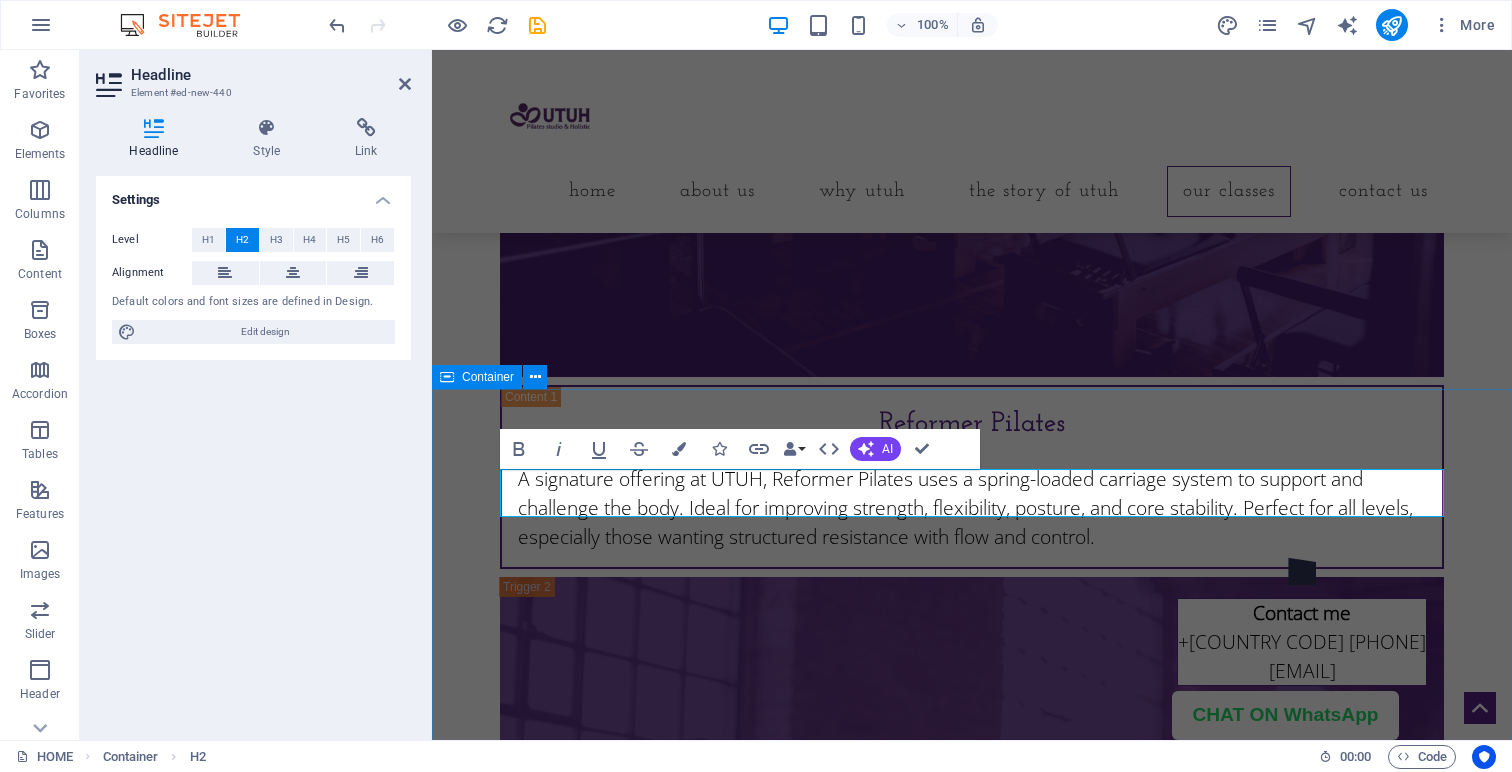 click on "Our Team Coach Tracy Reformer Pilates A signature offering at UTUH, Reformer Pilates uses a spring-loaded carriage system to support and challenge the body. Ideal for improving strength, flexibility, posture, and core stability. Perfect for all levels, especially those wanting structured resistance with flow and control. Coach Uci Private Sessions 1-on-1 sessions tailored to your body, your history, and your goals. Whether you’re recovering from injury, managing emotional trauma, or seeking postural refinement, our internationally certified instructors provide personalized guidance rooted in somatic and psychological safety. Group Classes Group Classes Move, breathe, and grow together. Our small-group classes are limited in size to maintain individualized attention while cultivating community energy. Group formats include both mat and Reformer sessions, and are suitable for beginners to intermediate movers." at bounding box center [972, 954] 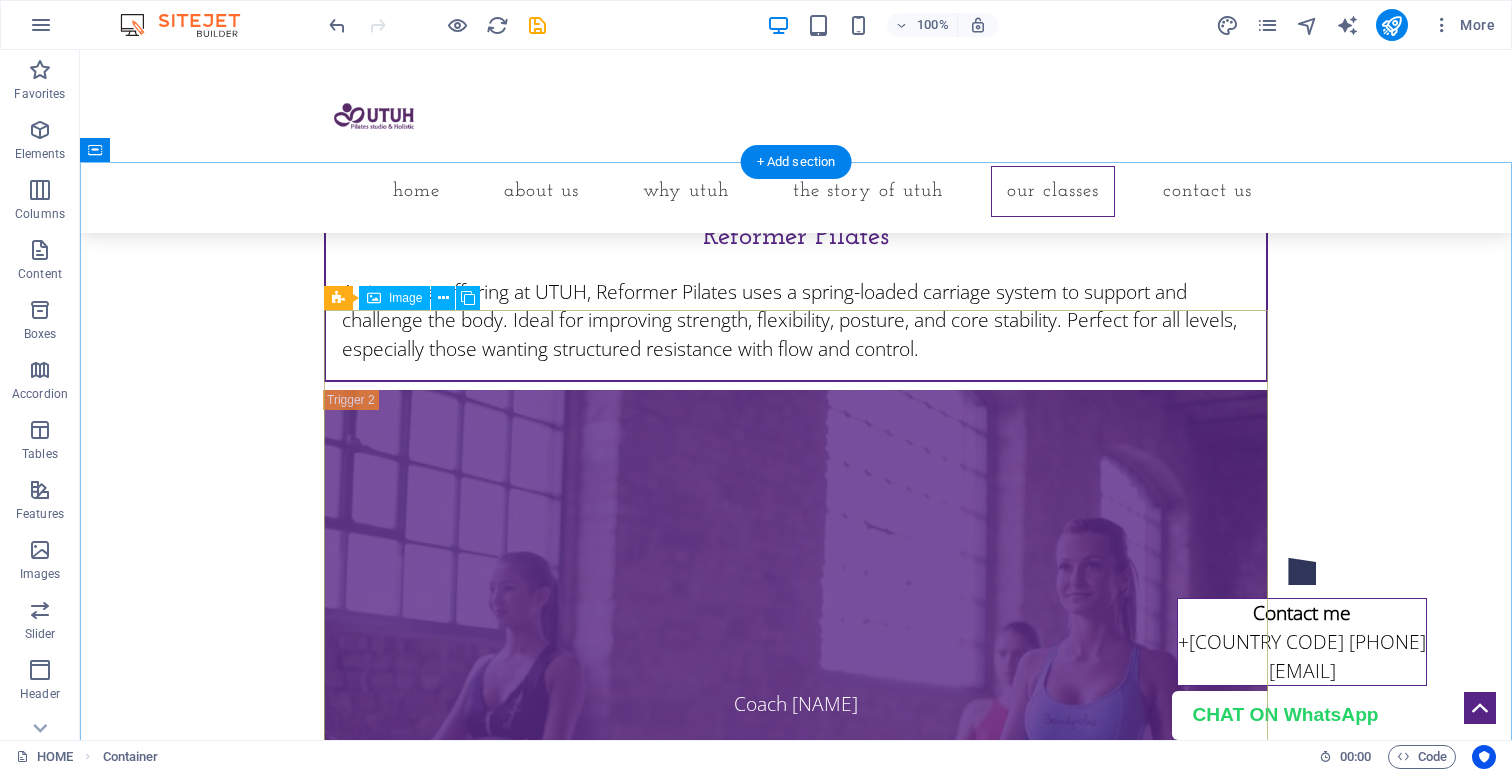 scroll, scrollTop: 8058, scrollLeft: 0, axis: vertical 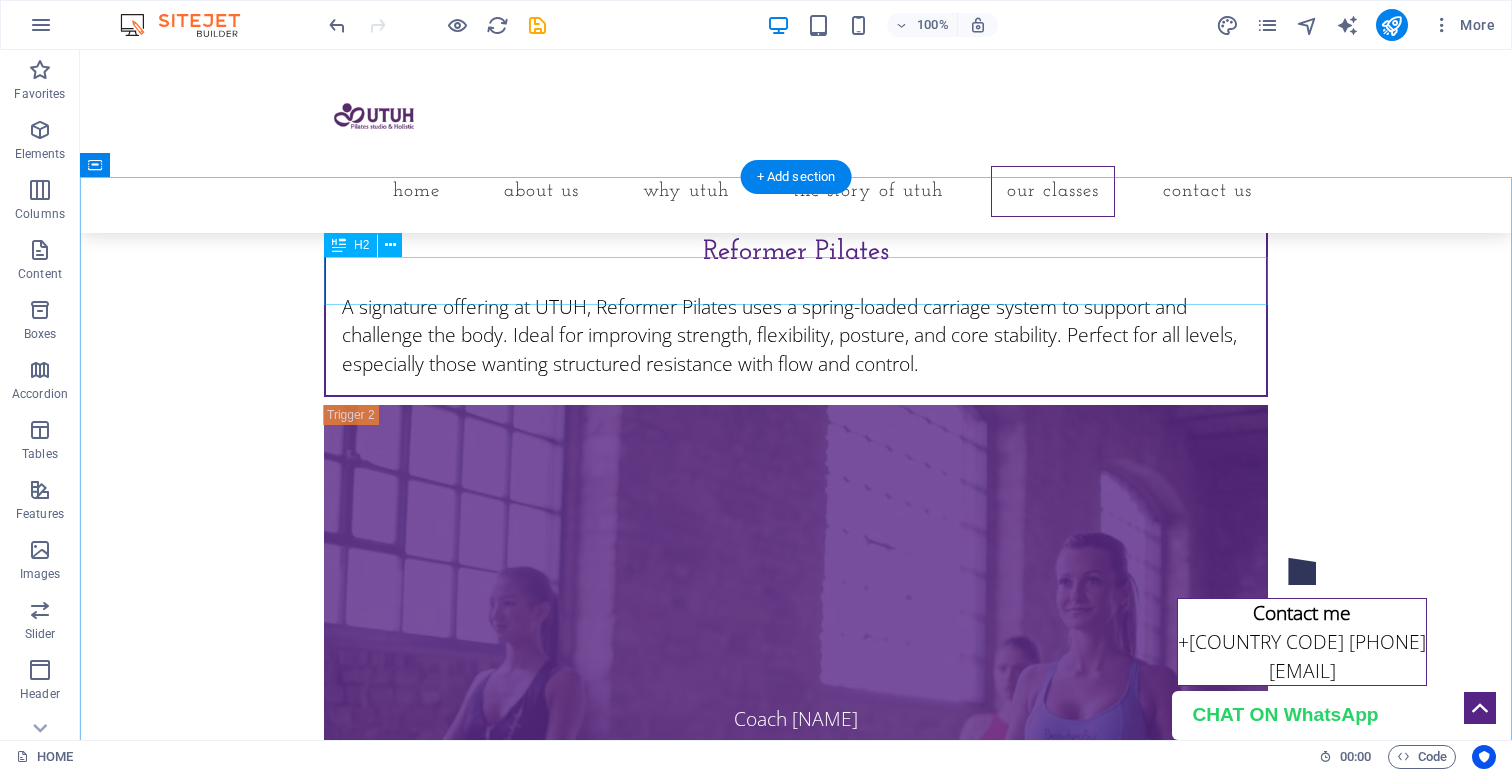 click on "OUR COACH" at bounding box center (796, -469) 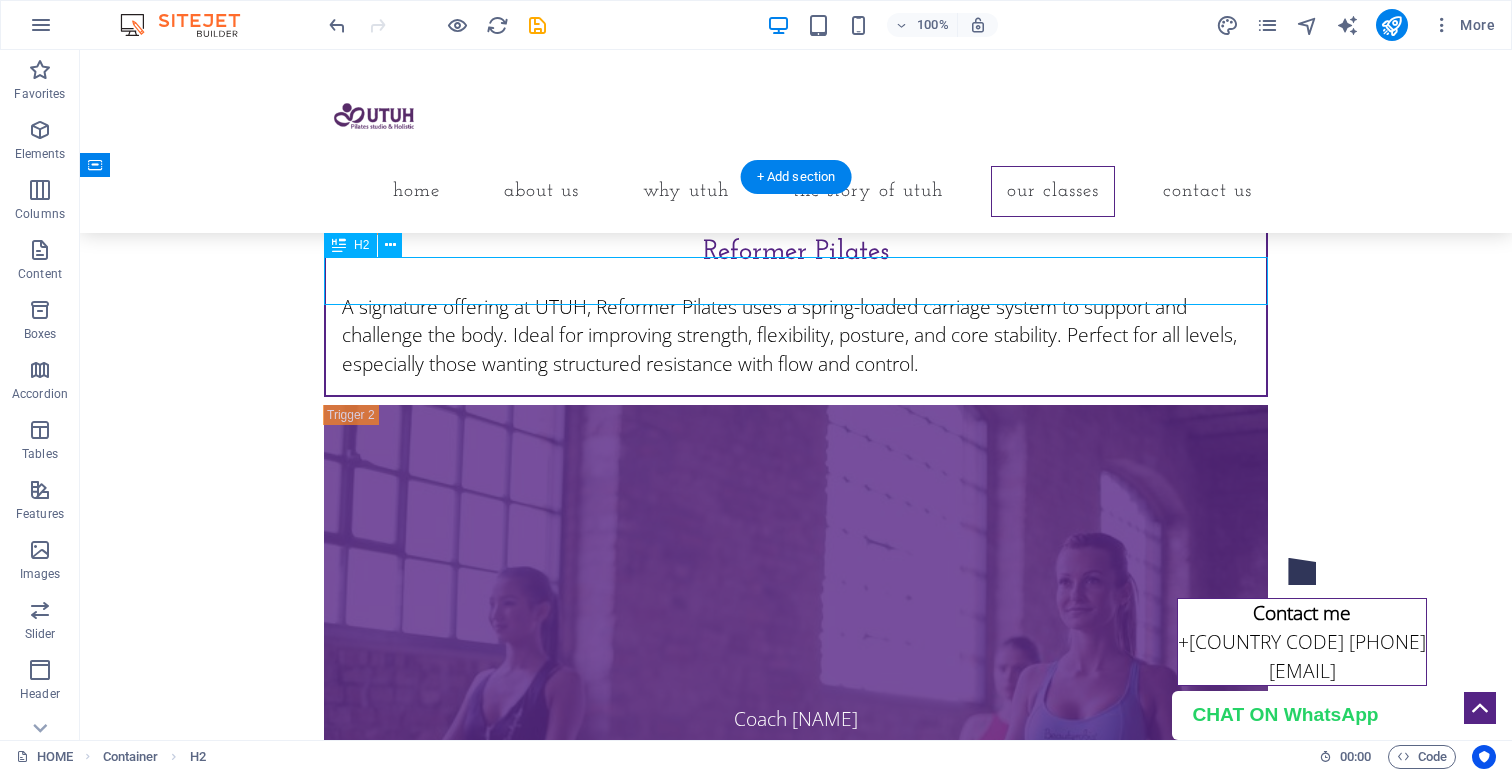 click on "OUR COACH" at bounding box center [796, -469] 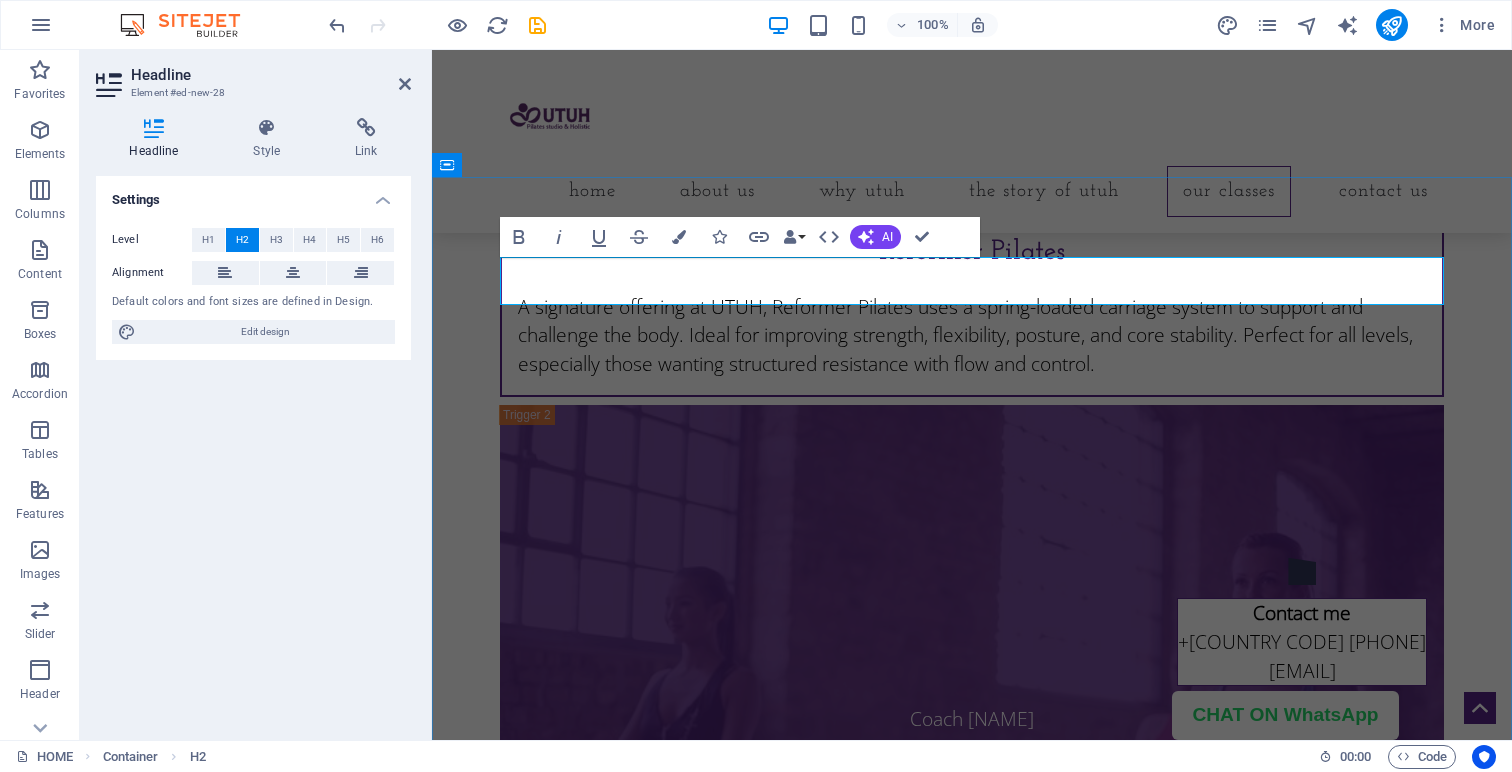 type 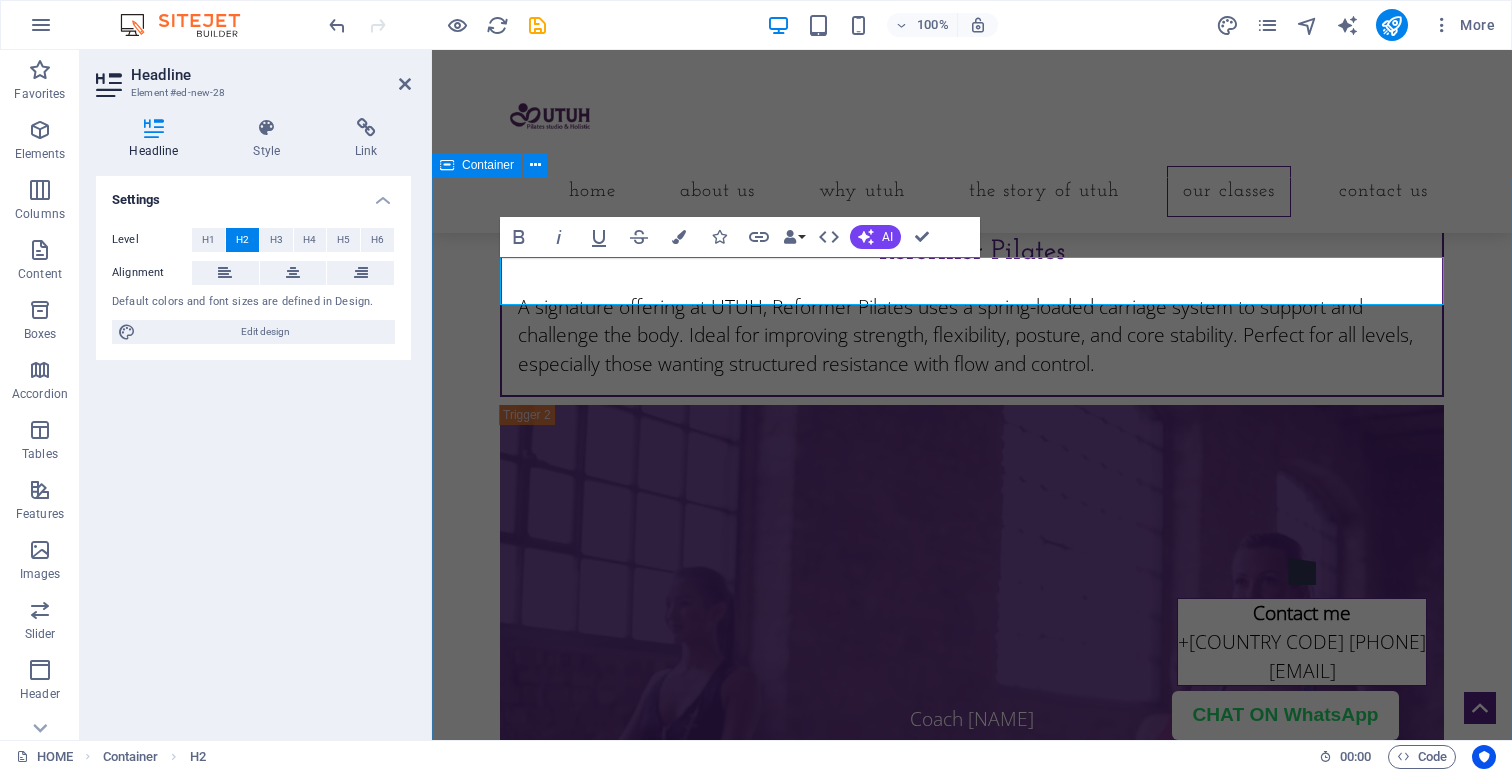 click on "Our Coach Coach Tracy Reformer Pilates A signature offering at UTUH, Reformer Pilates uses a spring-loaded carriage system to support and challenge the body. Ideal for improving strength, flexibility, posture, and core stability. Perfect for all levels, especially those wanting structured resistance with flow and control. Coach Uci Private Sessions 1-on-1 sessions tailored to your body, your history, and your goals. Whether you’re recovering from injury, managing emotional trauma, or seeking postural refinement, our internationally certified instructors provide personalized guidance rooted in somatic and psychological safety. Group Classes Group Classes Move, breathe, and grow together. Our small-group classes are limited in size to maintain individualized attention while cultivating community energy. Group formats include both mat and Reformer sessions, and are suitable for beginners to intermediate movers." at bounding box center (972, 782) 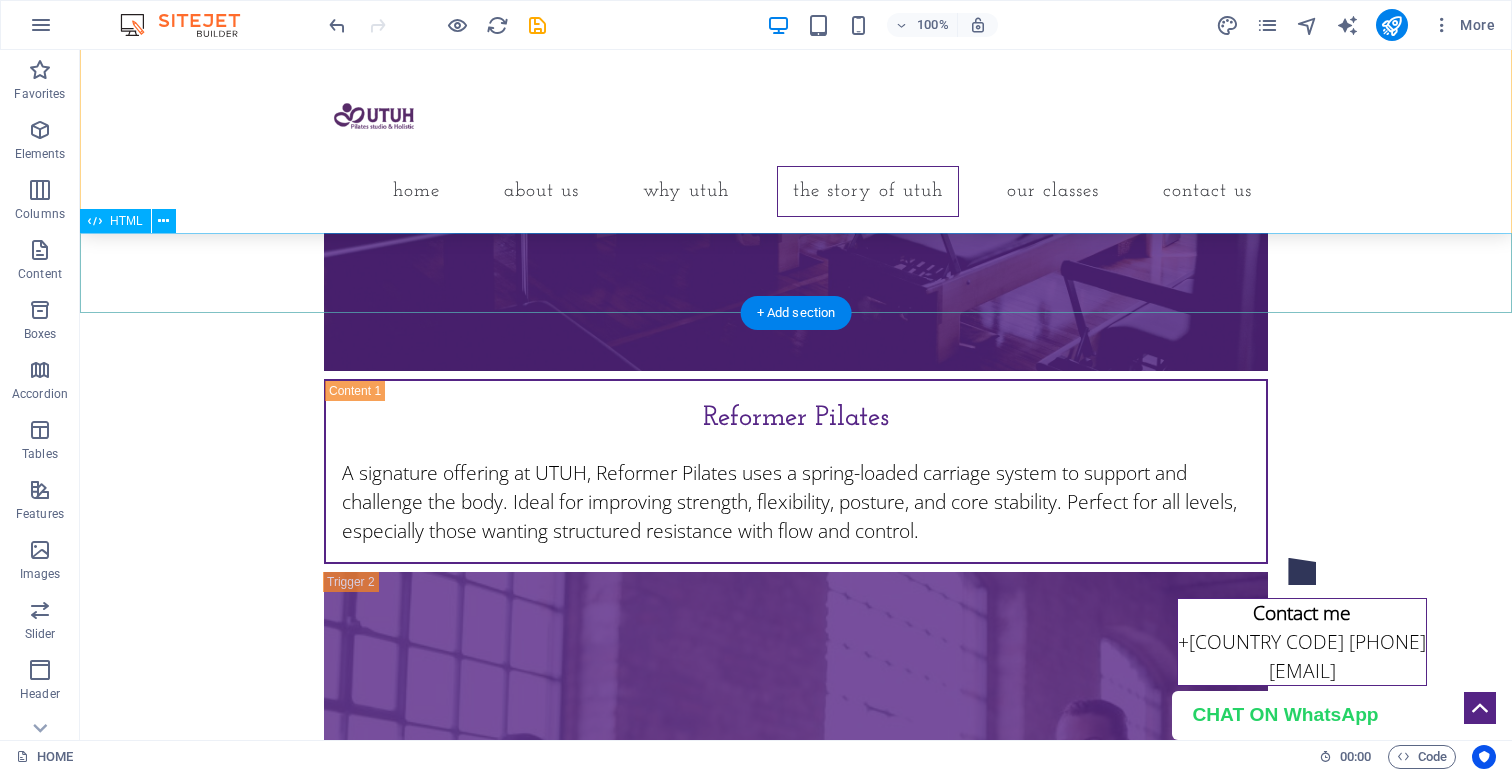 scroll, scrollTop: 5198, scrollLeft: 0, axis: vertical 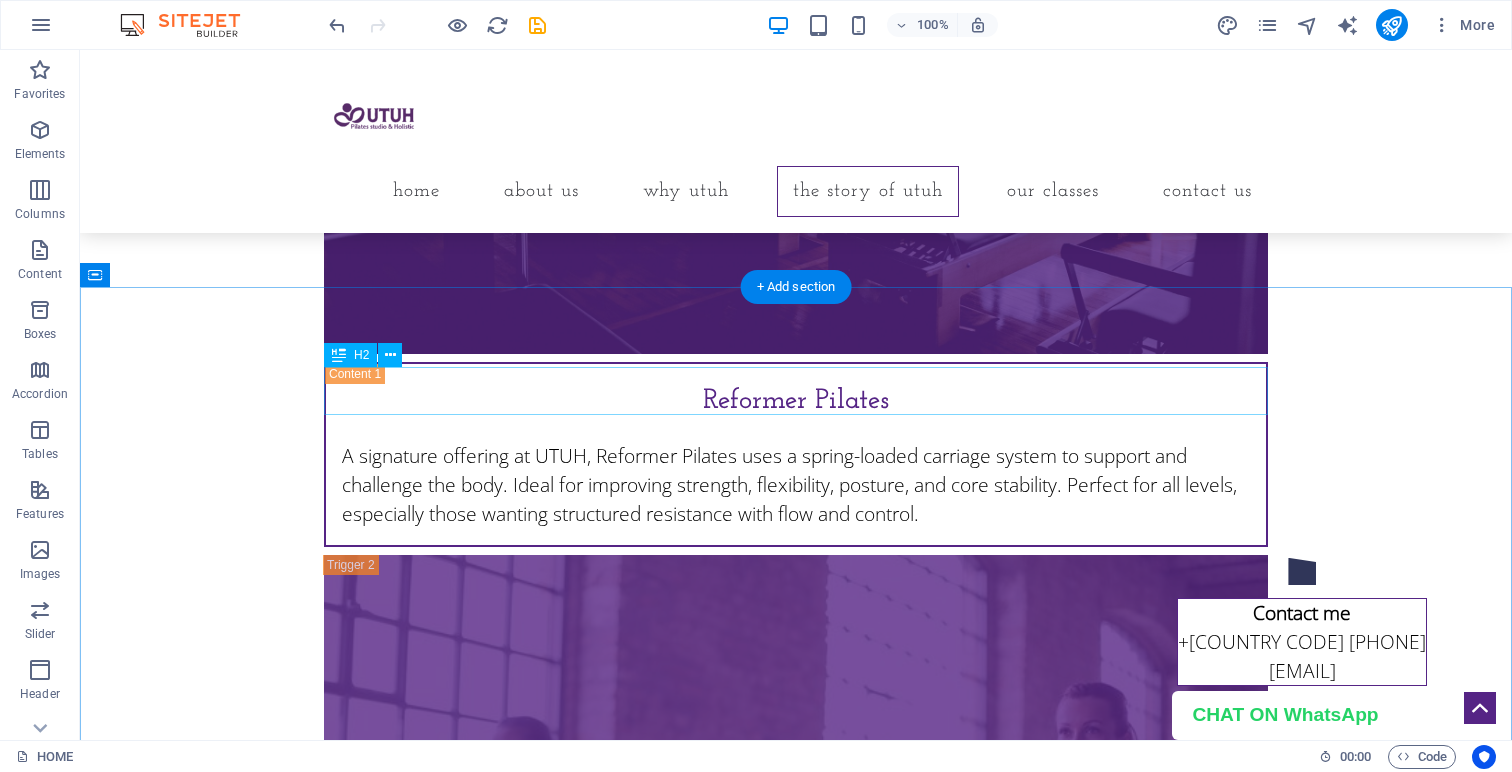 click on "More Classes" at bounding box center [796, -319] 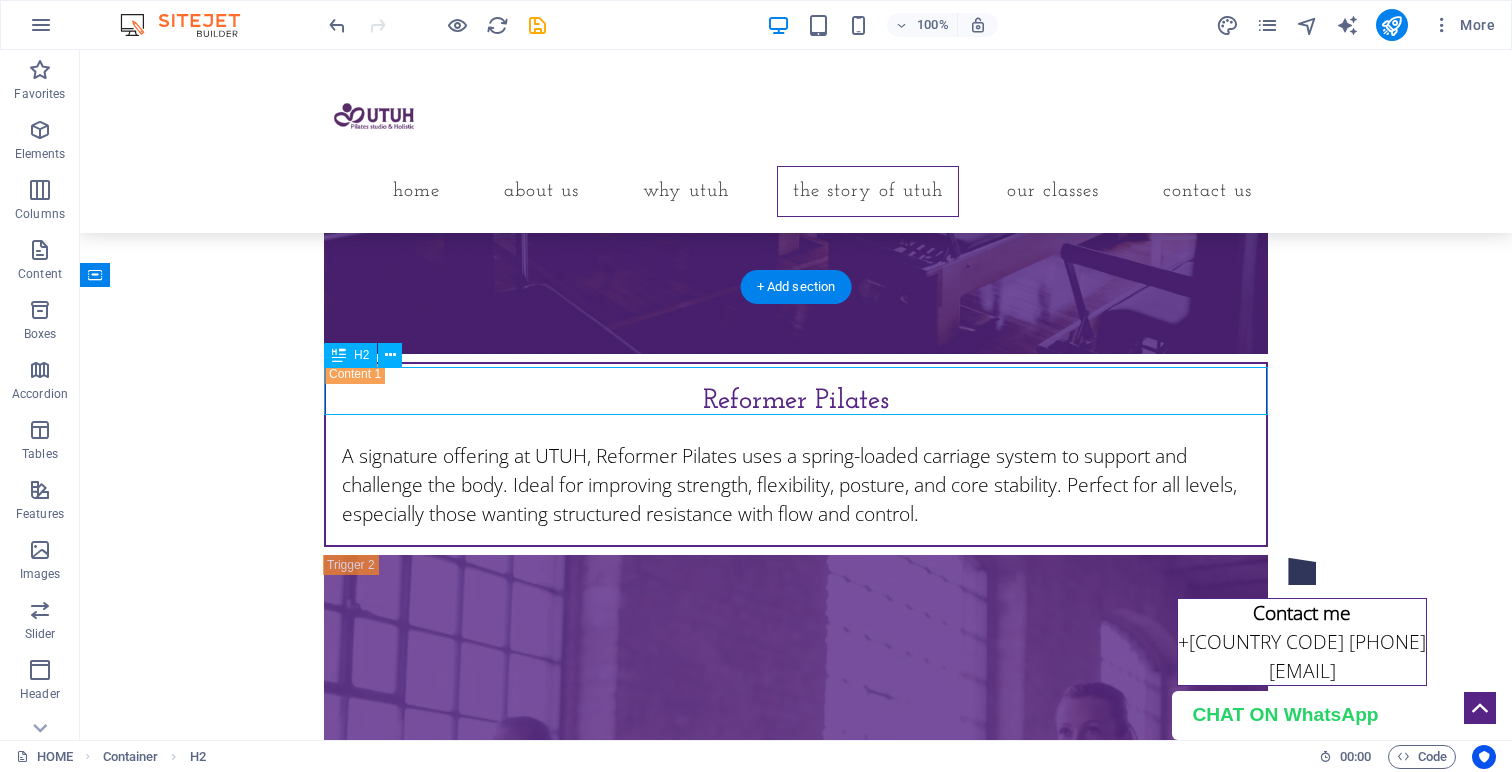 click on "More Classes" at bounding box center (796, -319) 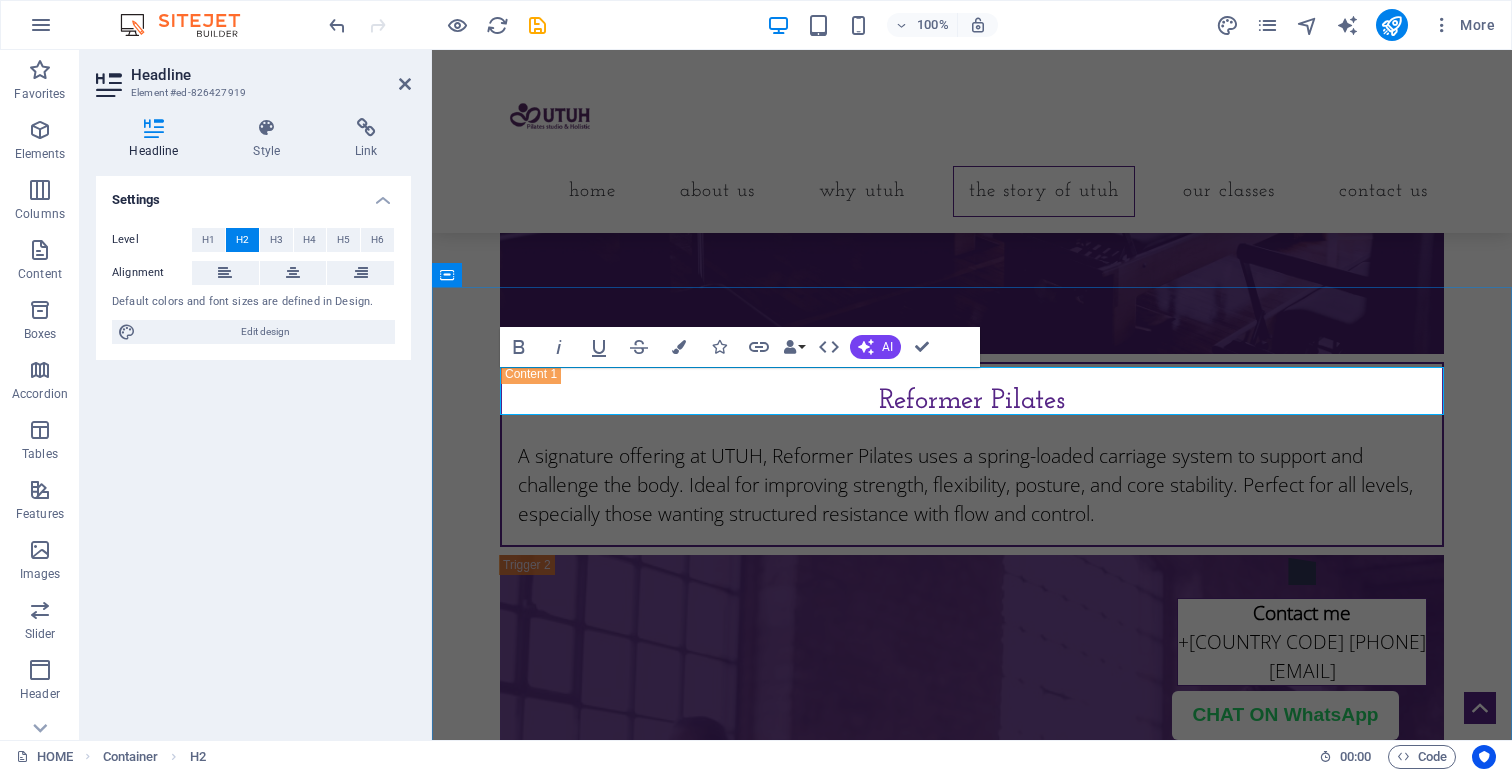 type 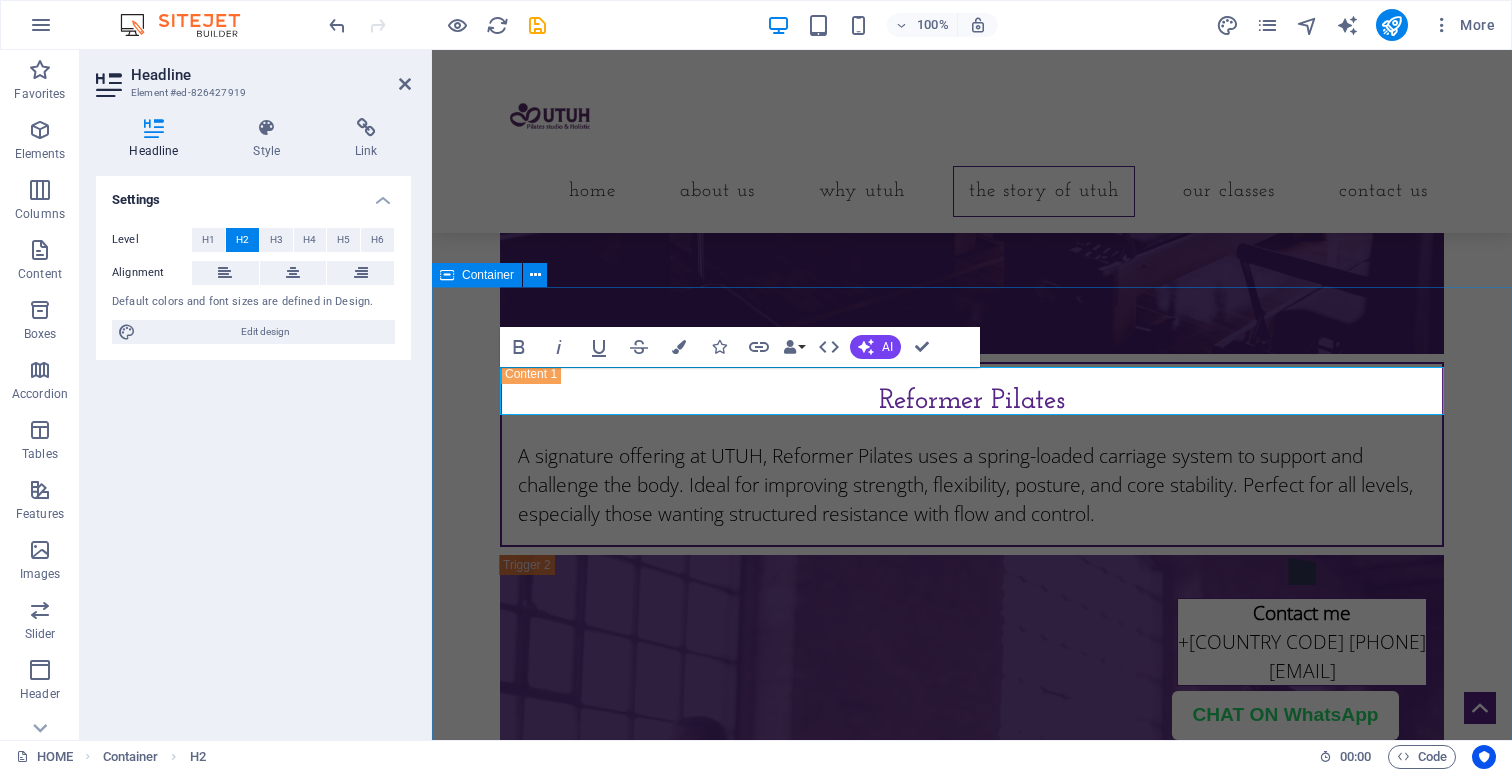 click on "​Our Class Reformer Pilates Reformer Pilates A signature offering at UTUH, Reformer Pilates uses a spring-loaded carriage system to support and challenge the body. Ideal for improving strength, flexibility, posture, and core stability. Perfect for all levels, especially those wanting structured resistance with flow and control. Private Sessions Private Sessions 1-on-1 sessions tailored to your body, your history, and your goals. Whether you’re recovering from injury, managing emotional trauma, or seeking postural refinement, our internationally certified instructors provide personalized guidance rooted in somatic and psychological safety. Group Classes Group Classes Move, breathe, and grow together. Our small-group classes are limited in size to maintain individualized attention while cultivating community energy. Group formats include both mat and Reformer sessions, and are suitable for beginners to intermediate movers." at bounding box center (972, 932) 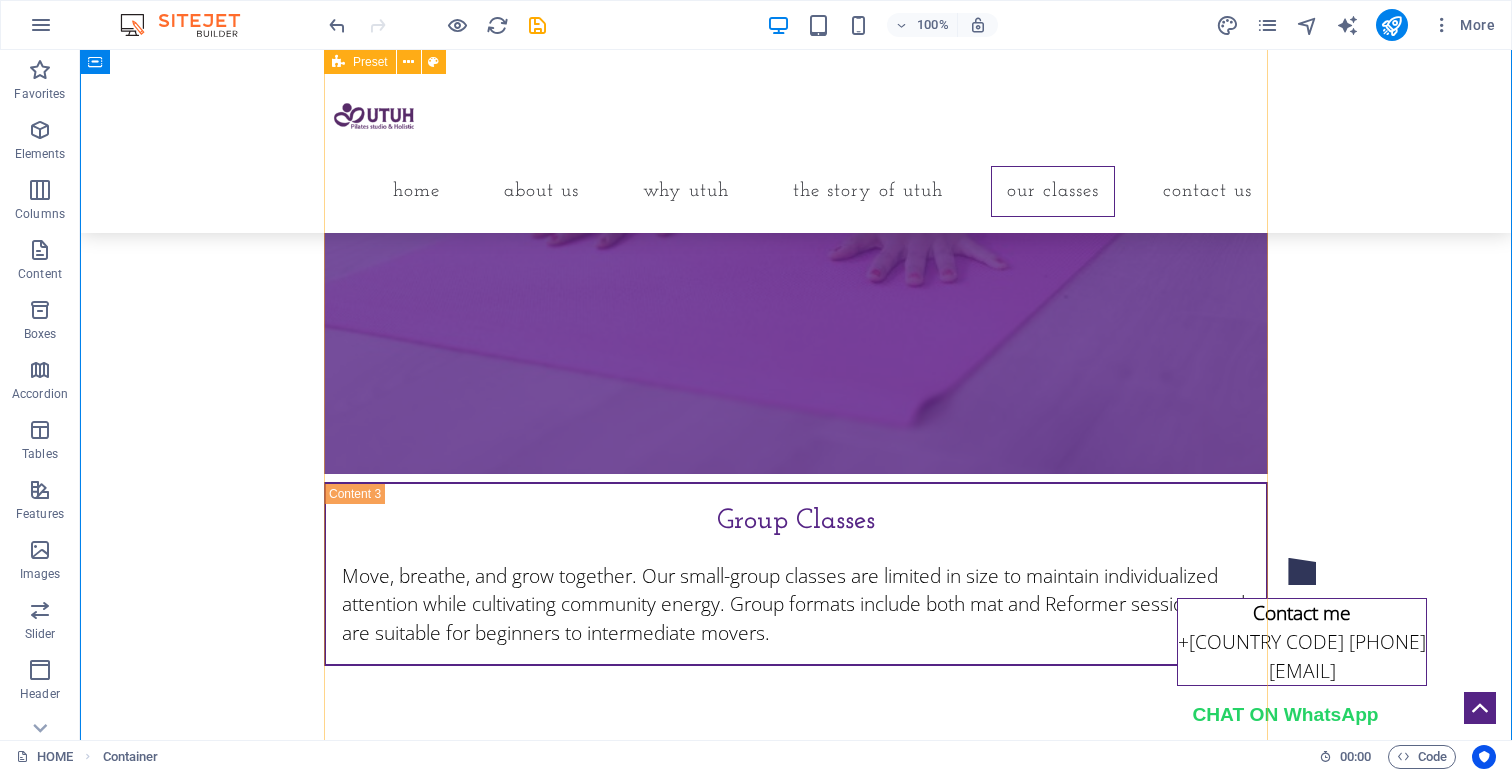 scroll, scrollTop: 6689, scrollLeft: 0, axis: vertical 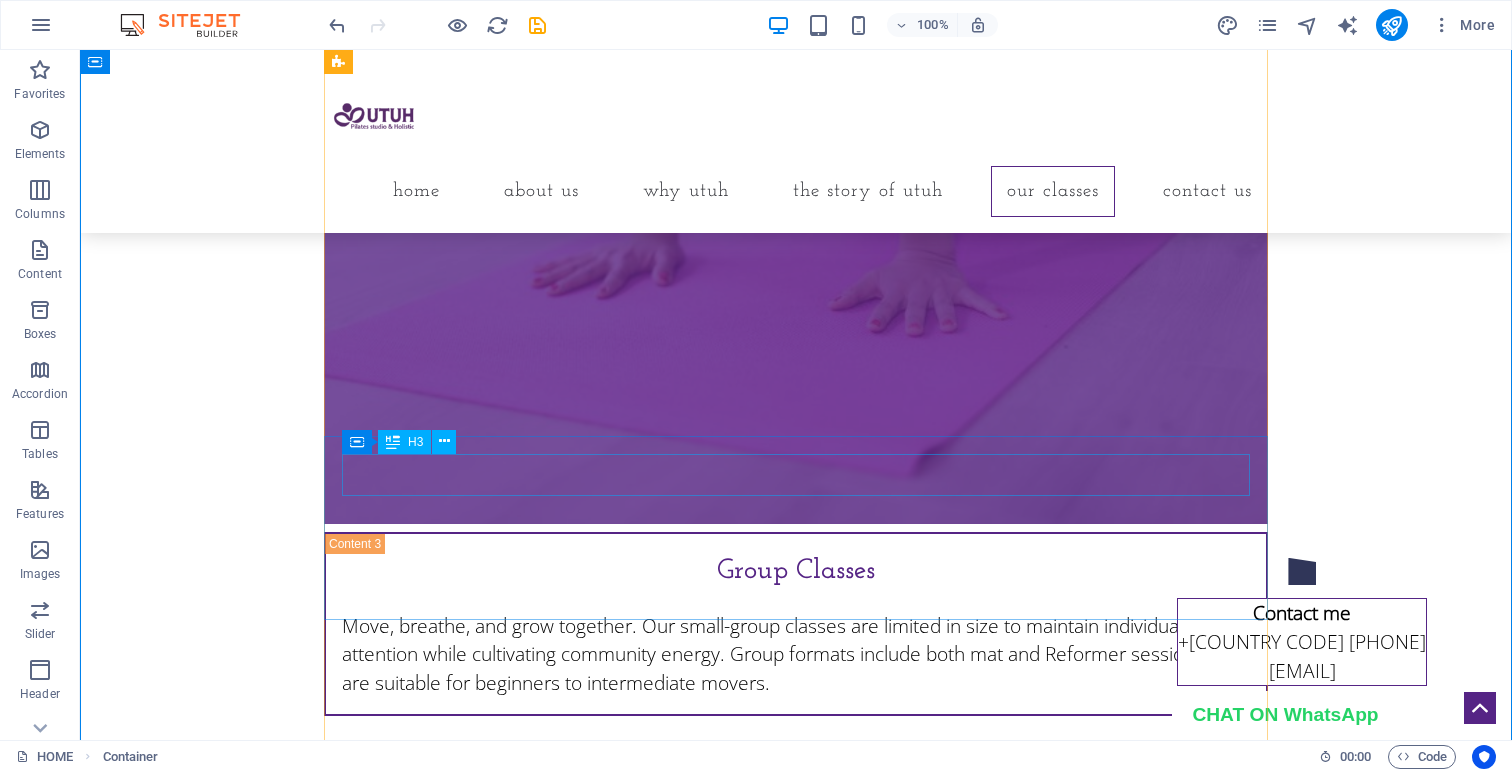 click on "Private Sessions" at bounding box center (796, -260) 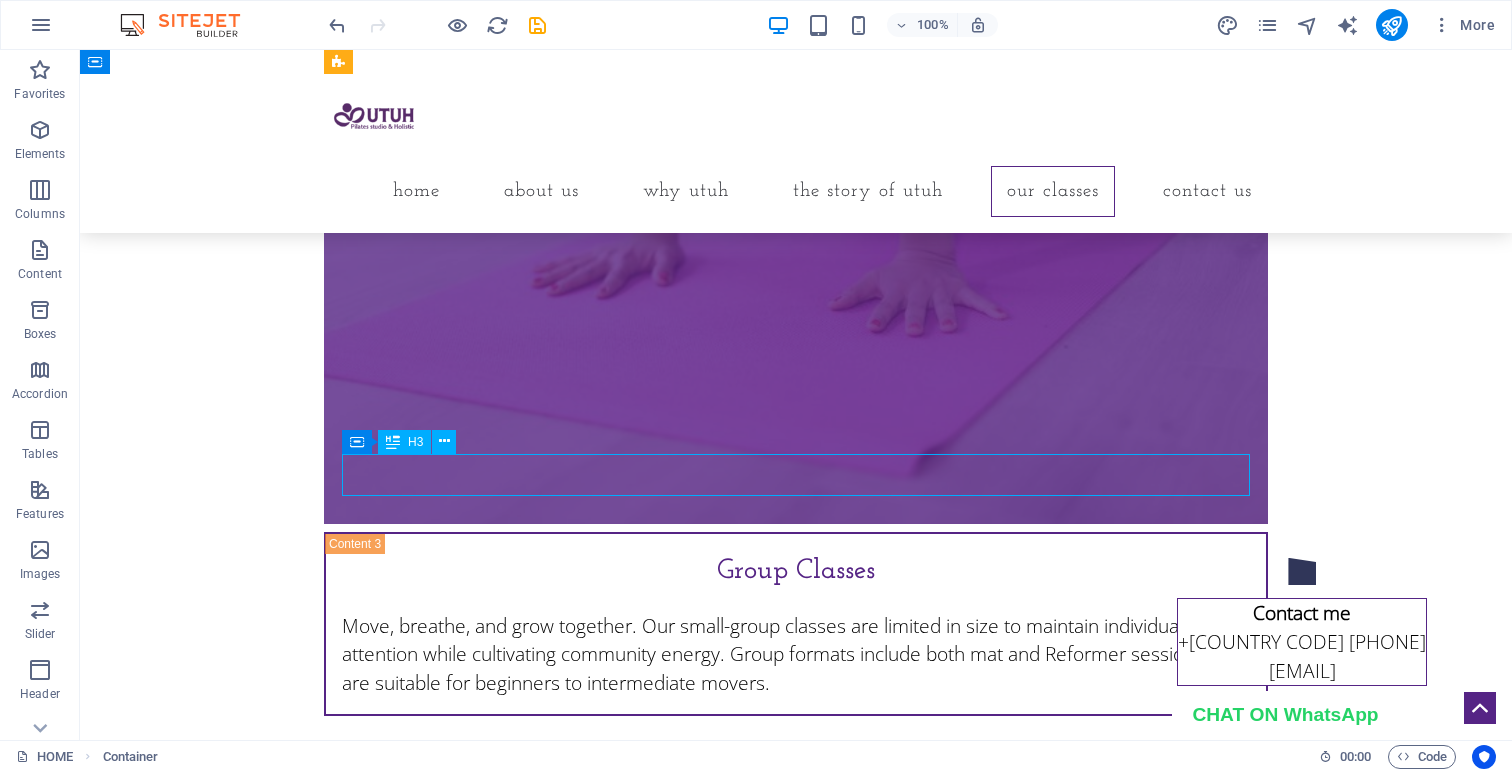 click on "Private Sessions" at bounding box center (796, -260) 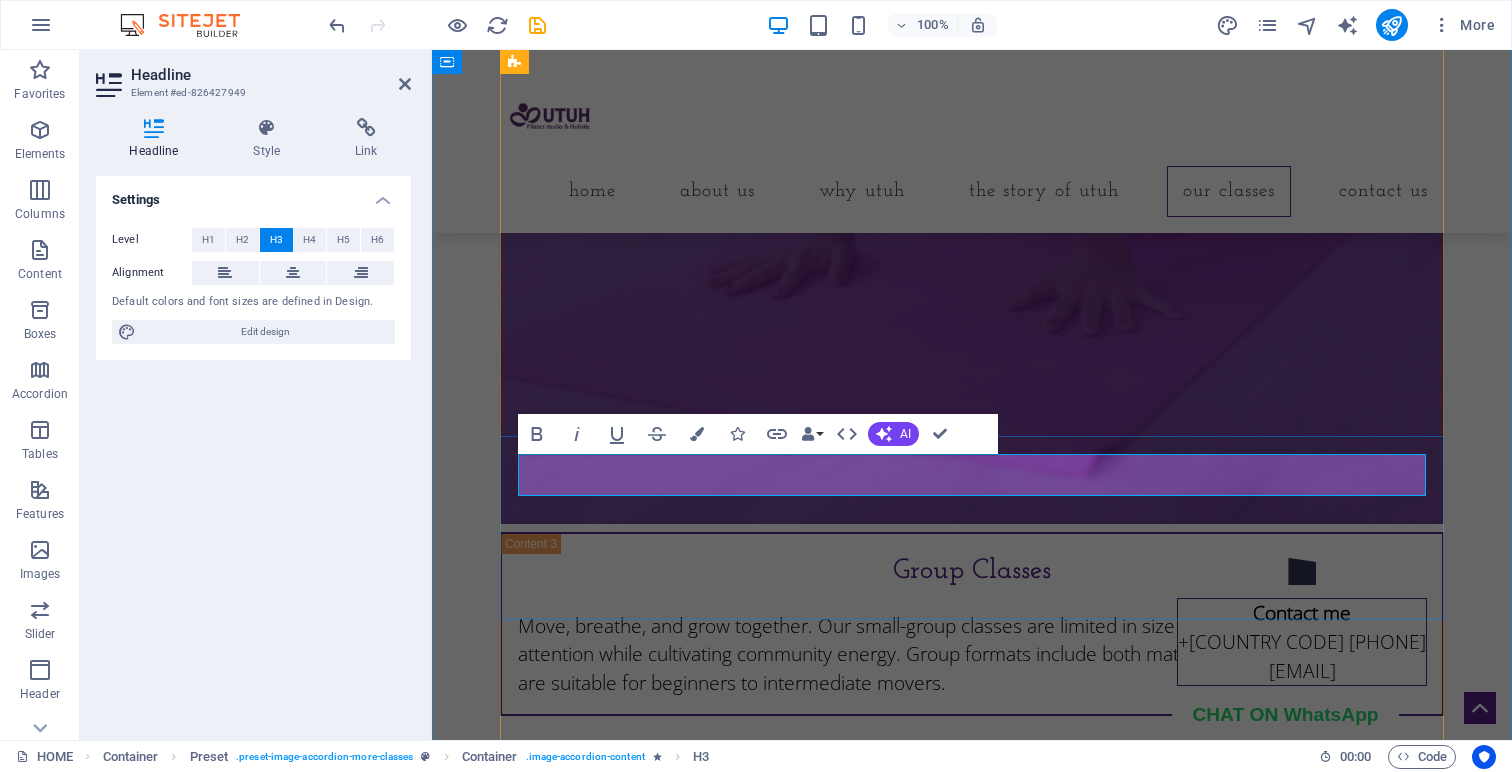 type 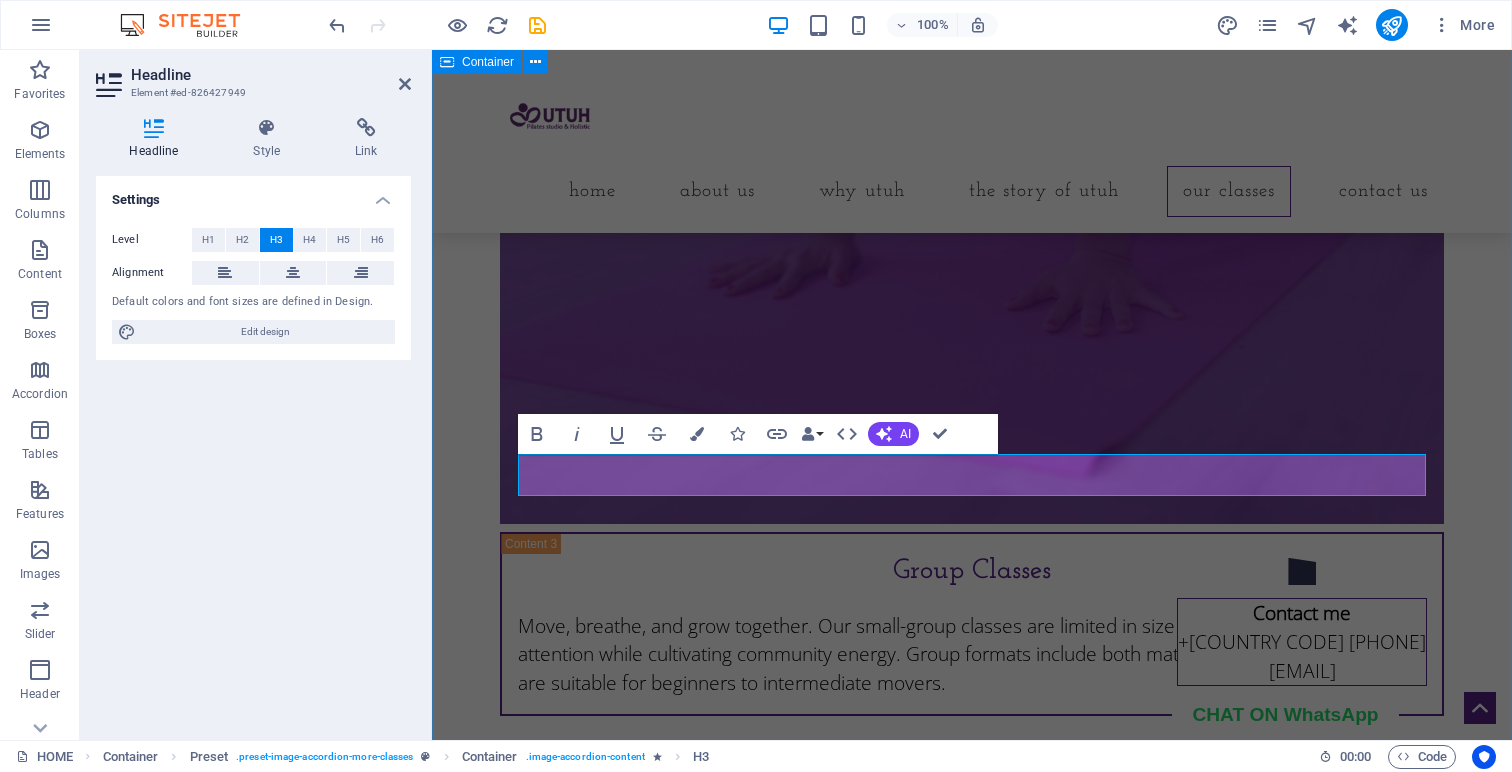 click on "Our Class Reformer Pilates Reformer Pilates A signature offering at UTUH, Reformer Pilates uses a spring-loaded carriage system to support and challenge the body. Ideal for improving strength, flexibility, posture, and core stability. Perfect for all levels, especially those wanting structured resistance with flow and control. Private Sessions All Equipment Class 1-on-1 sessions tailored to your body, your history, and your goals. Whether you’re recovering from injury, managing emotional trauma, or seeking postural refinement, our internationally certified instructors provide personalized guidance rooted in somatic and psychological safety. Group Classes Group Classes Move, breathe, and grow together. Our small-group classes are limited in size to maintain individualized attention while cultivating community energy. Group formats include both mat and Reformer sessions, and are suitable for beginners to intermediate movers." at bounding box center [972, -559] 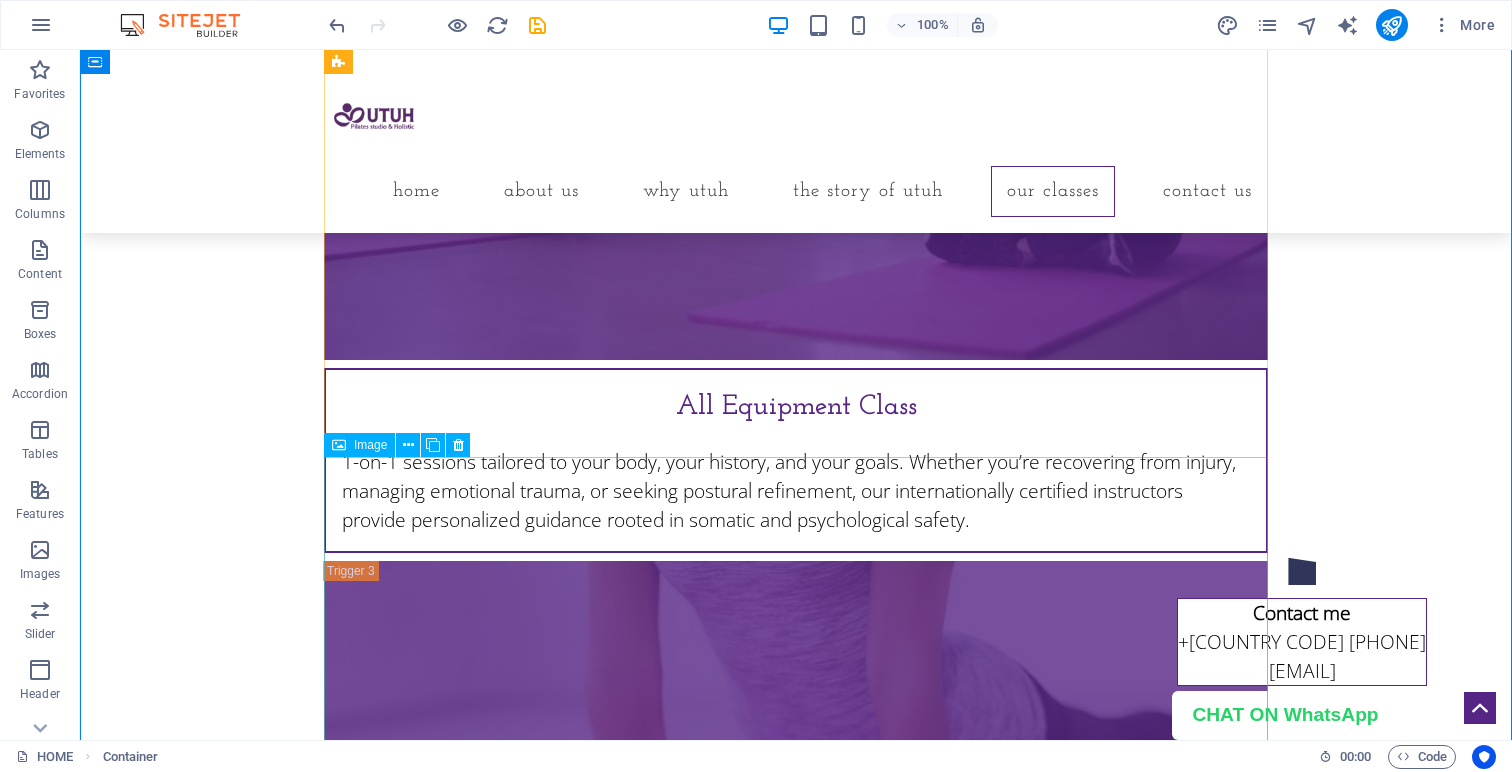 scroll, scrollTop: 5960, scrollLeft: 0, axis: vertical 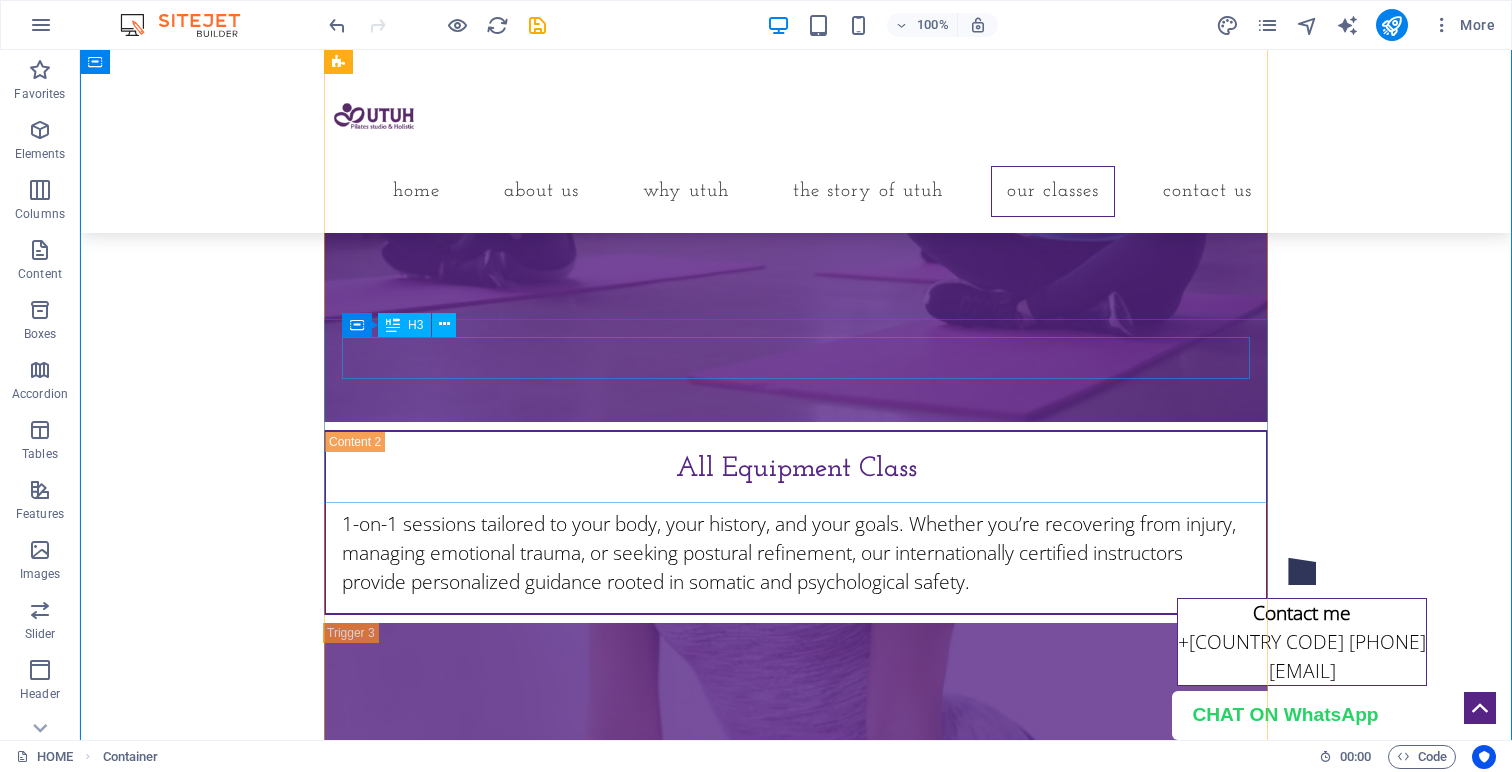 click on "Reformer Pilates" at bounding box center [796, -361] 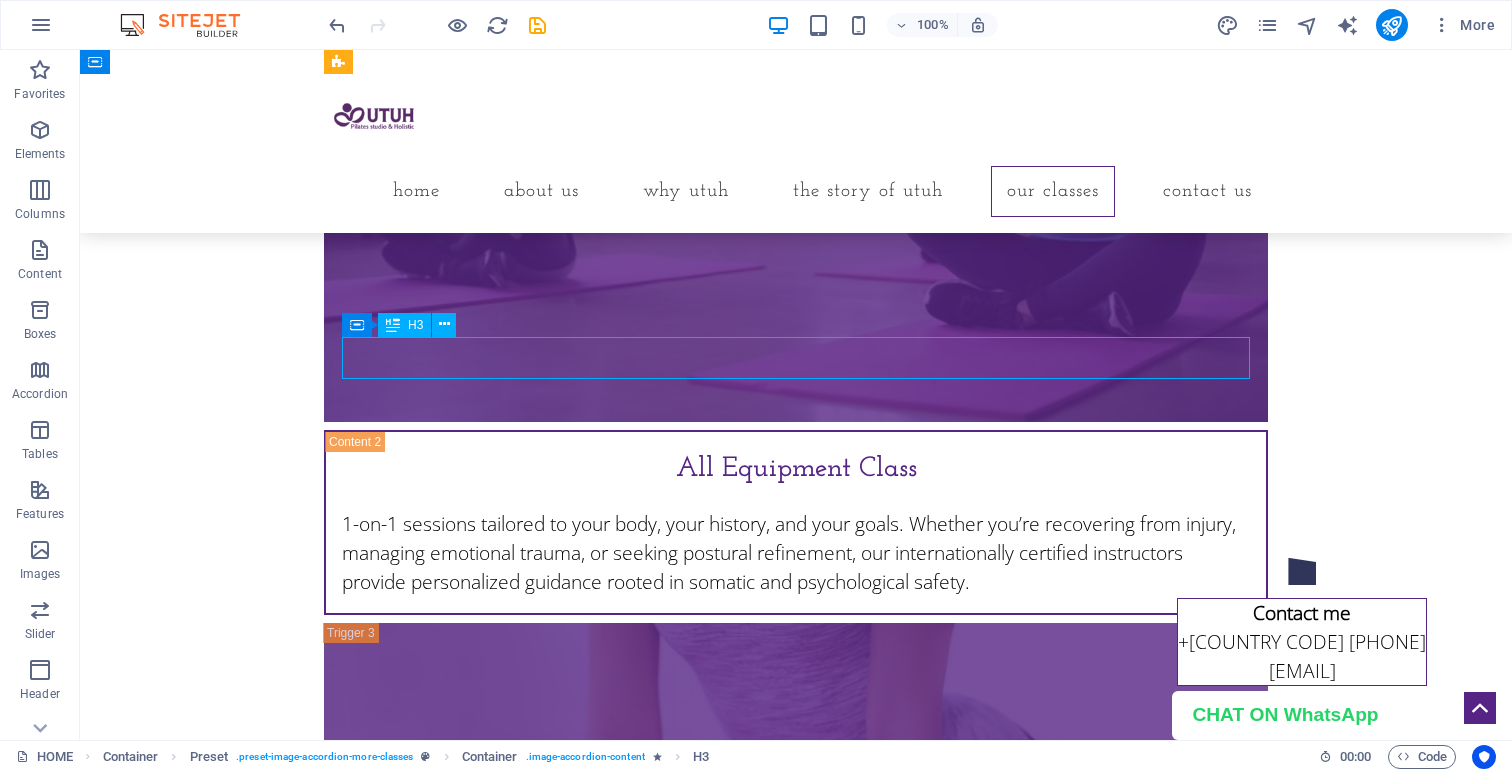 click on "Reformer Pilates" at bounding box center [796, -361] 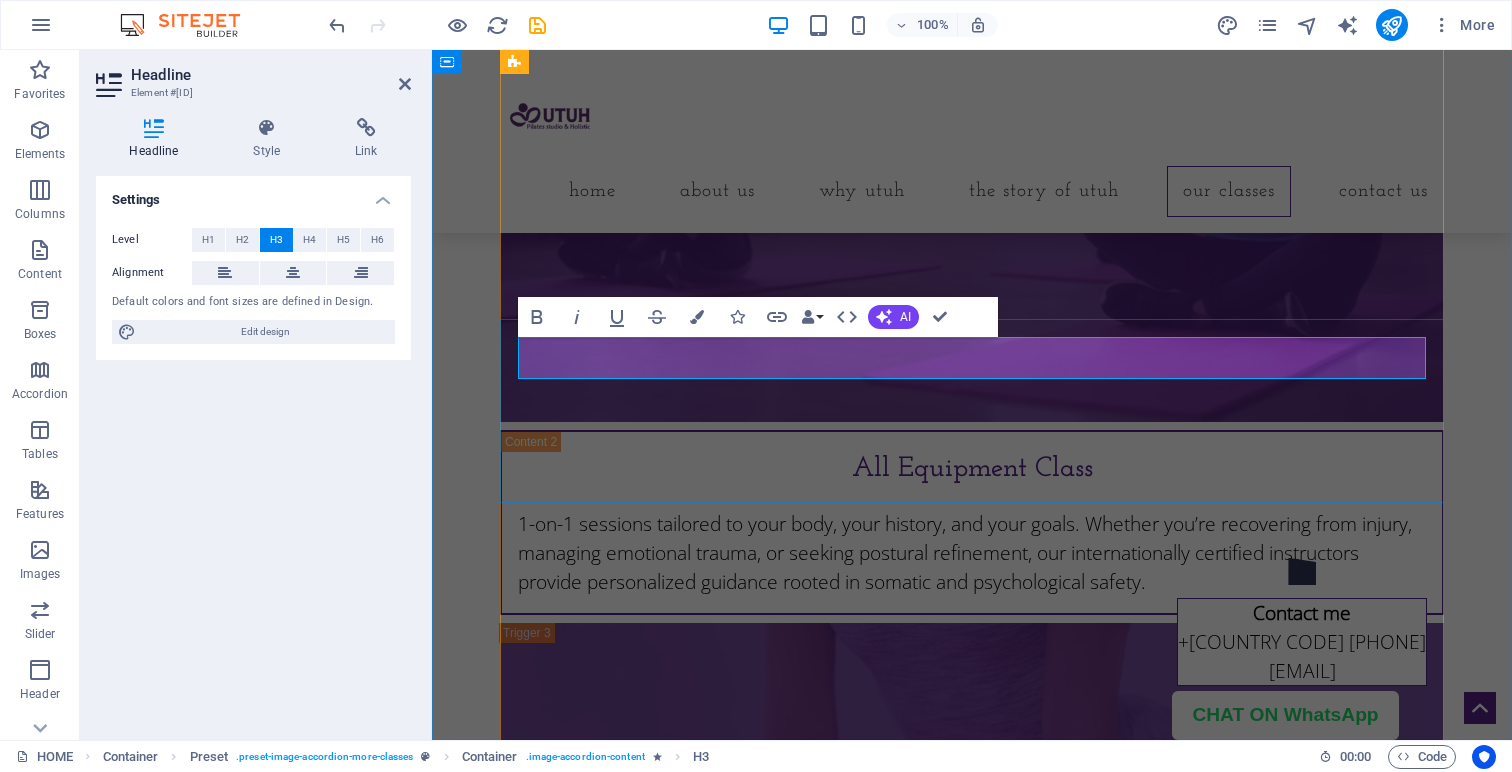 click on "Reformer Pilates" at bounding box center (972, -361) 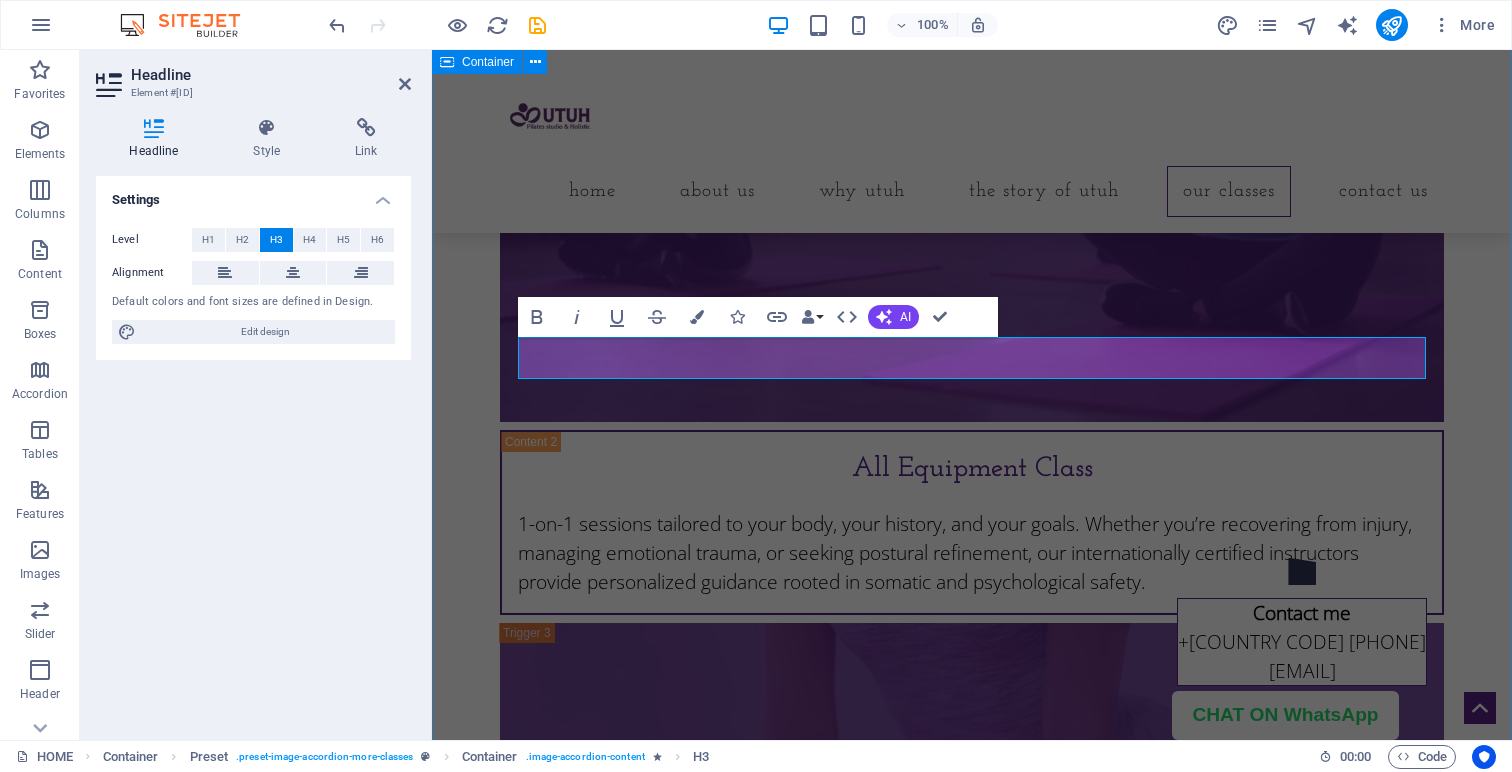 click on "Our Class Reformer Pilates Private Reformer Session A signature offering at UTUH, Reformer Pilates uses a spring-loaded carriage system to support and challenge the body. Ideal for improving strength, flexibility, posture, and core stability. Perfect for all levels, especially those wanting structured resistance with flow and control. Private Sessions All Equipment Class 1-on-1 sessions tailored to your body, your history, and your goals. Whether you’re recovering from injury, managing emotional trauma, or seeking postural refinement, our internationally certified instructors provide personalized guidance rooted in somatic and psychological safety. Group Classes Group Classes Move, breathe, and grow together. Our small-group classes are limited in size to maintain individualized attention while cultivating community energy. Group formats include both mat and Reformer sessions, and are suitable for beginners to intermediate movers." at bounding box center [972, 170] 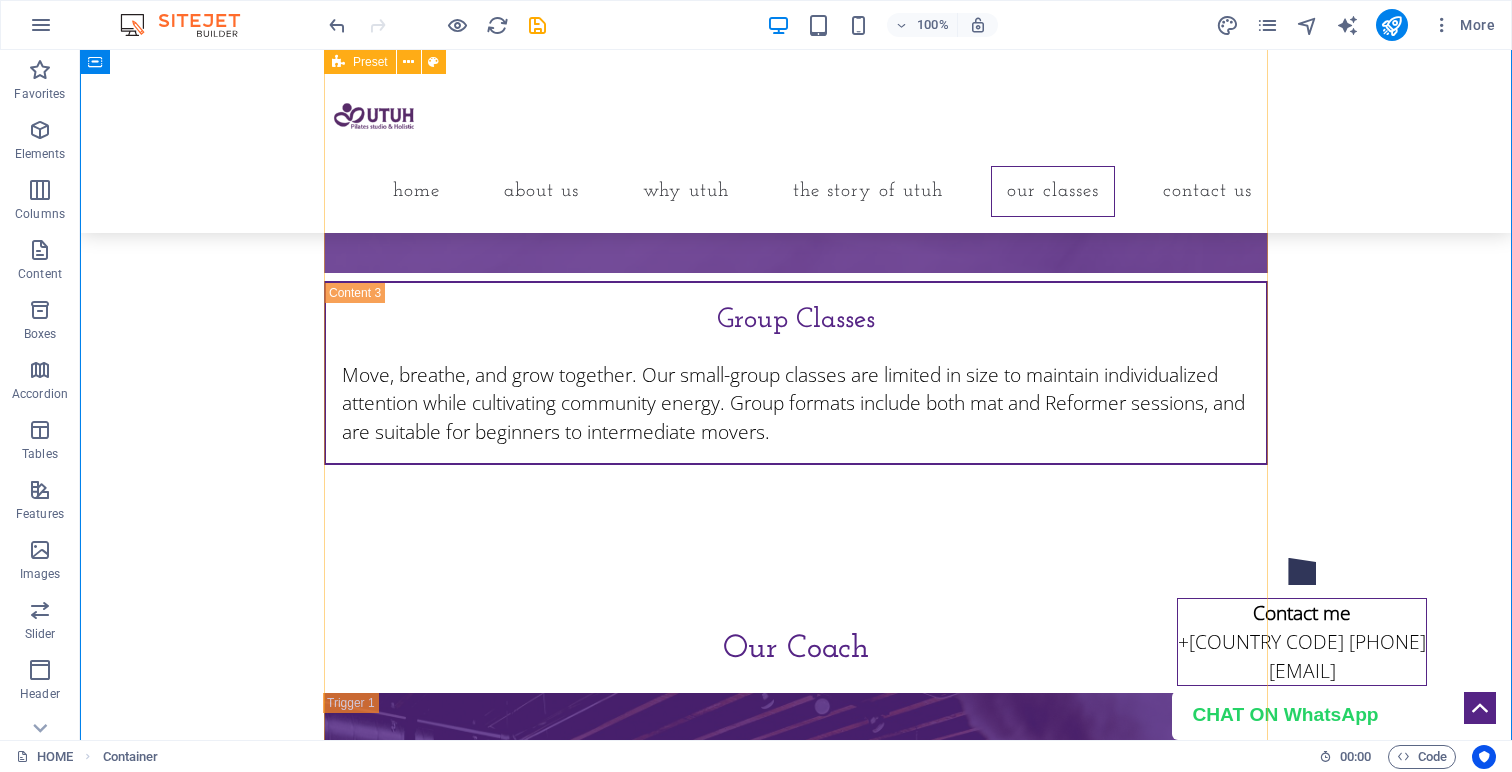 scroll, scrollTop: 6861, scrollLeft: 0, axis: vertical 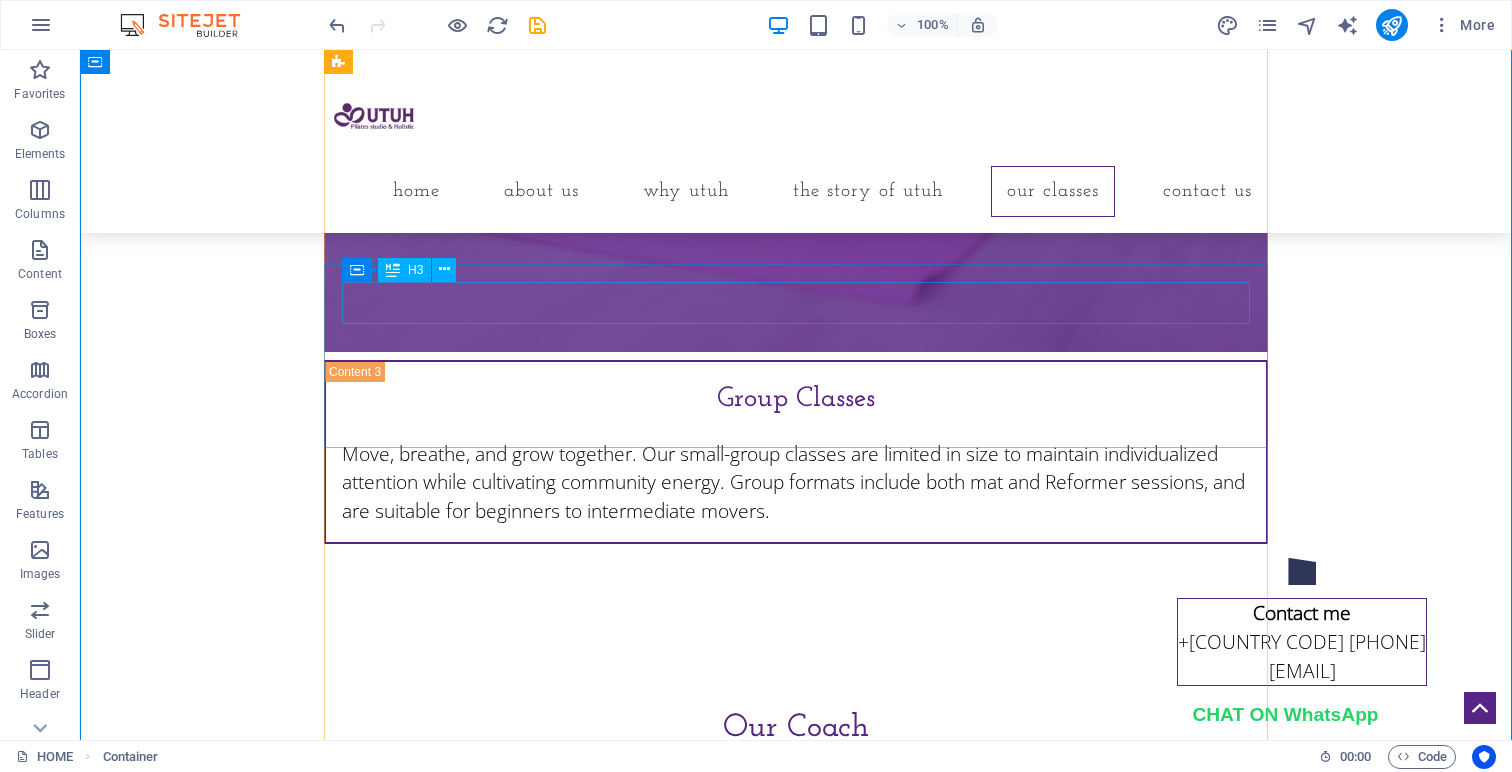 click on "All Equipment Class" at bounding box center [796, -432] 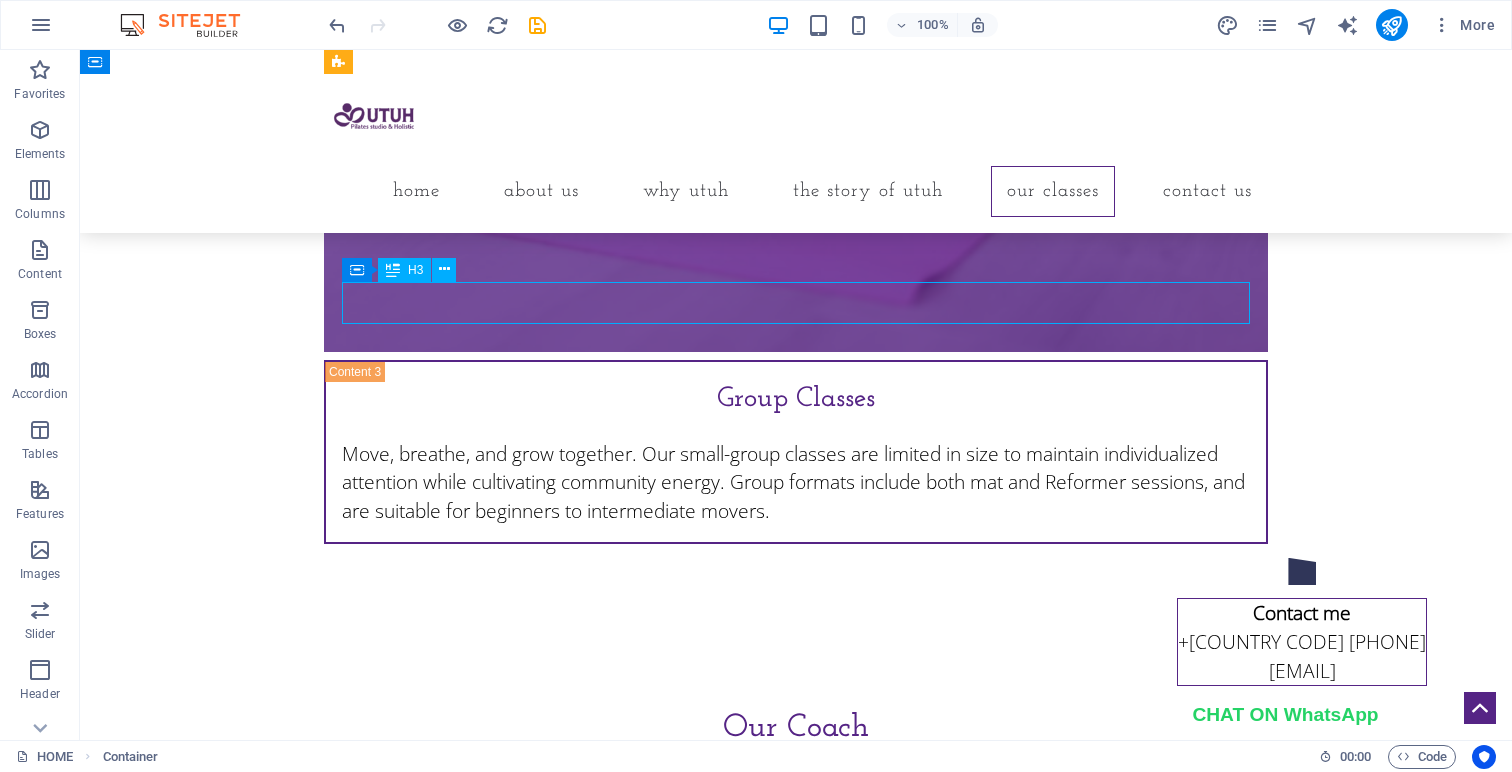 click on "All Equipment Class" at bounding box center [796, -432] 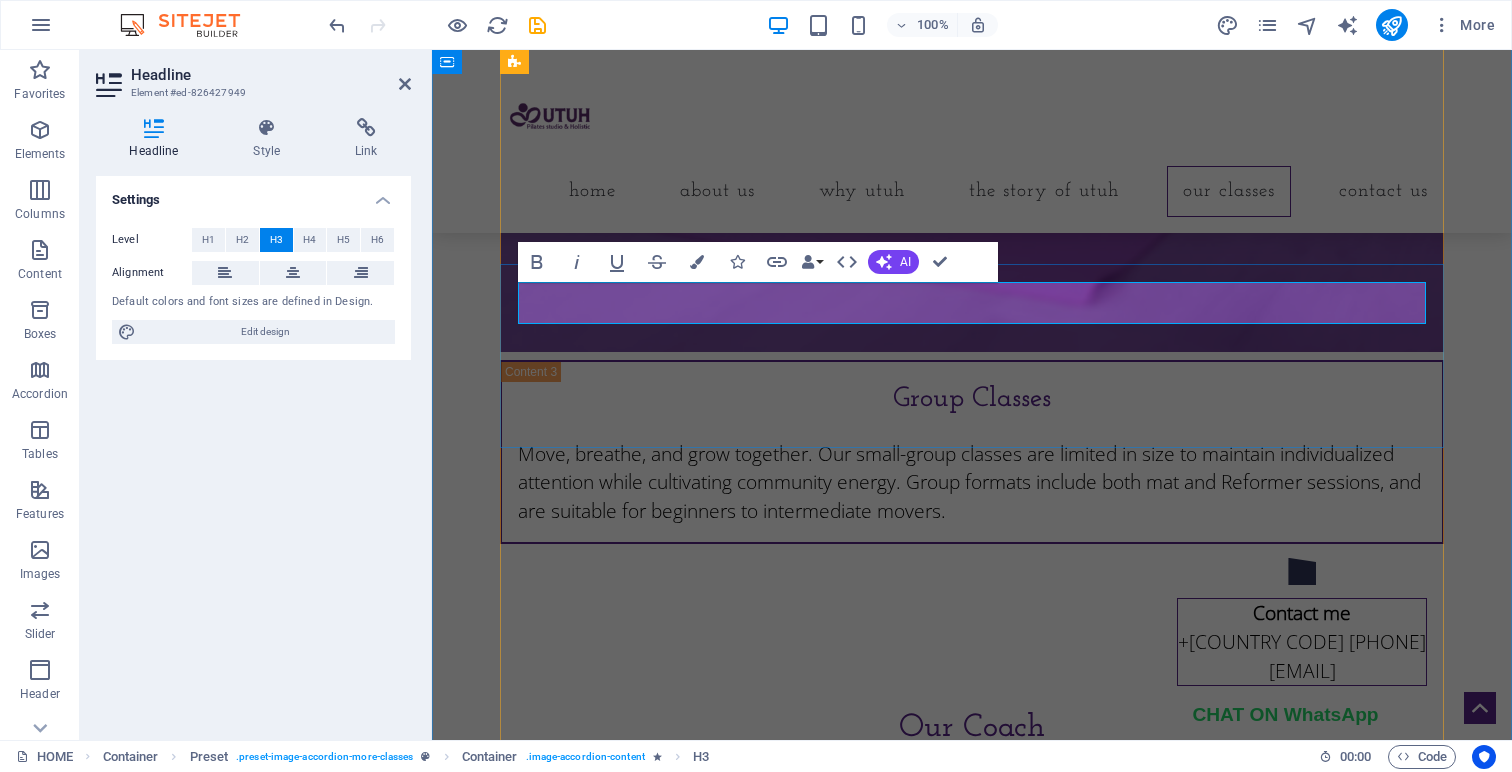 click on "All Equipment Class" at bounding box center (972, -432) 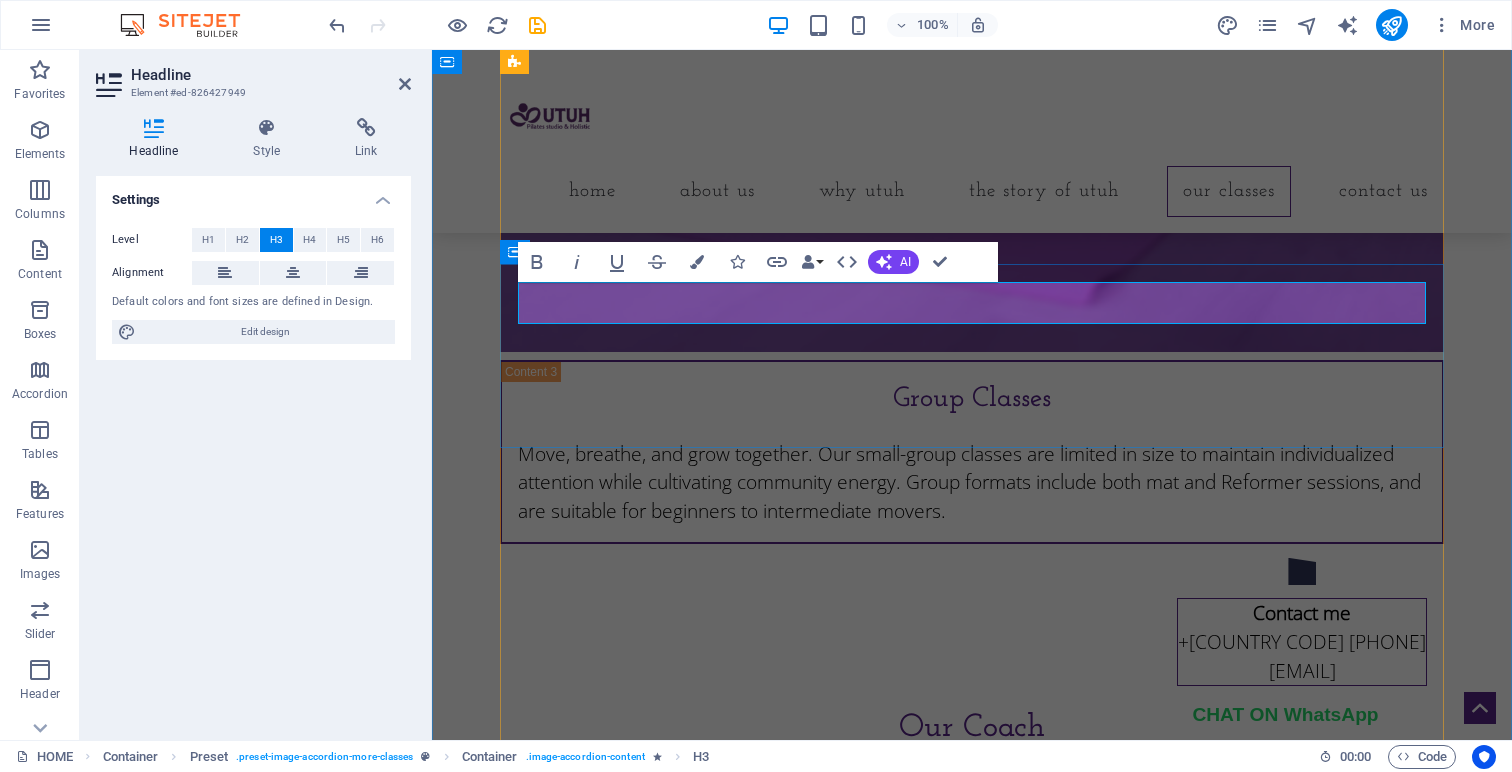 click on "Private All Equipment Class" at bounding box center [972, -432] 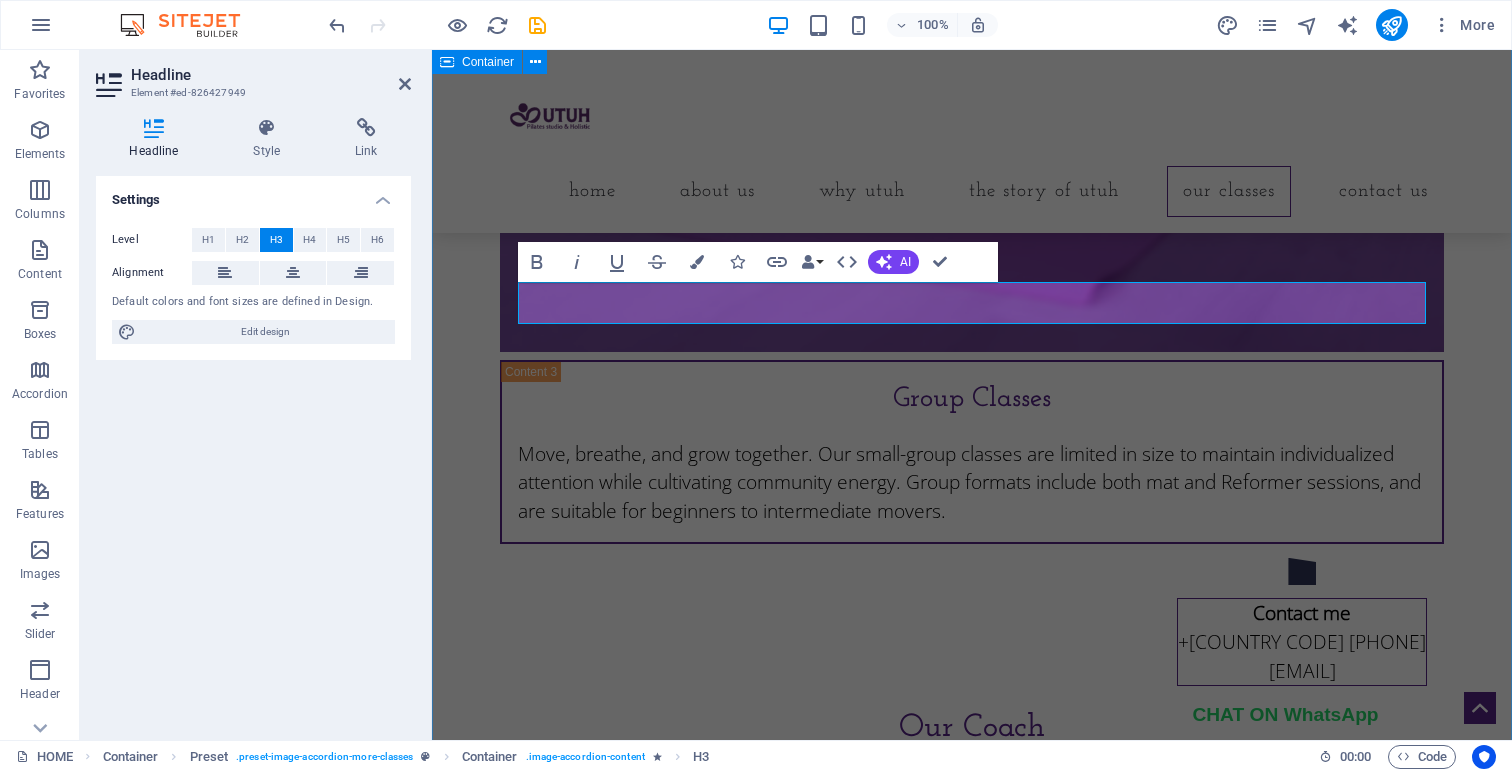 click on "Our Class Reformer Pilates Private Reformer Session A signature offering at UTUH, Reformer Pilates uses a spring-loaded carriage system to support and challenge the body. Ideal for improving strength, flexibility, posture, and core stability. Perfect for all levels, especially those wanting structured resistance with flow and control. Private Sessions Private All Equipment Session 1-on-1 sessions tailored to your body, your history, and your goals. Whether you’re recovering from injury, managing emotional trauma, or seeking postural refinement, our internationally certified instructors provide personalized guidance rooted in somatic and psychological safety. Group Classes Group Classes Move, breathe, and grow together. Our small-group classes are limited in size to maintain individualized attention while cultivating community energy. Group formats include both mat and Reformer sessions, and are suitable for beginners to intermediate movers." at bounding box center [972, -731] 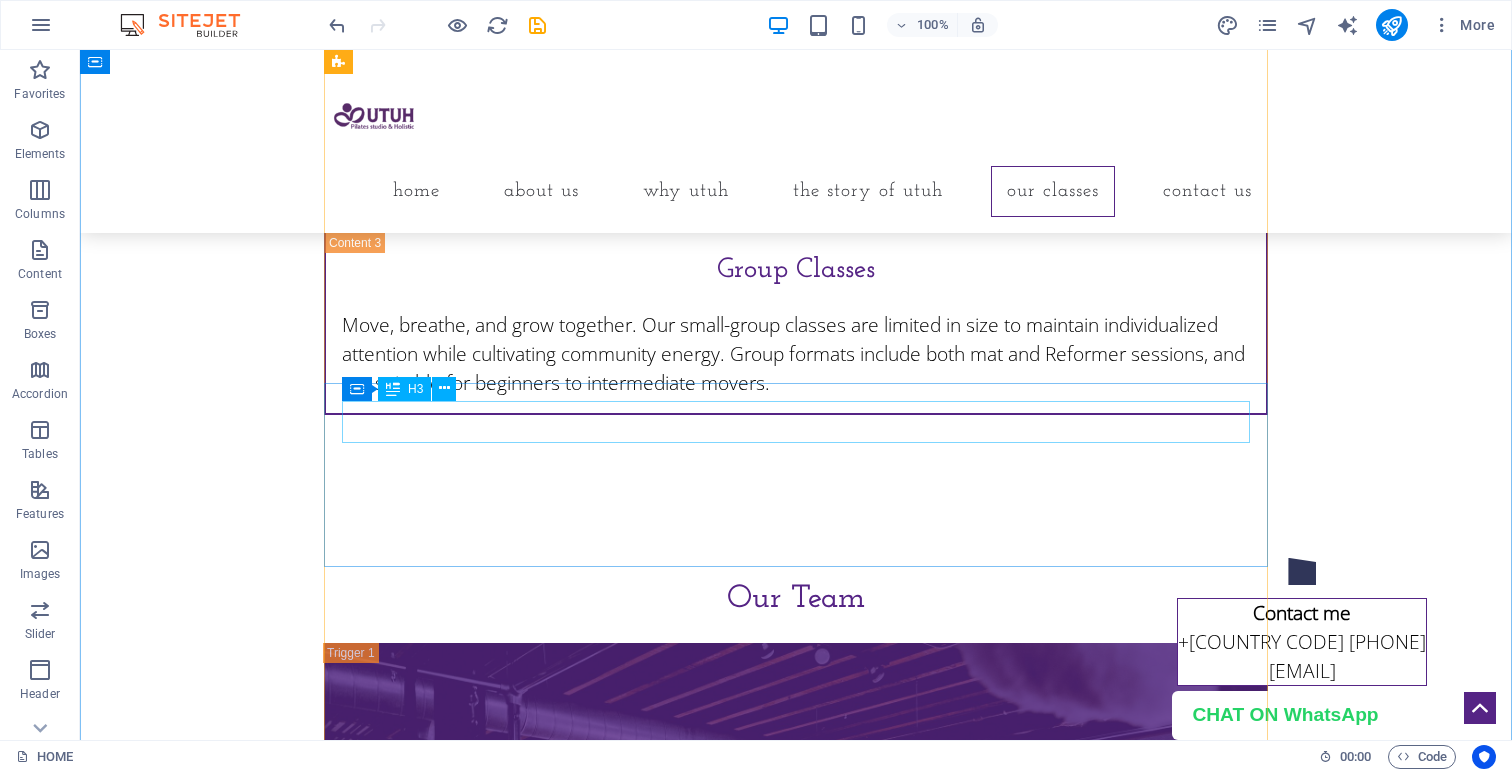 scroll, scrollTop: 9740, scrollLeft: 0, axis: vertical 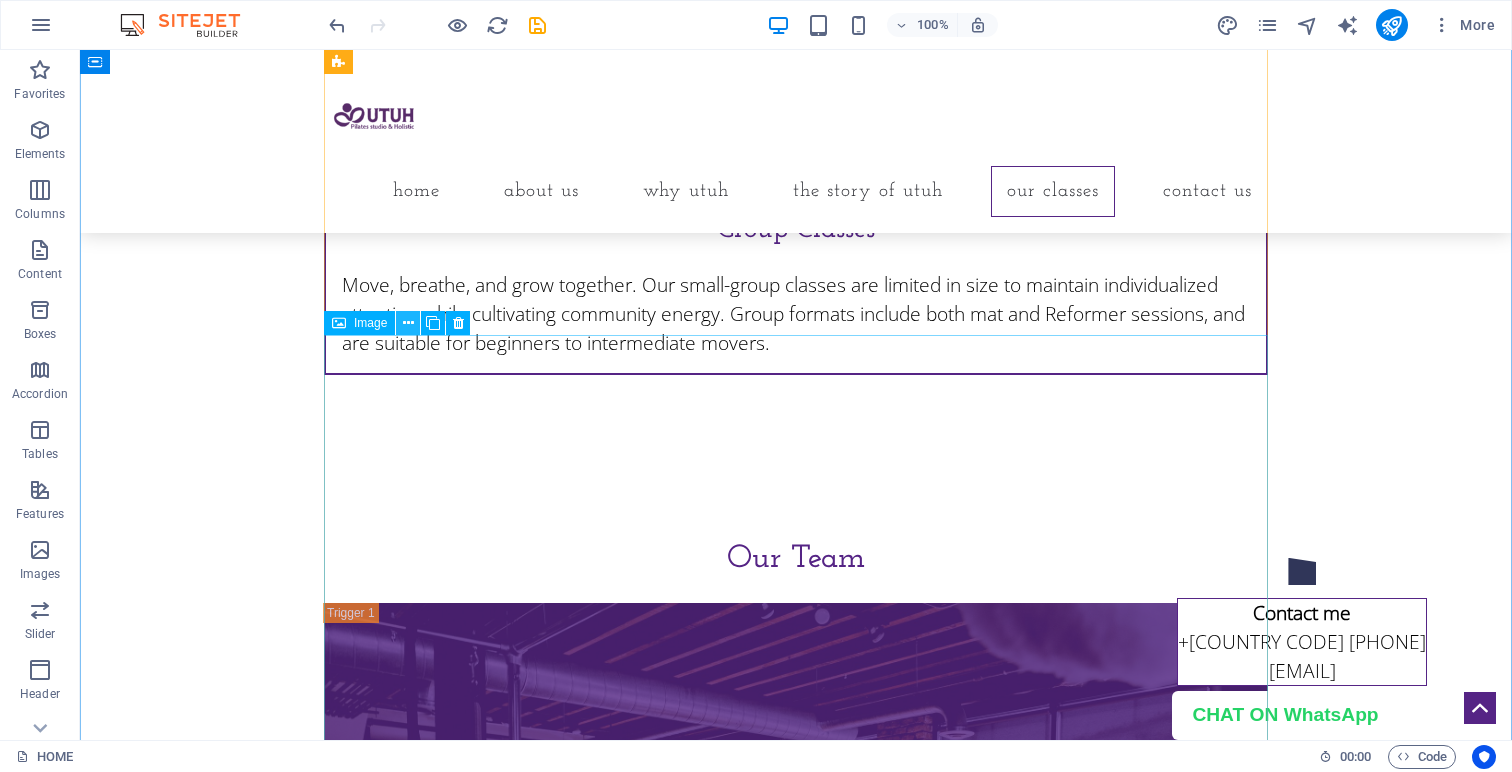 click at bounding box center [408, 323] 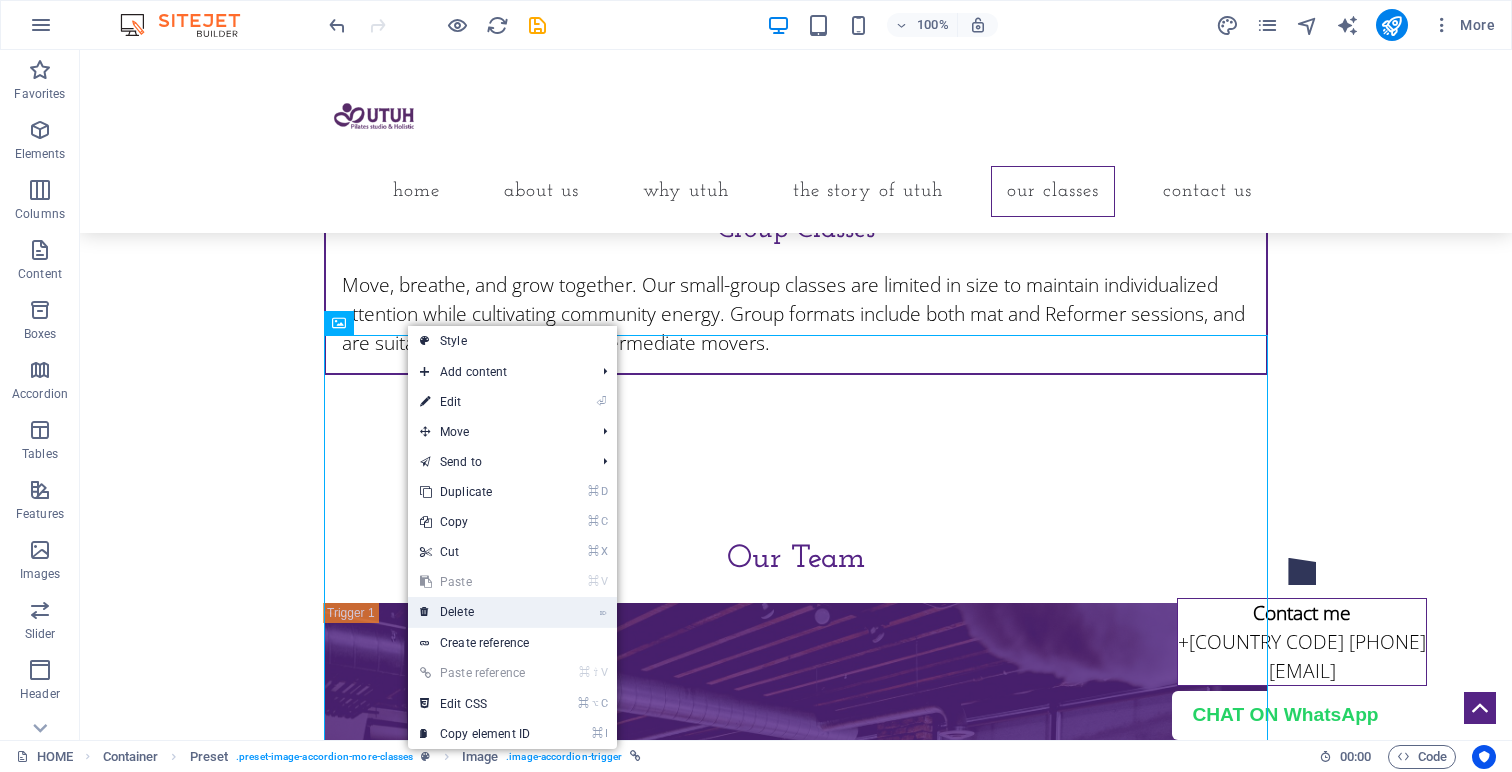 click on "⌦  Delete" at bounding box center [475, 612] 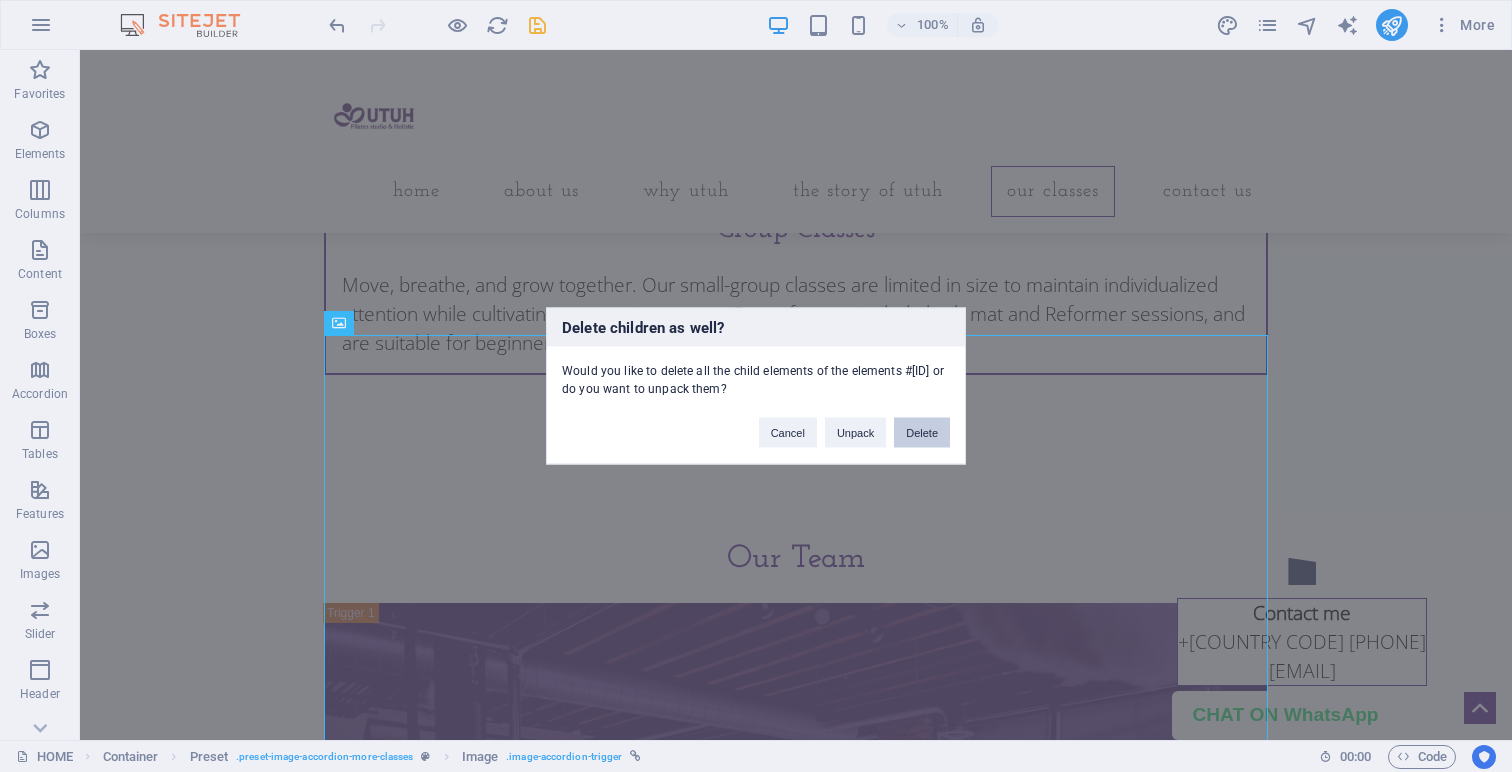 click on "Delete" at bounding box center (922, 433) 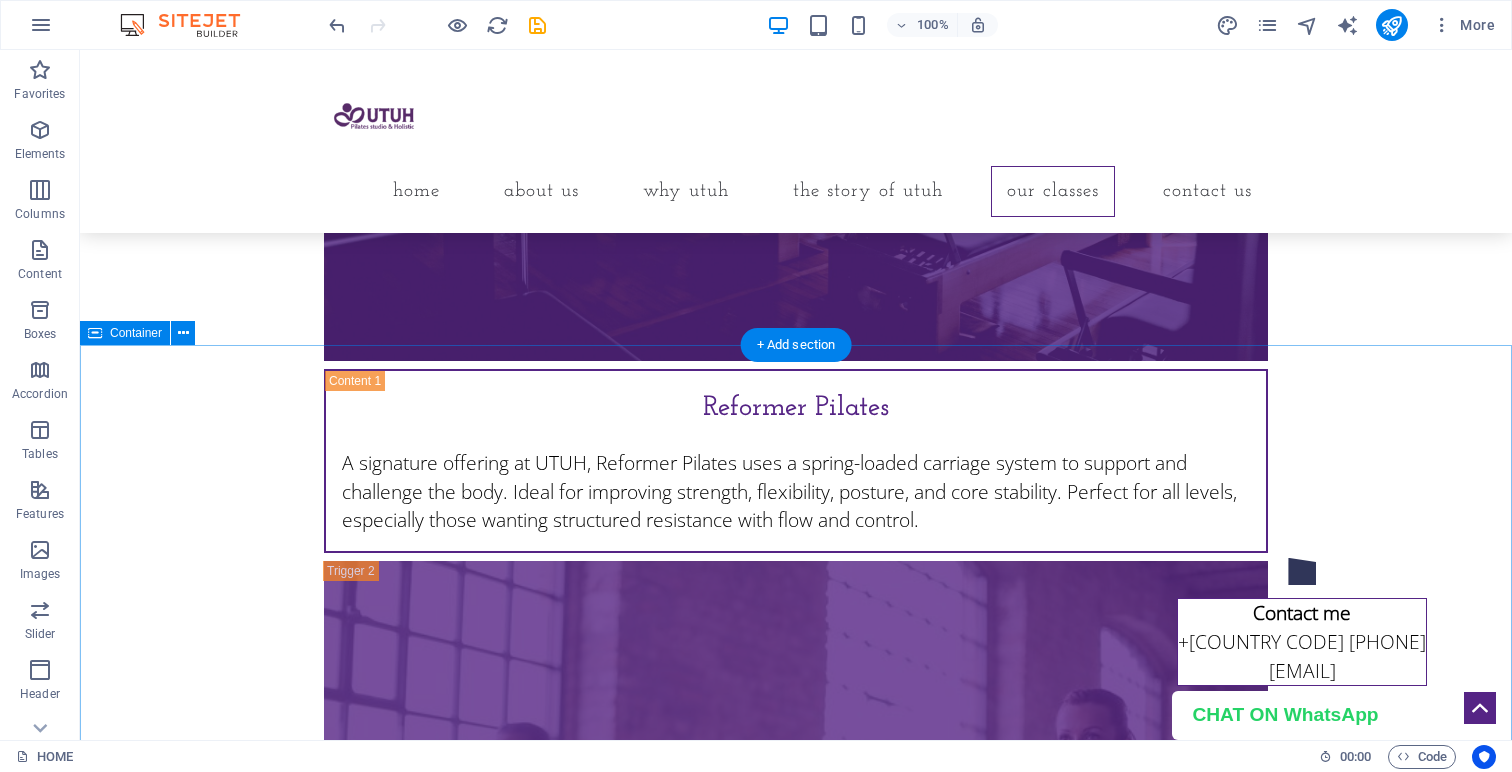 scroll, scrollTop: 9794, scrollLeft: 0, axis: vertical 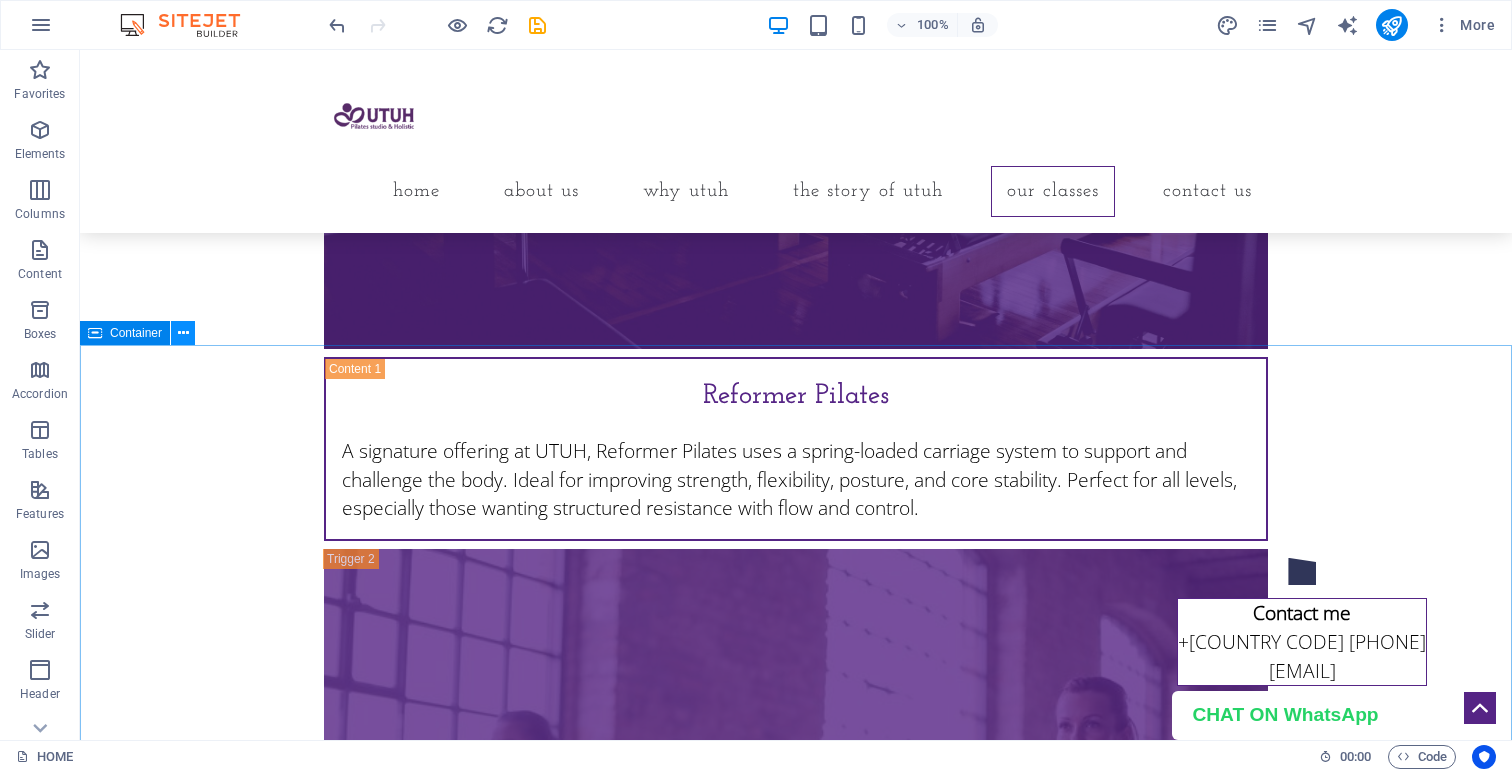 click at bounding box center [183, 333] 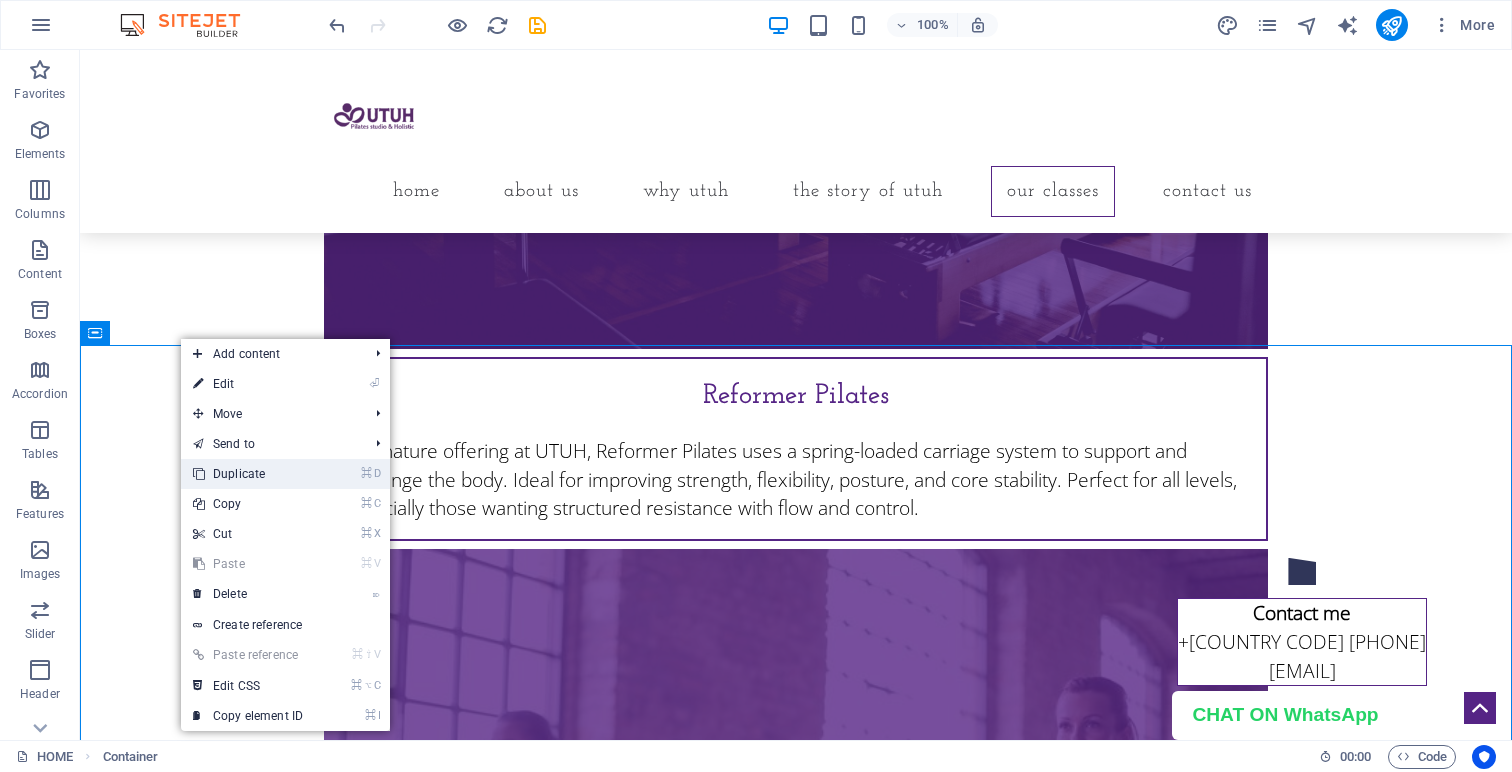 click on "⌘ D  Duplicate" at bounding box center (248, 474) 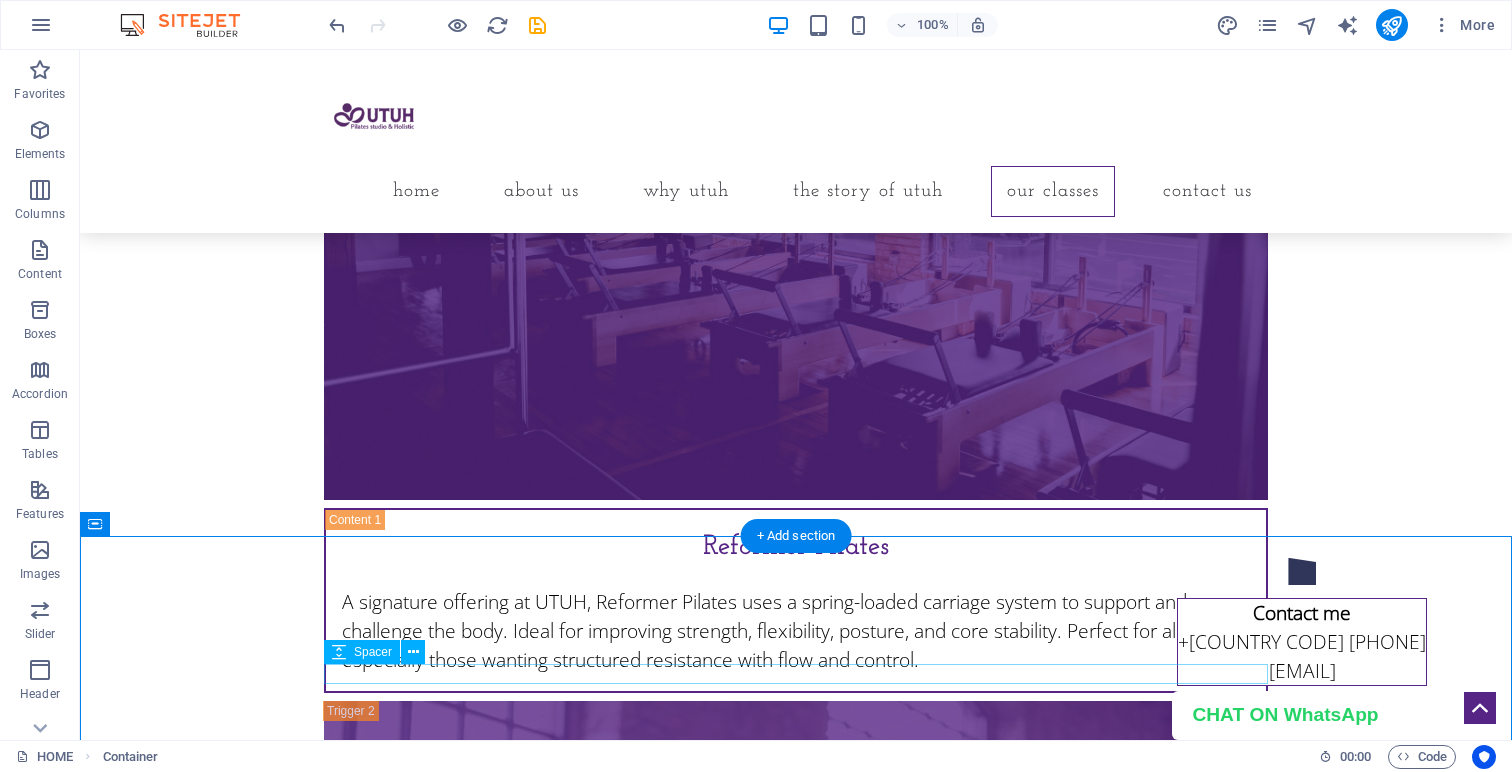 scroll, scrollTop: 12404, scrollLeft: 0, axis: vertical 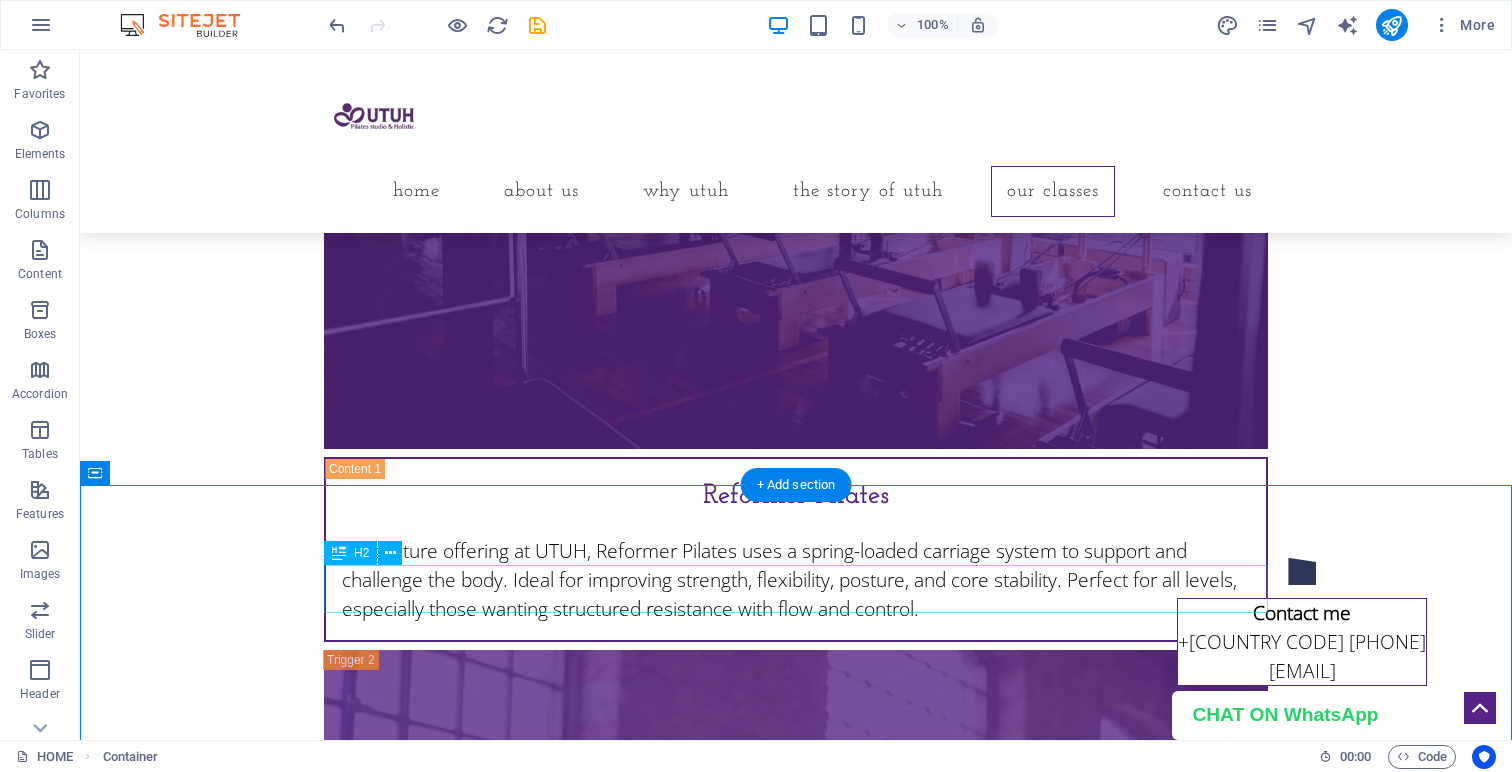 click on "Our Team" at bounding box center [796, -224] 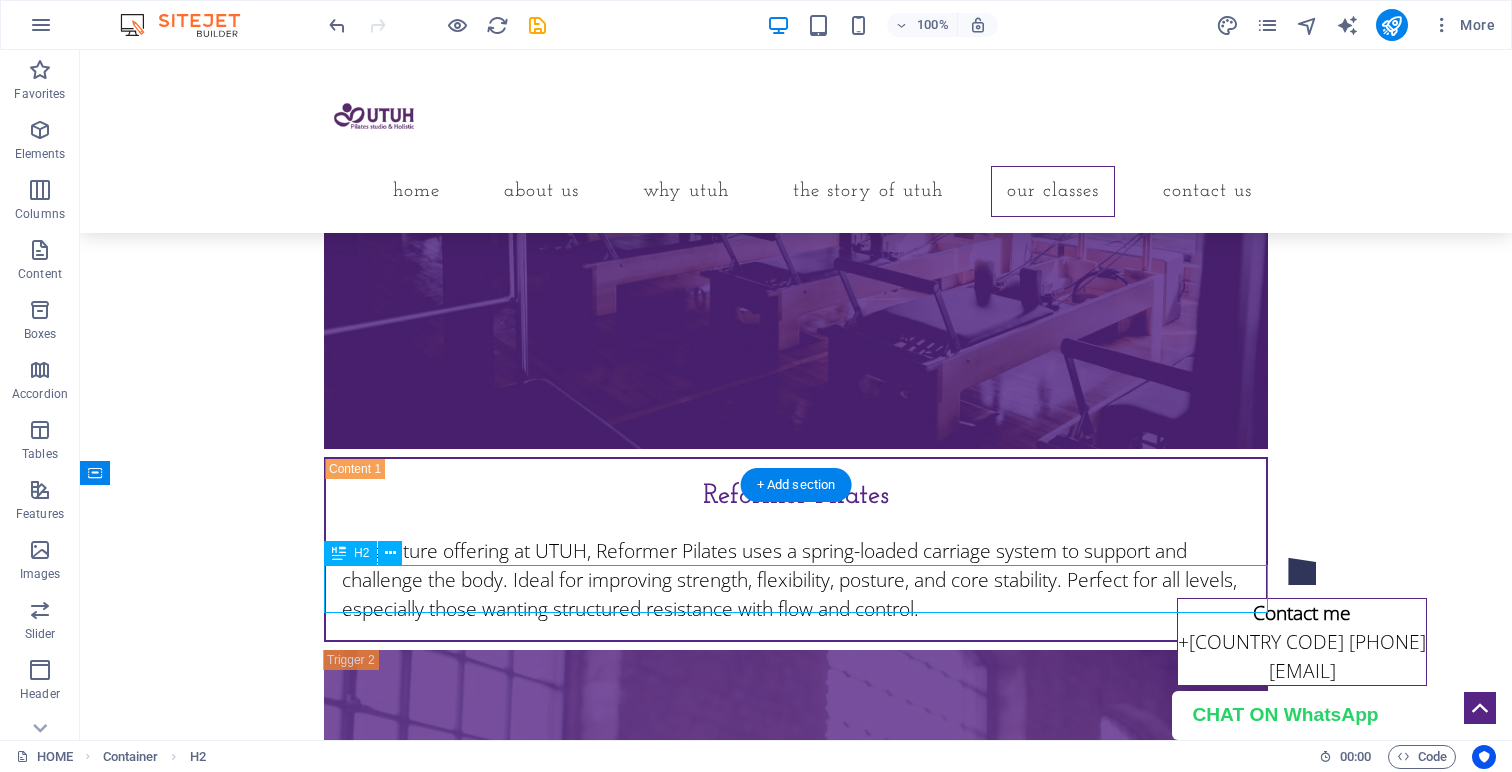 click on "Our Team" at bounding box center (796, -224) 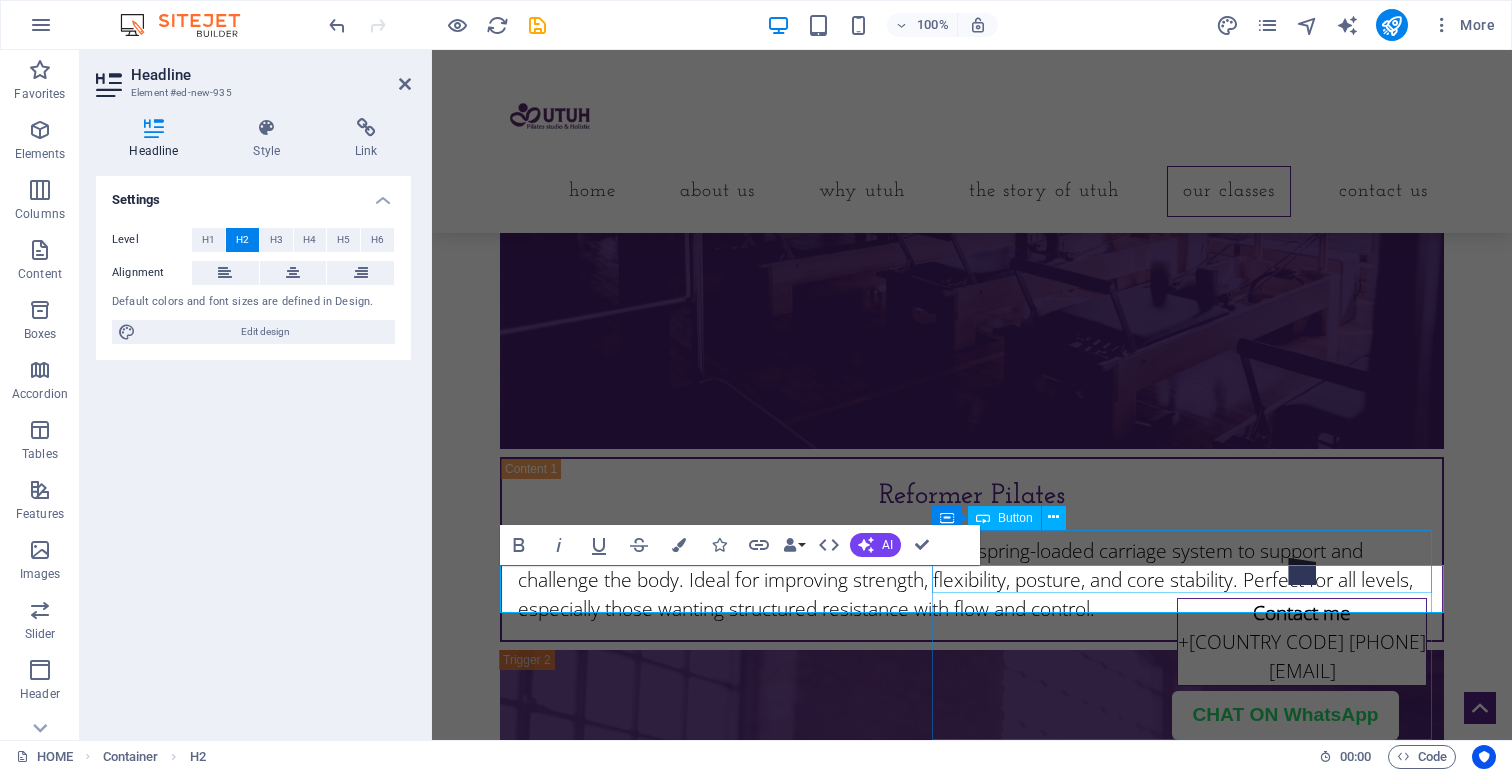 click at bounding box center [1302, 575] 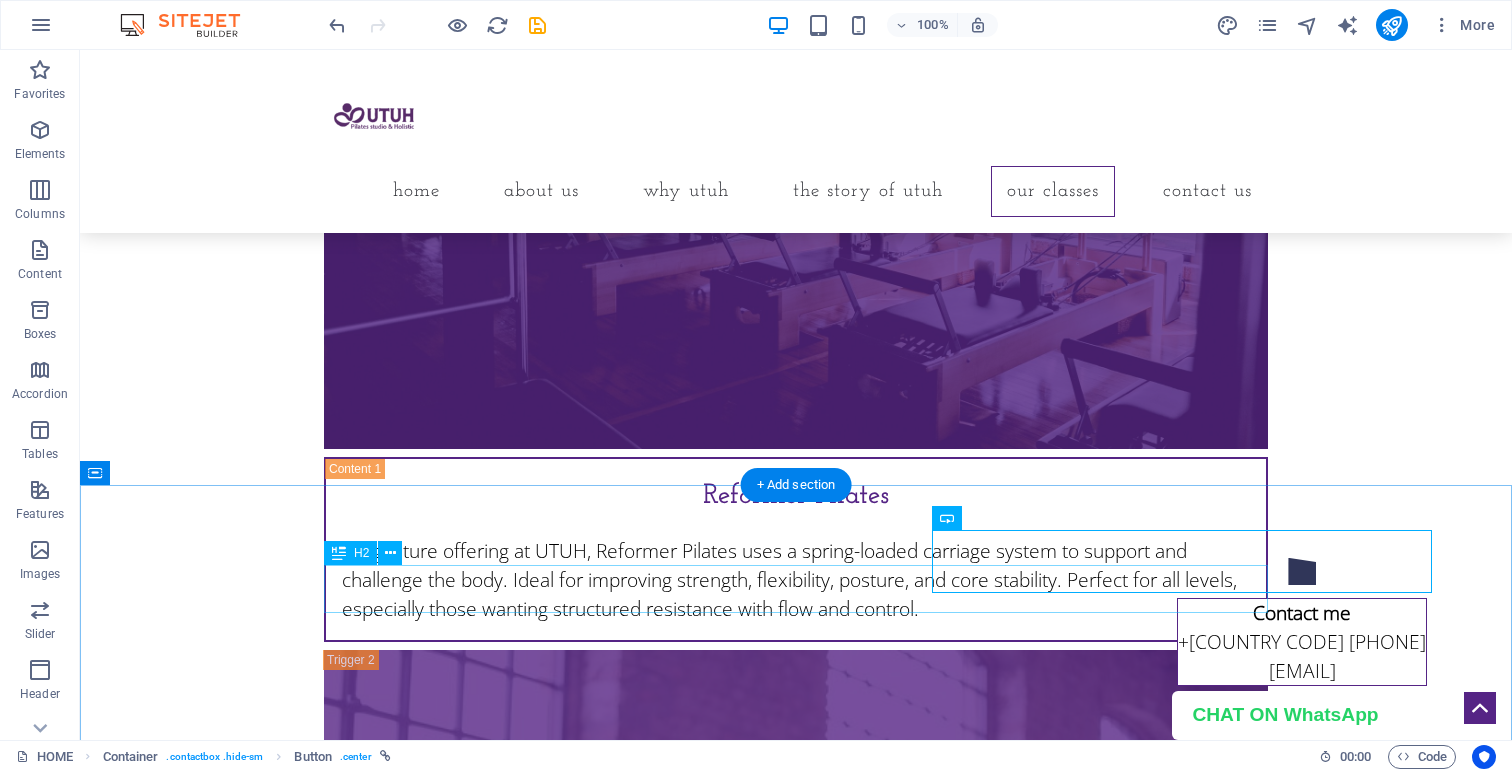 click on "Our Team" at bounding box center (796, -224) 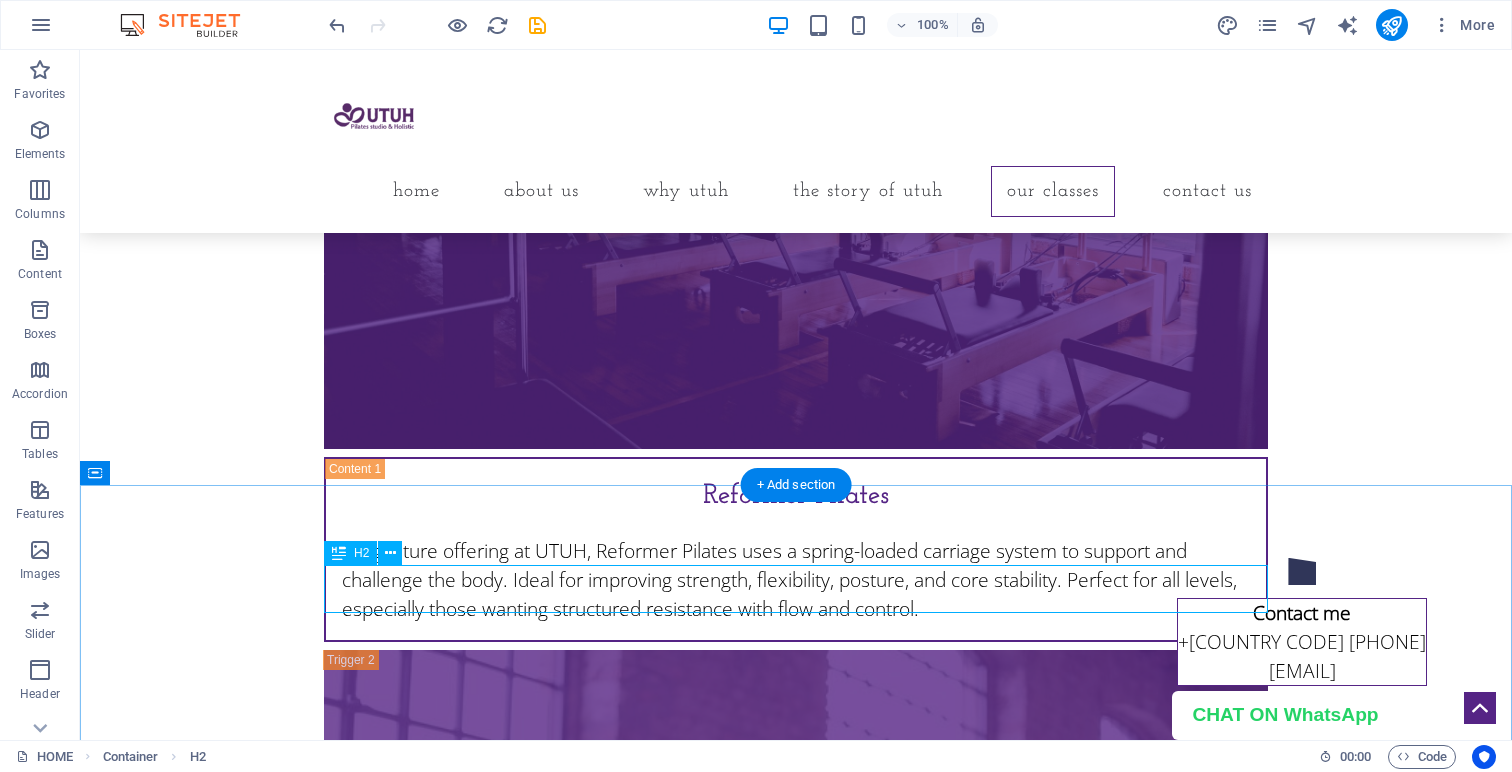 click on "Our Team" at bounding box center (796, -224) 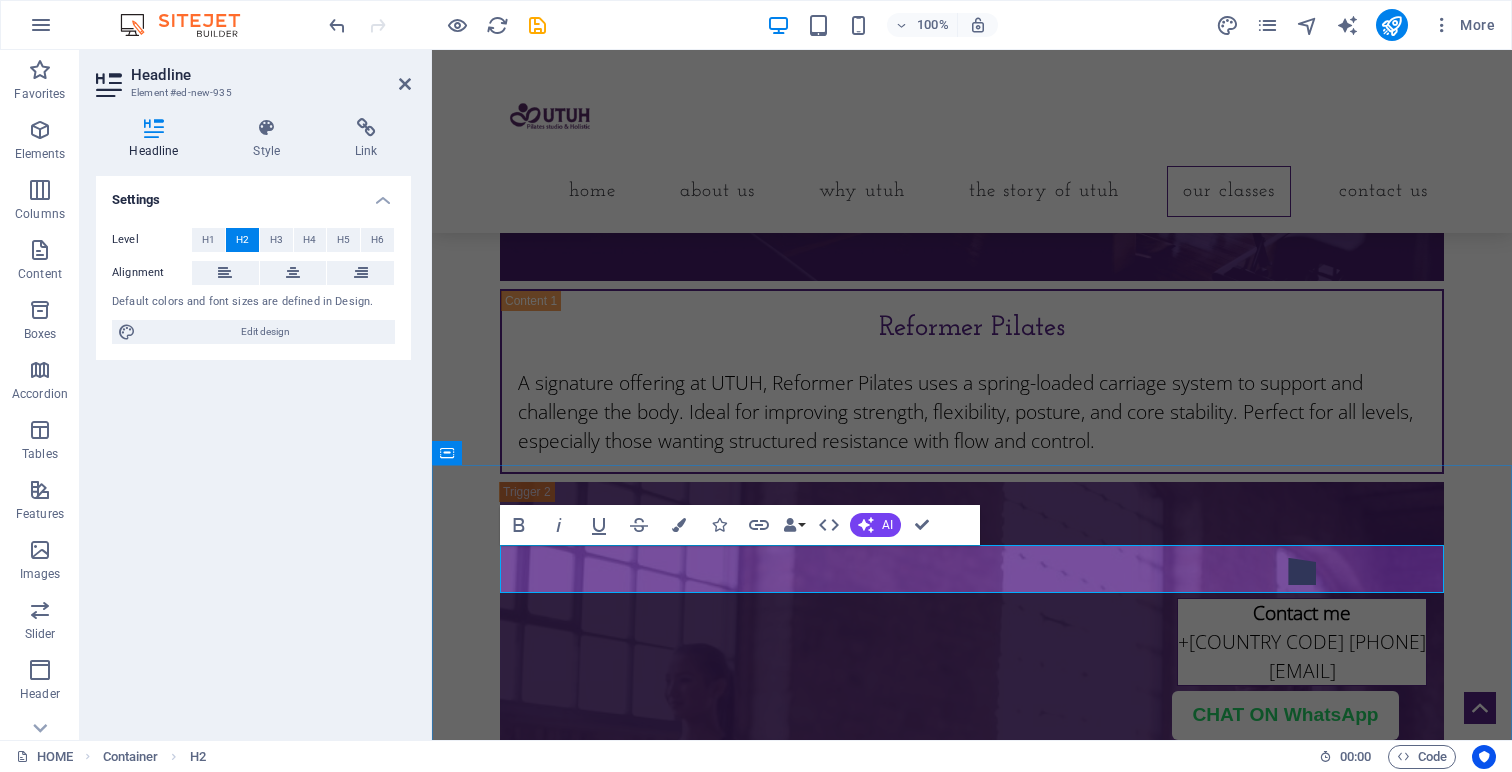 scroll, scrollTop: 12615, scrollLeft: 0, axis: vertical 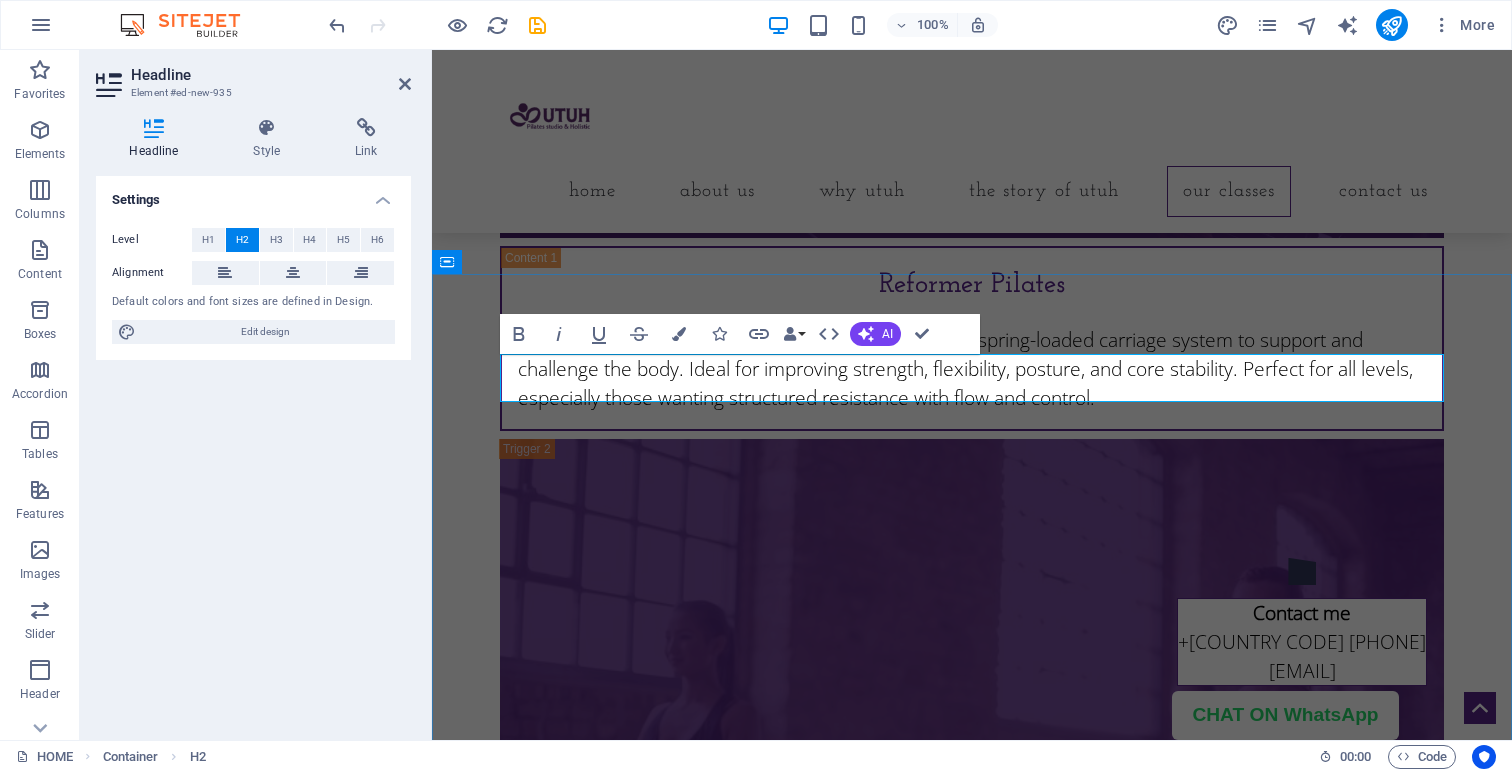 click on "Our Team" at bounding box center (972, -435) 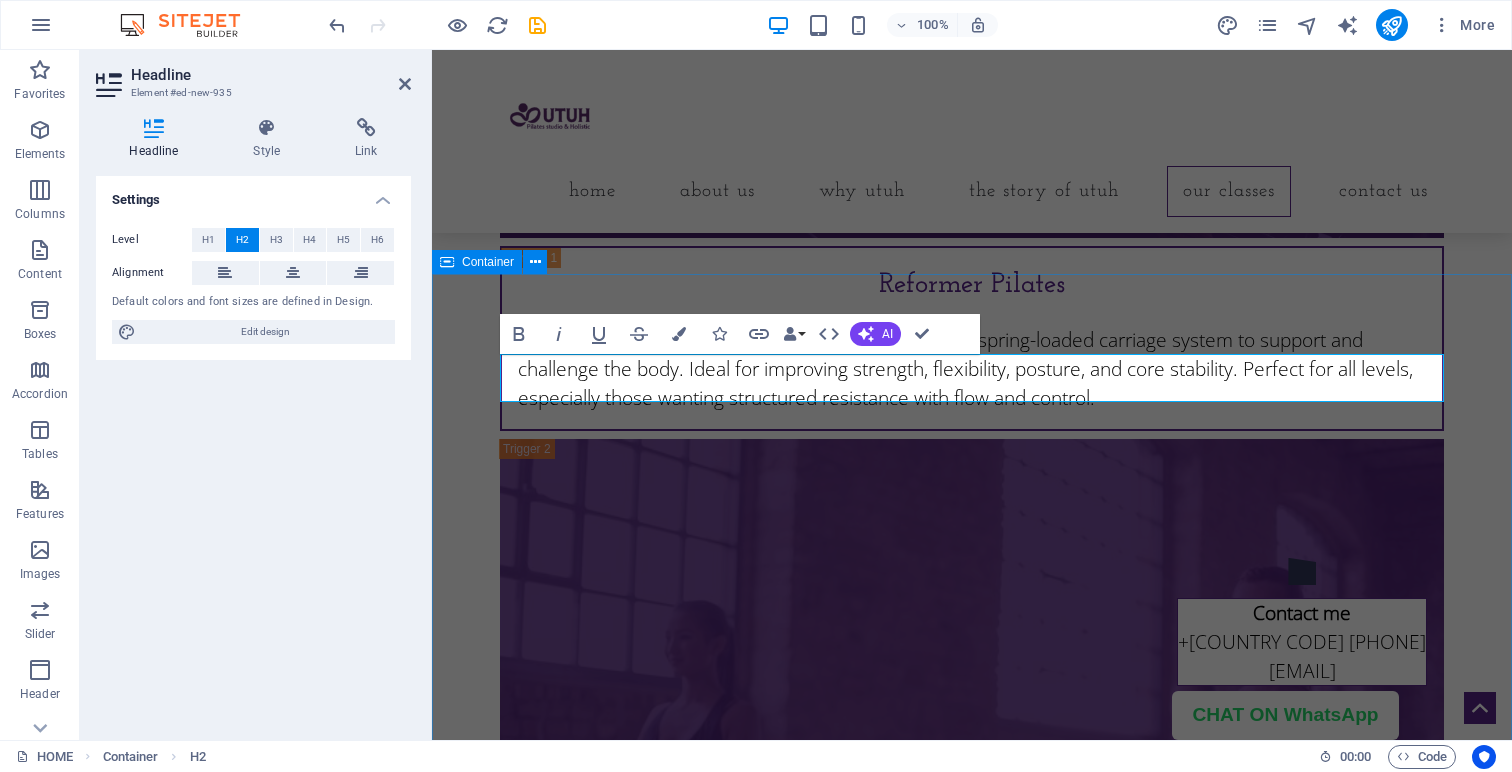 click on "Our Studio Coach Tracy Reformer Pilates A signature offering at UTUH, Reformer Pilates uses a spring-loaded carriage system to support and challenge the body. Ideal for improving strength, flexibility, posture, and core stability. Perfect for all levels, especially those wanting structured resistance with flow and control. Coach Uci Private Sessions 1-on-1 sessions tailored to your body, your history, and your goals. Whether you’re recovering from injury, managing emotional trauma, or seeking postural refinement, our internationally certified instructors provide personalized guidance rooted in somatic and psychological safety. Group Classes Group Classes Move, breathe, and grow together. Our small-group classes are limited in size to maintain individualized attention while cultivating community energy. Group formats include both mat and Reformer sessions, and are suitable for beginners to intermediate movers." at bounding box center [972, 816] 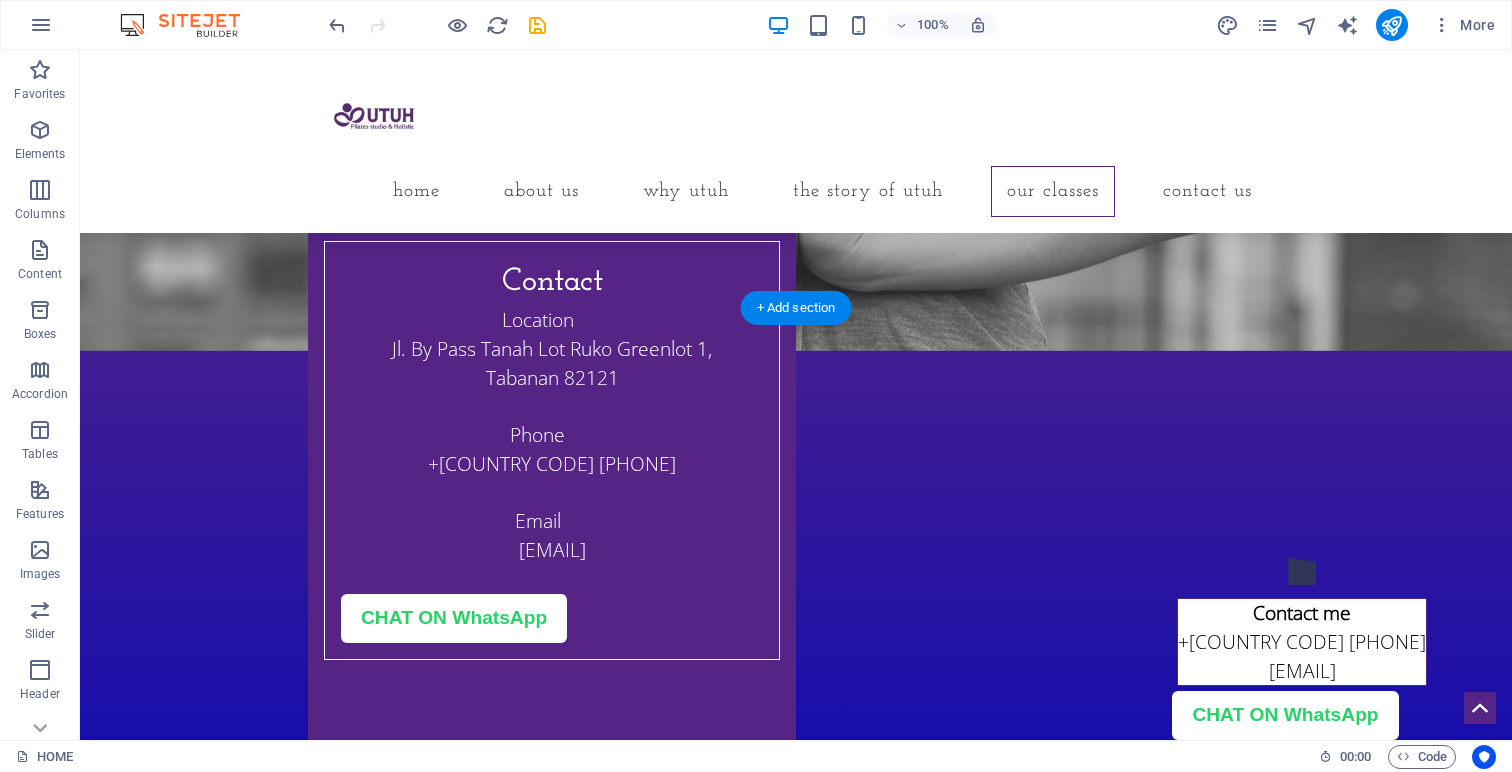 scroll, scrollTop: 15331, scrollLeft: 0, axis: vertical 